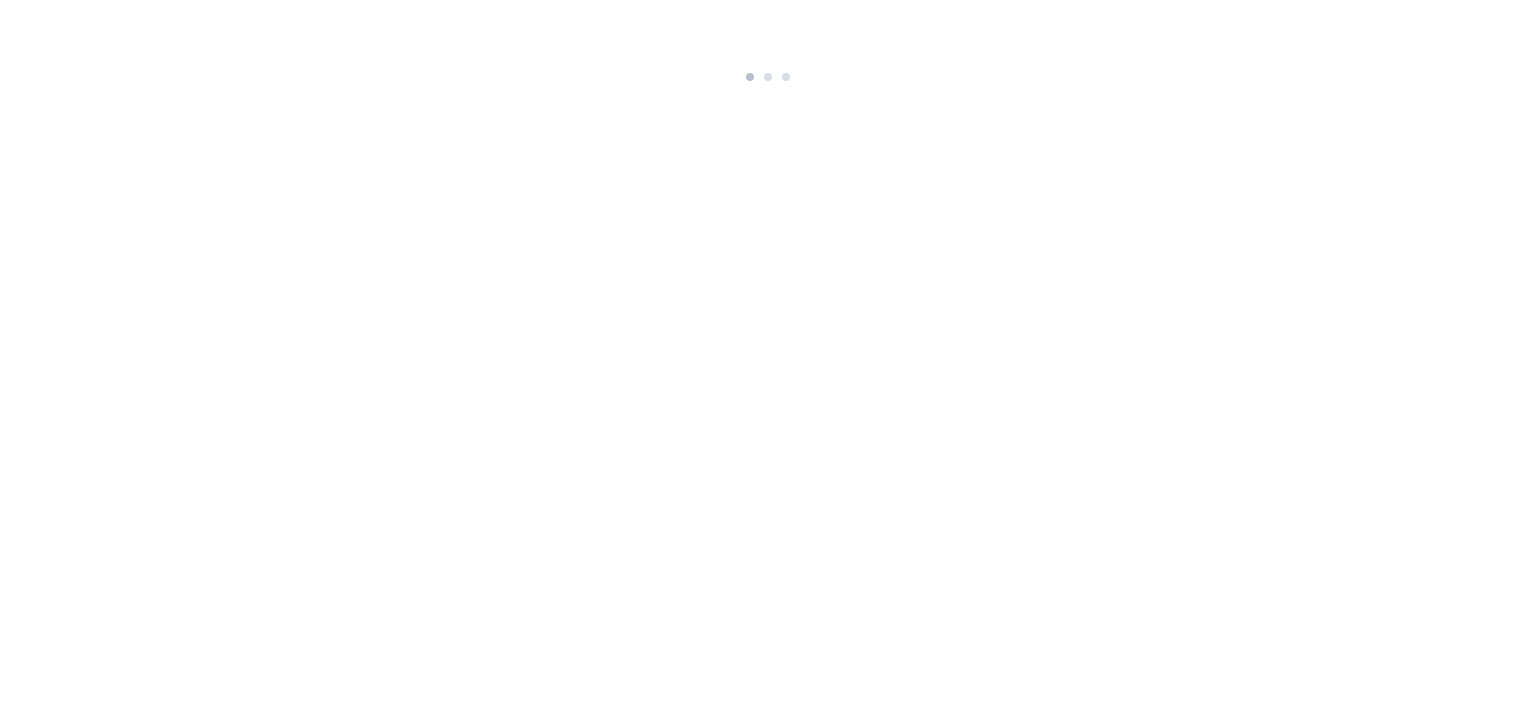 scroll, scrollTop: 0, scrollLeft: 0, axis: both 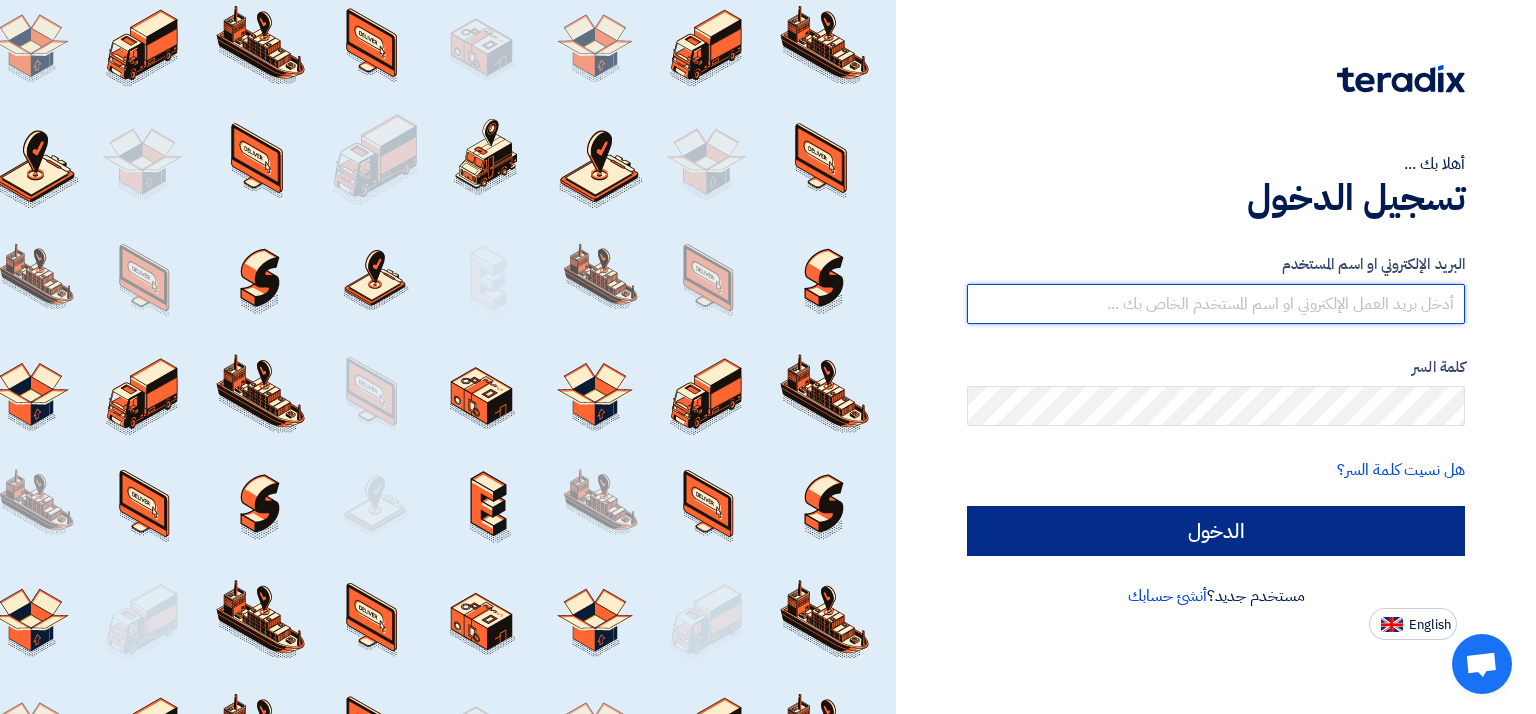 type on "[EMAIL_ADDRESS][DOMAIN_NAME]" 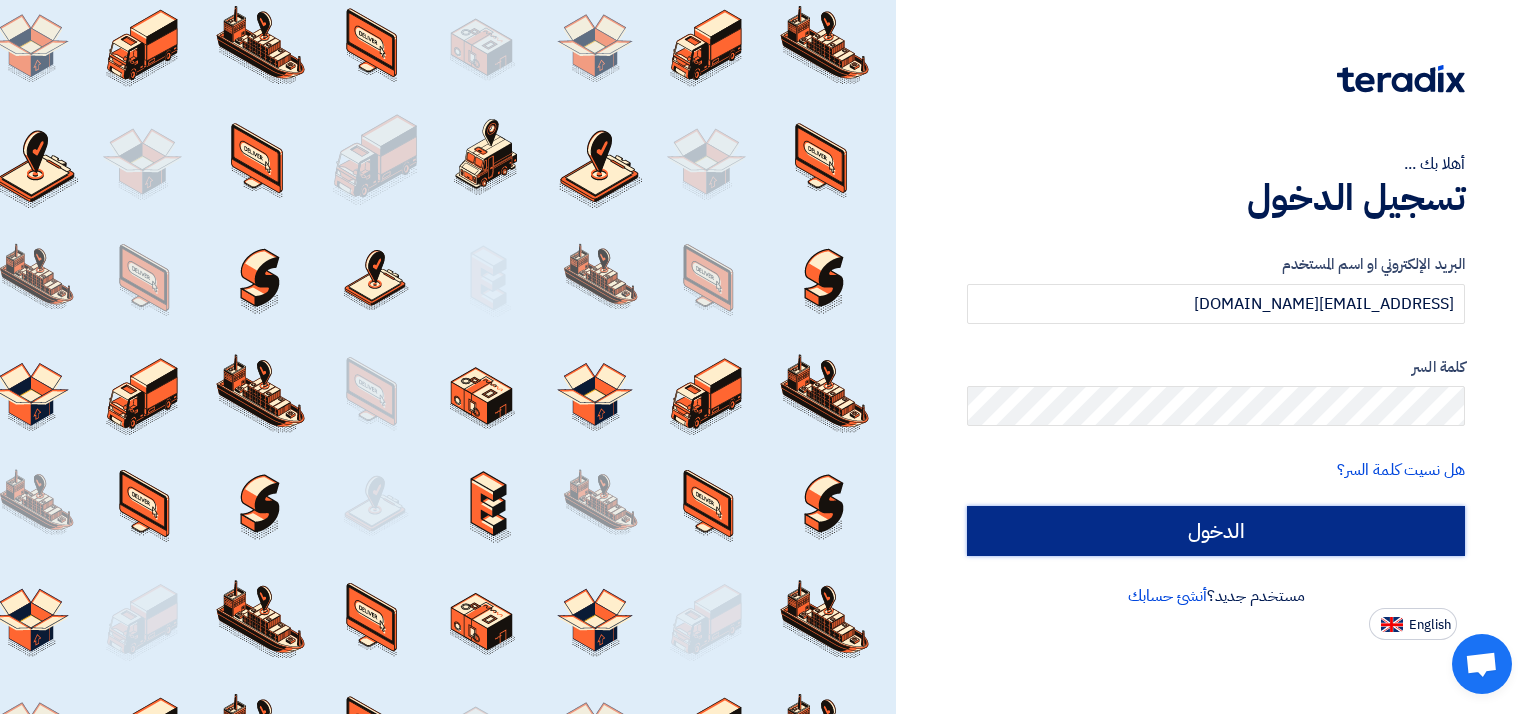 click on "الدخول" 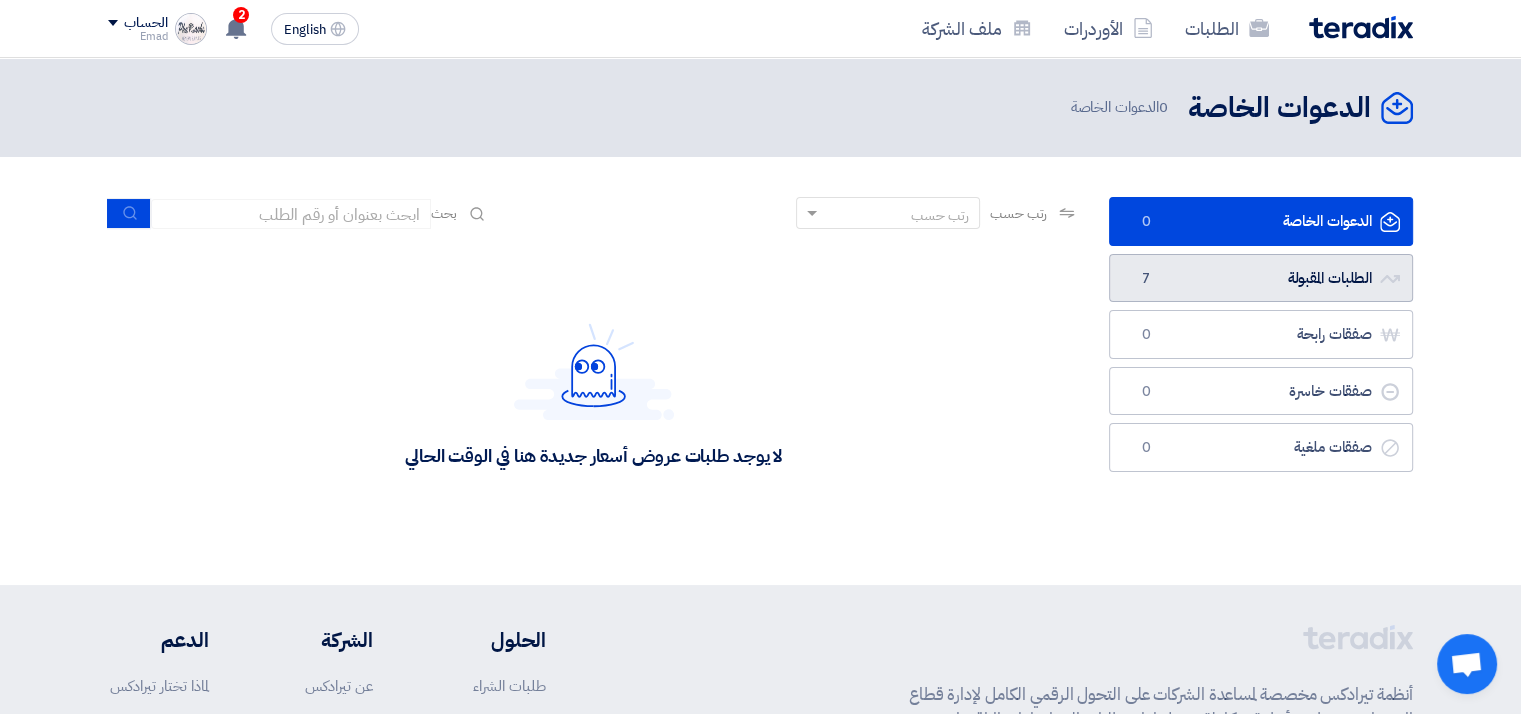 click on "الطلبات المقبولة
الطلبات المقبولة
7" 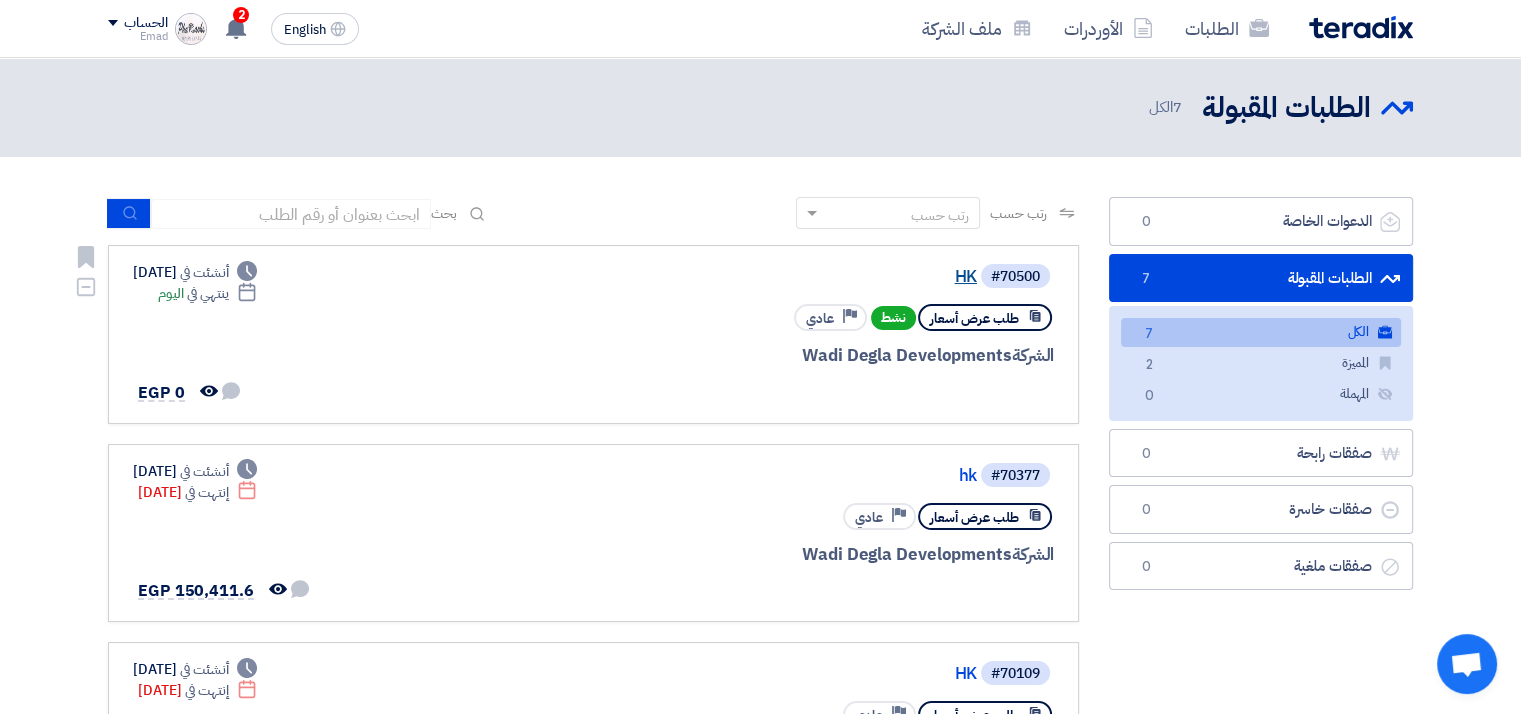 click on "HK" 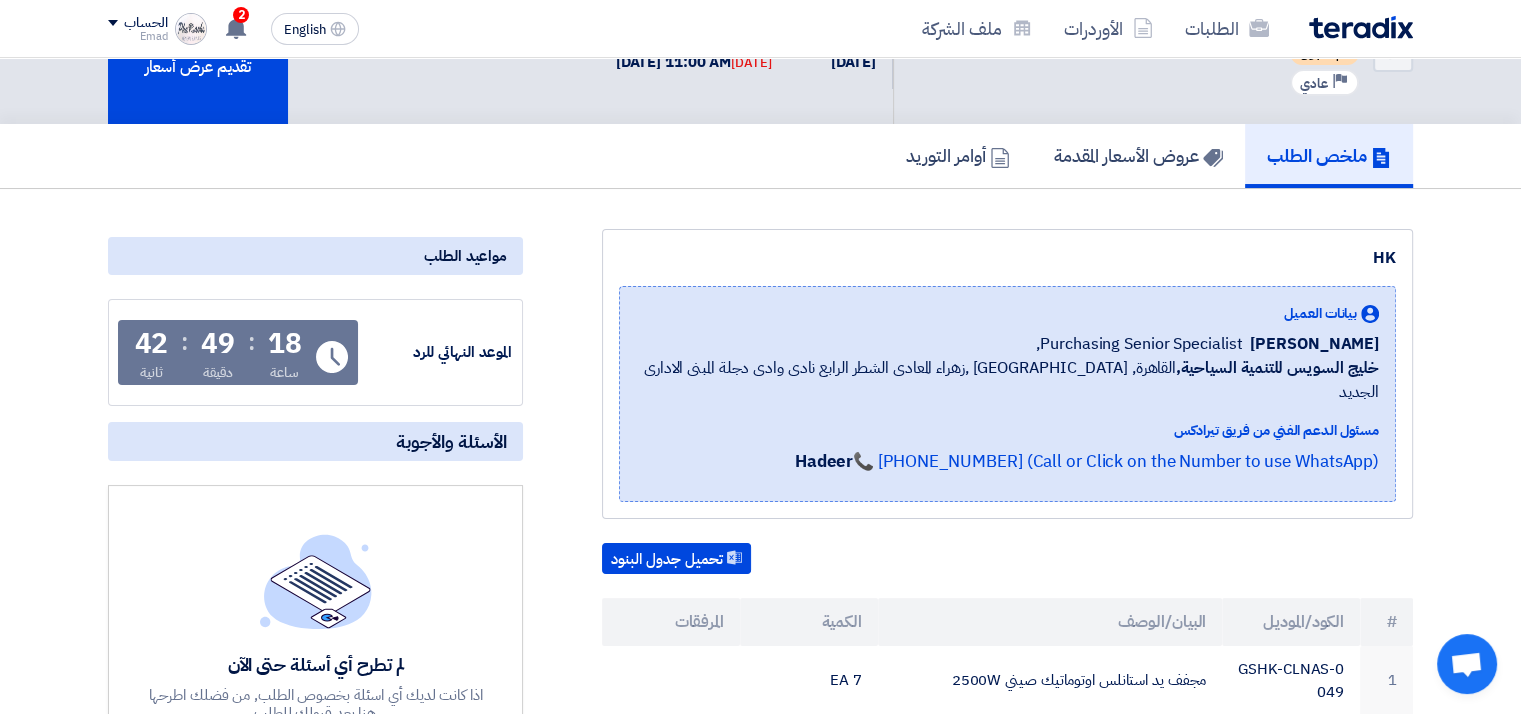 scroll, scrollTop: 42, scrollLeft: 0, axis: vertical 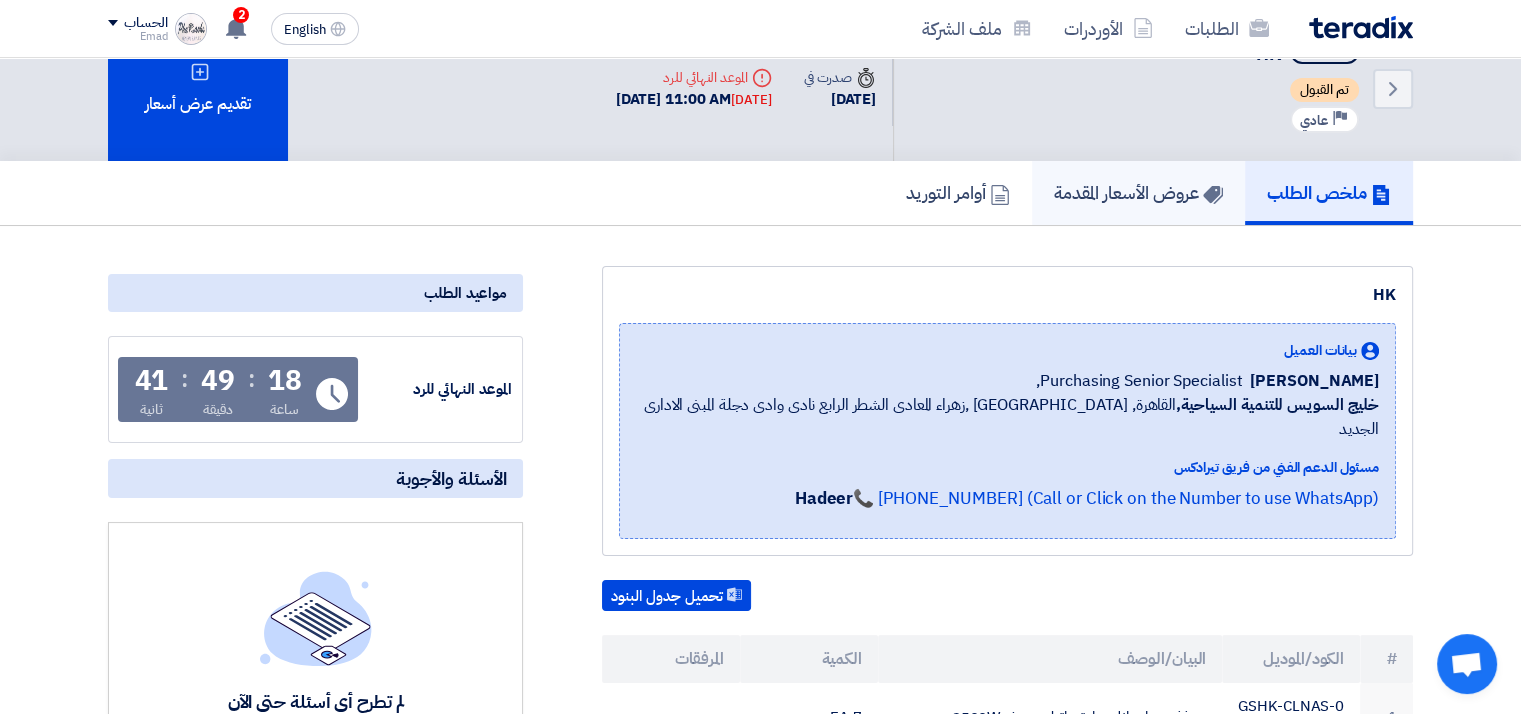 click on "عروض الأسعار المقدمة" 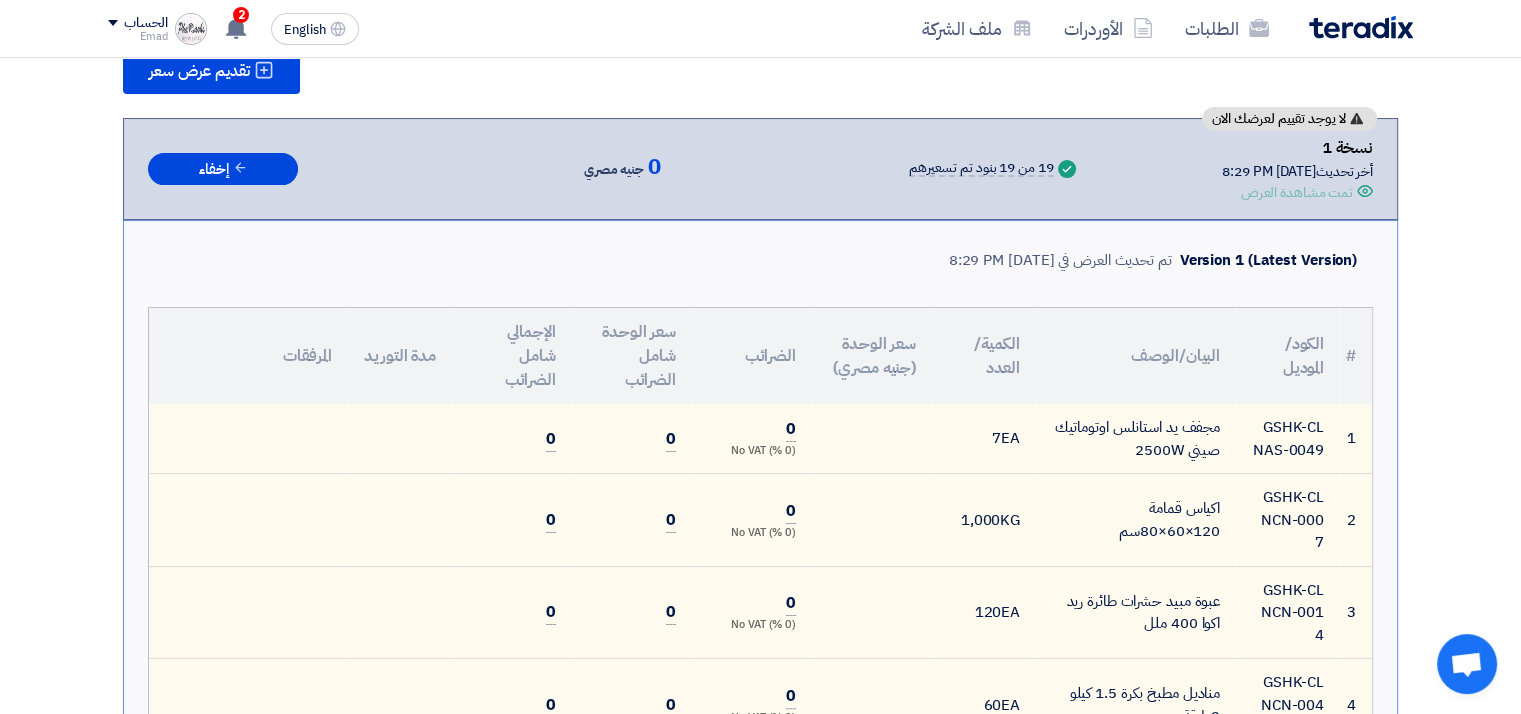 scroll, scrollTop: 287, scrollLeft: 0, axis: vertical 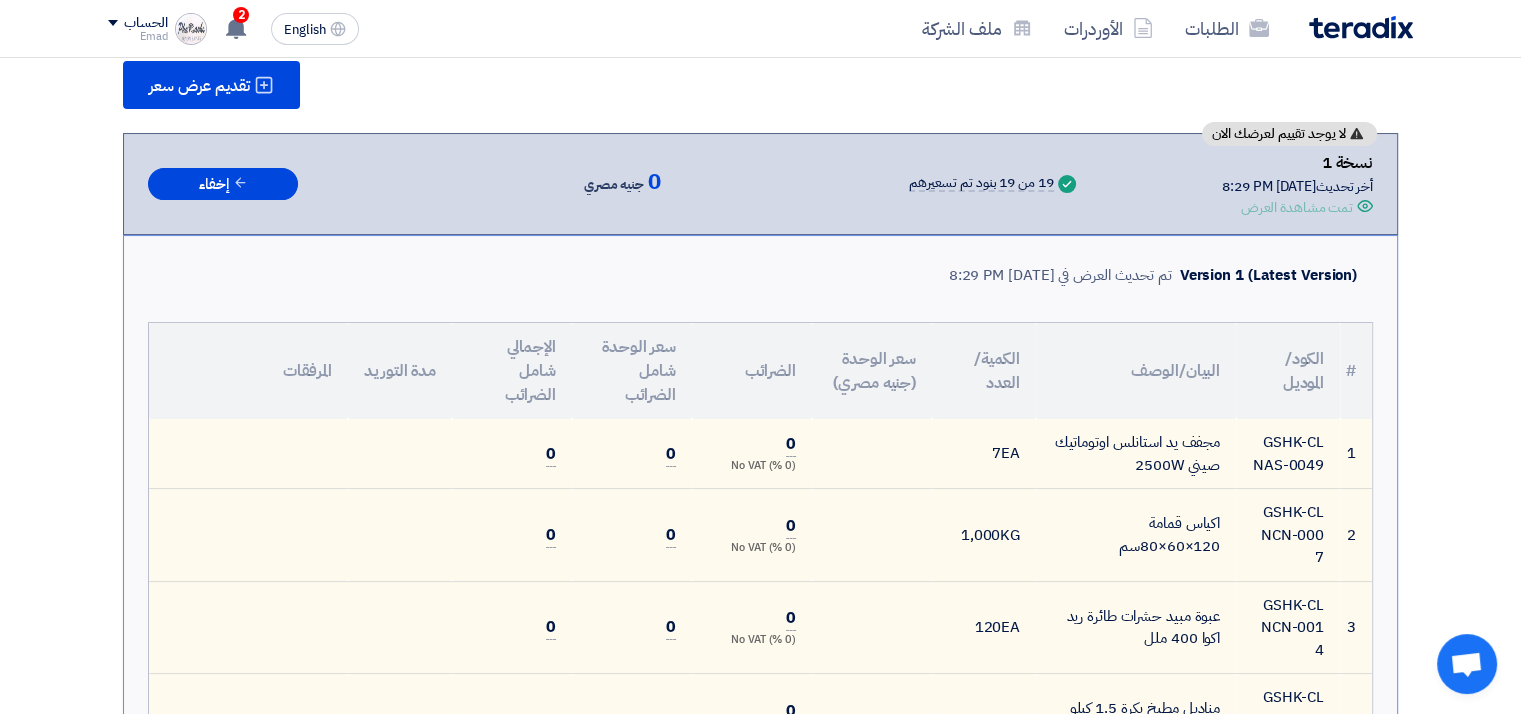 drag, startPoint x: 1504, startPoint y: 177, endPoint x: 1504, endPoint y: 155, distance: 22 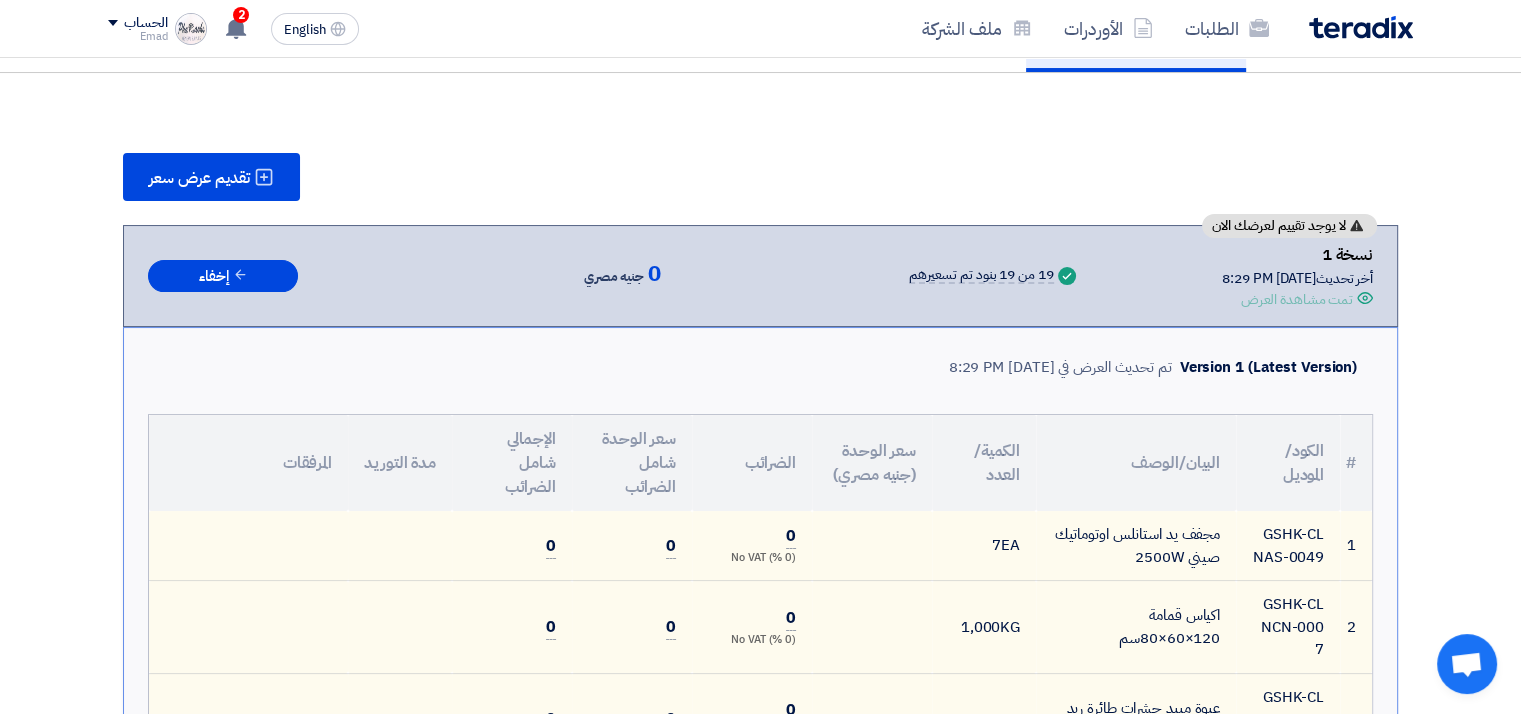 scroll, scrollTop: 198, scrollLeft: 0, axis: vertical 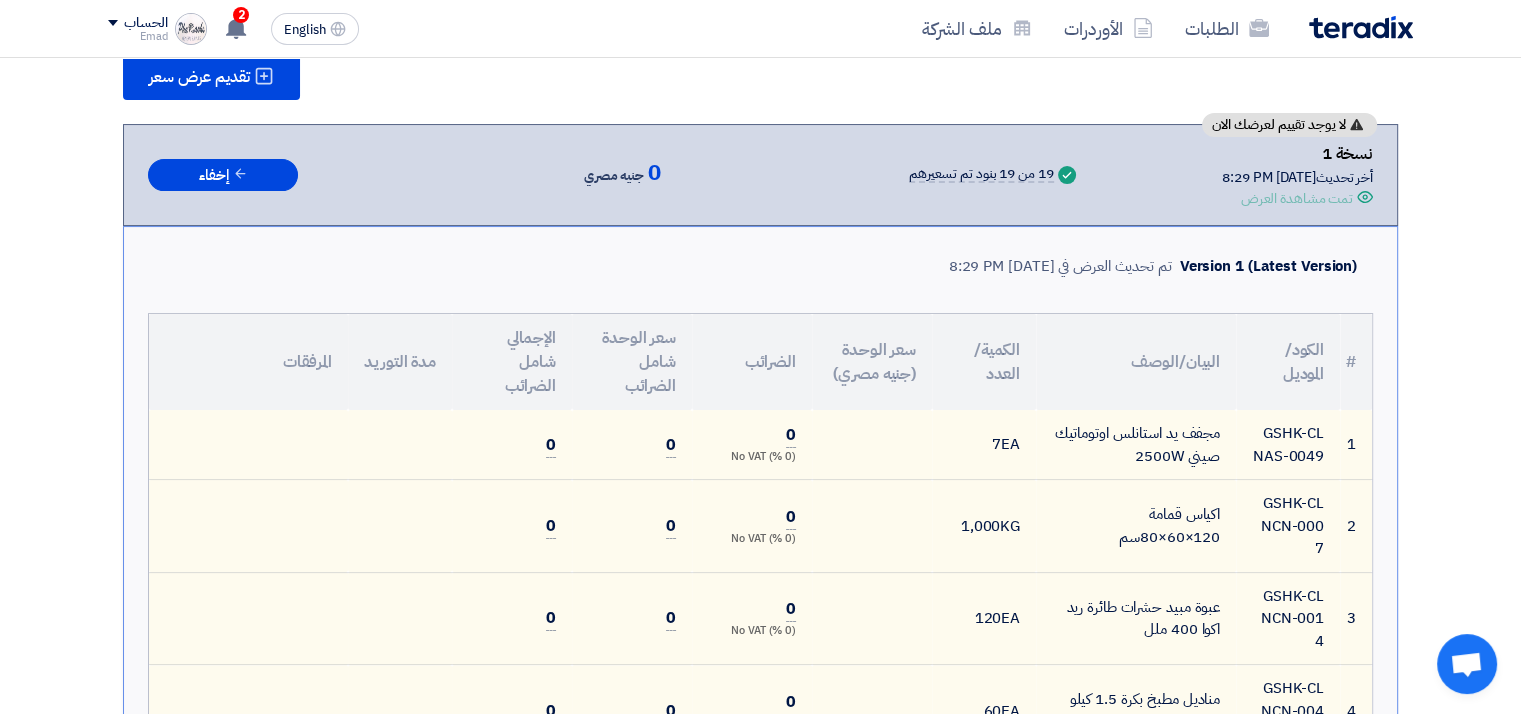 click on "نسخة 1" at bounding box center [1297, 154] 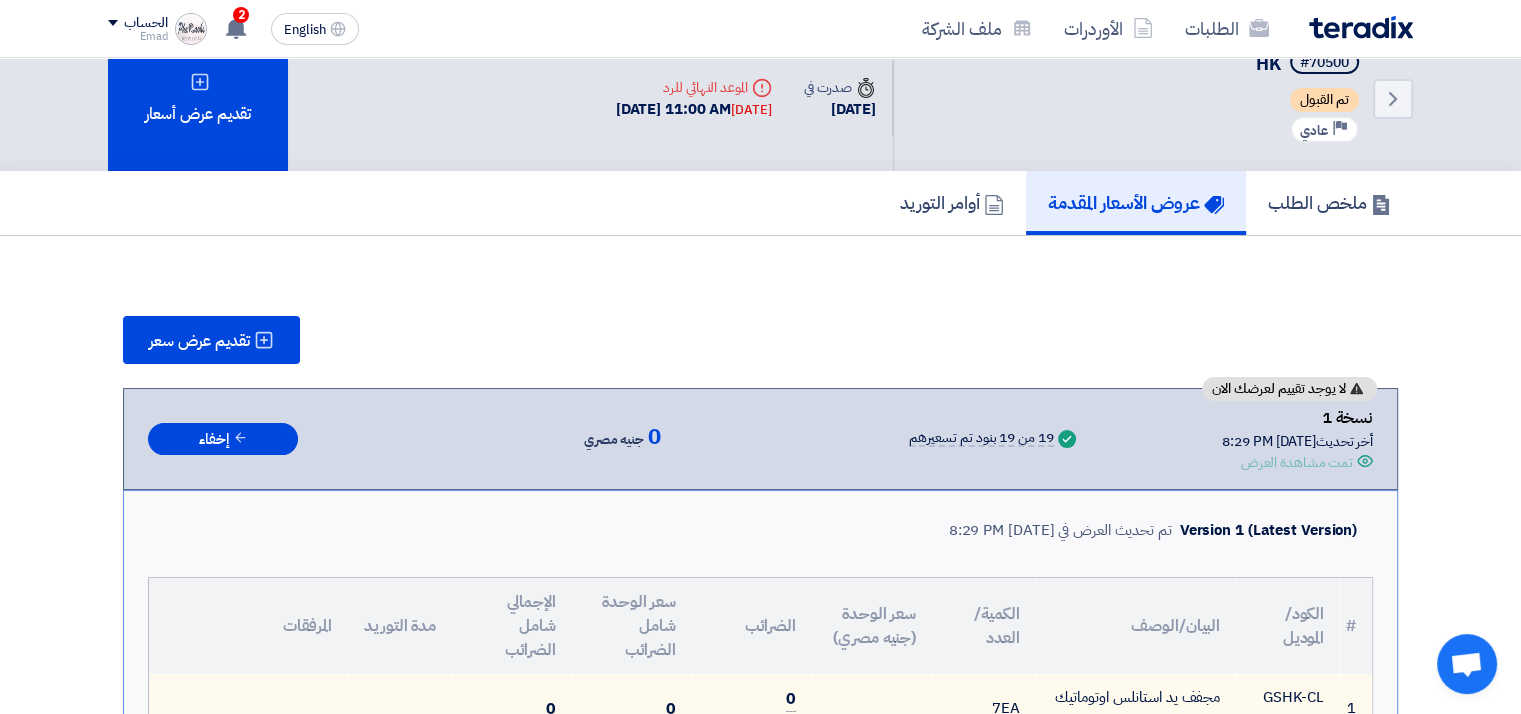 scroll, scrollTop: 0, scrollLeft: 0, axis: both 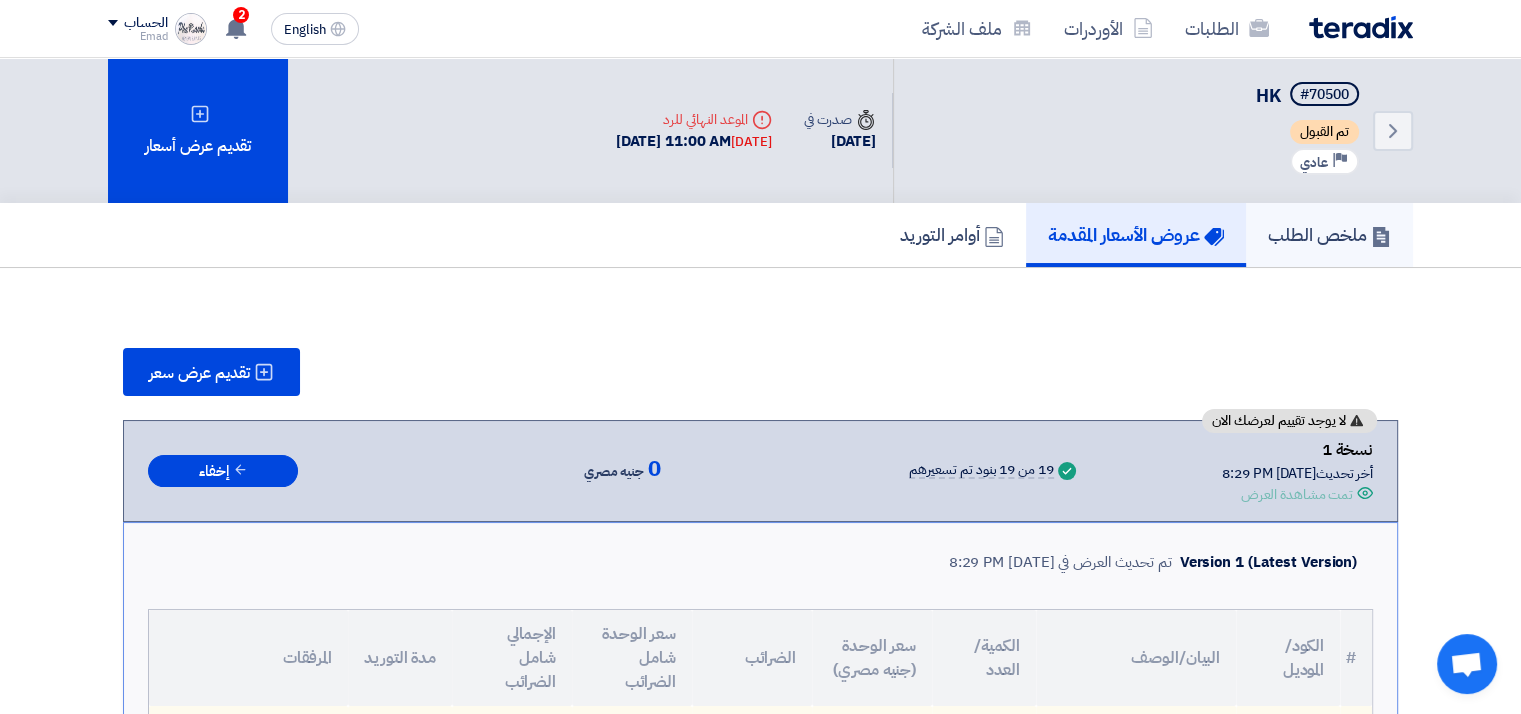 click on "ملخص الطلب" 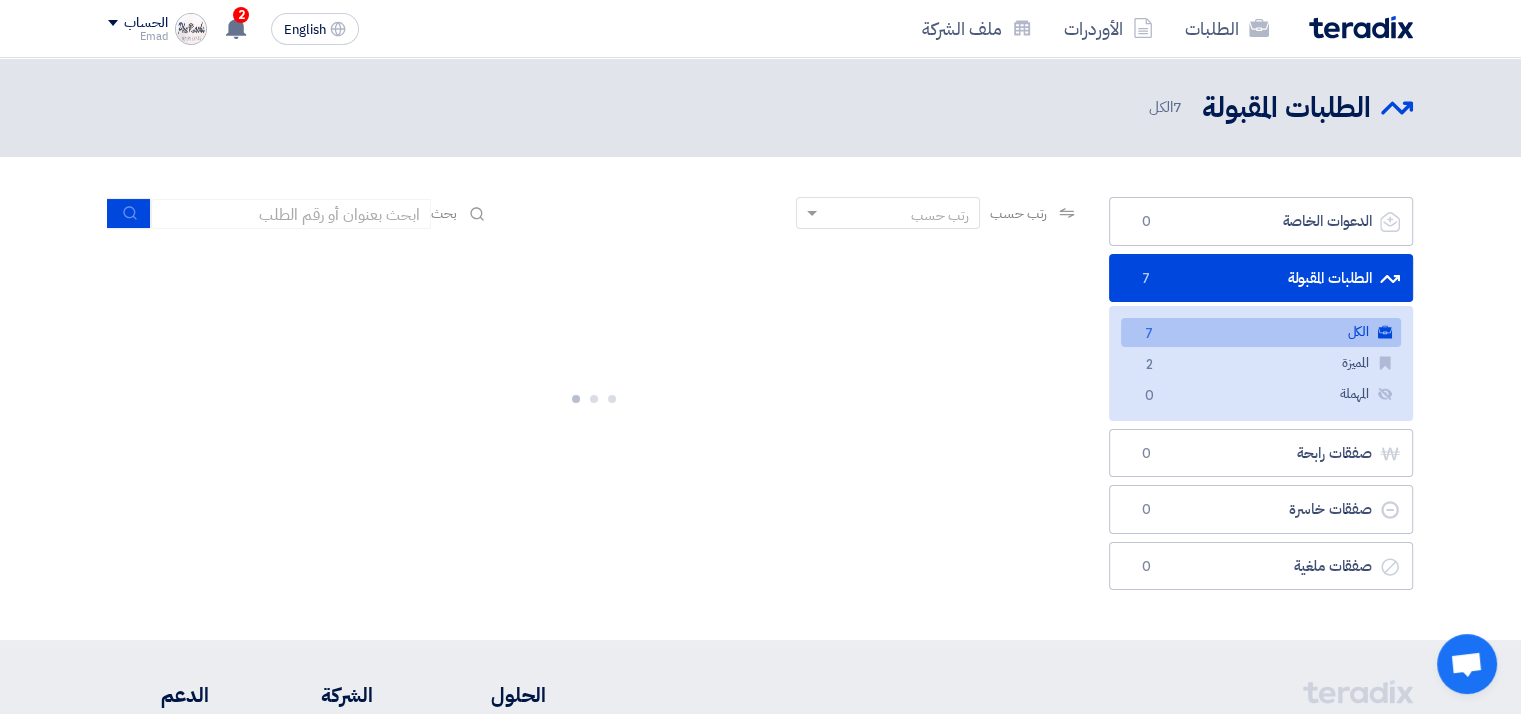 click on "الكل
الكل
7" 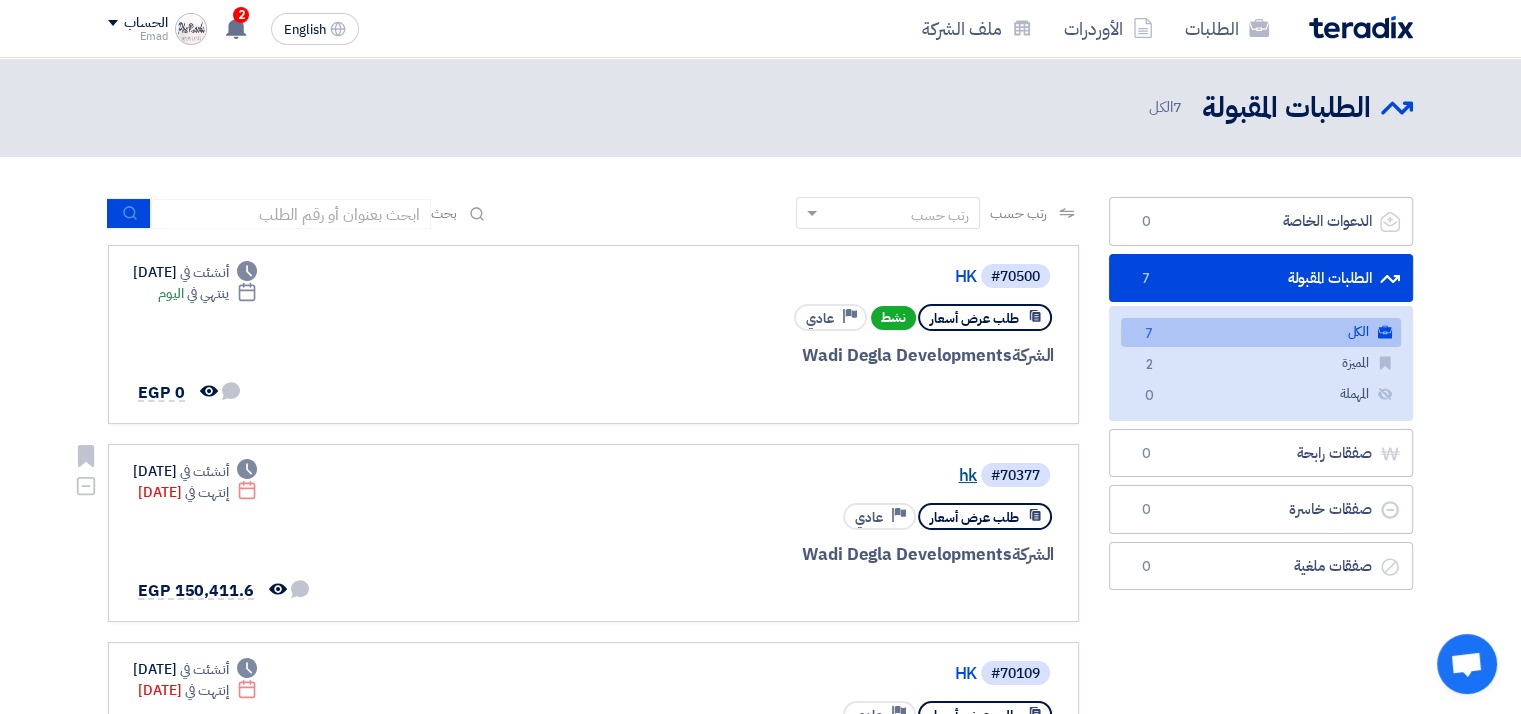 click on "hk" 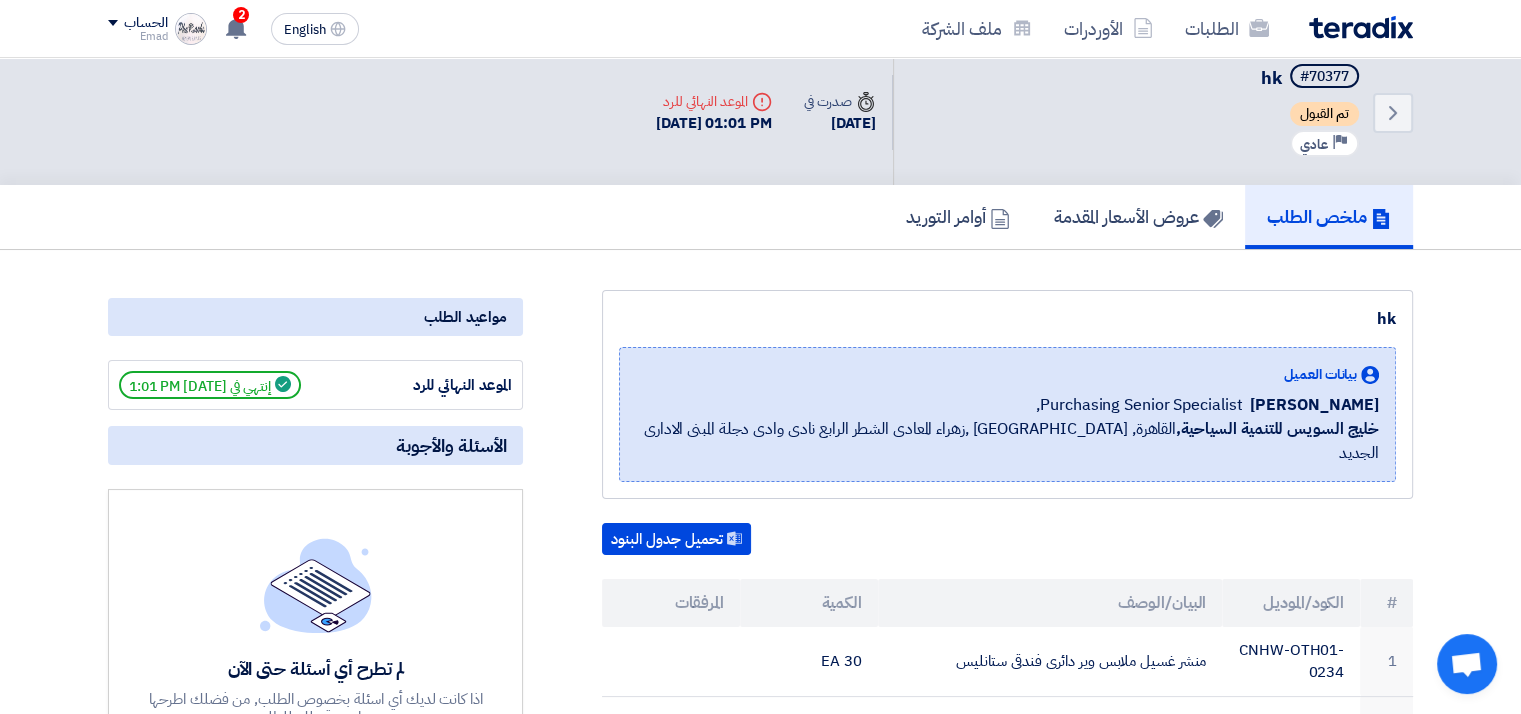 scroll, scrollTop: 28, scrollLeft: 0, axis: vertical 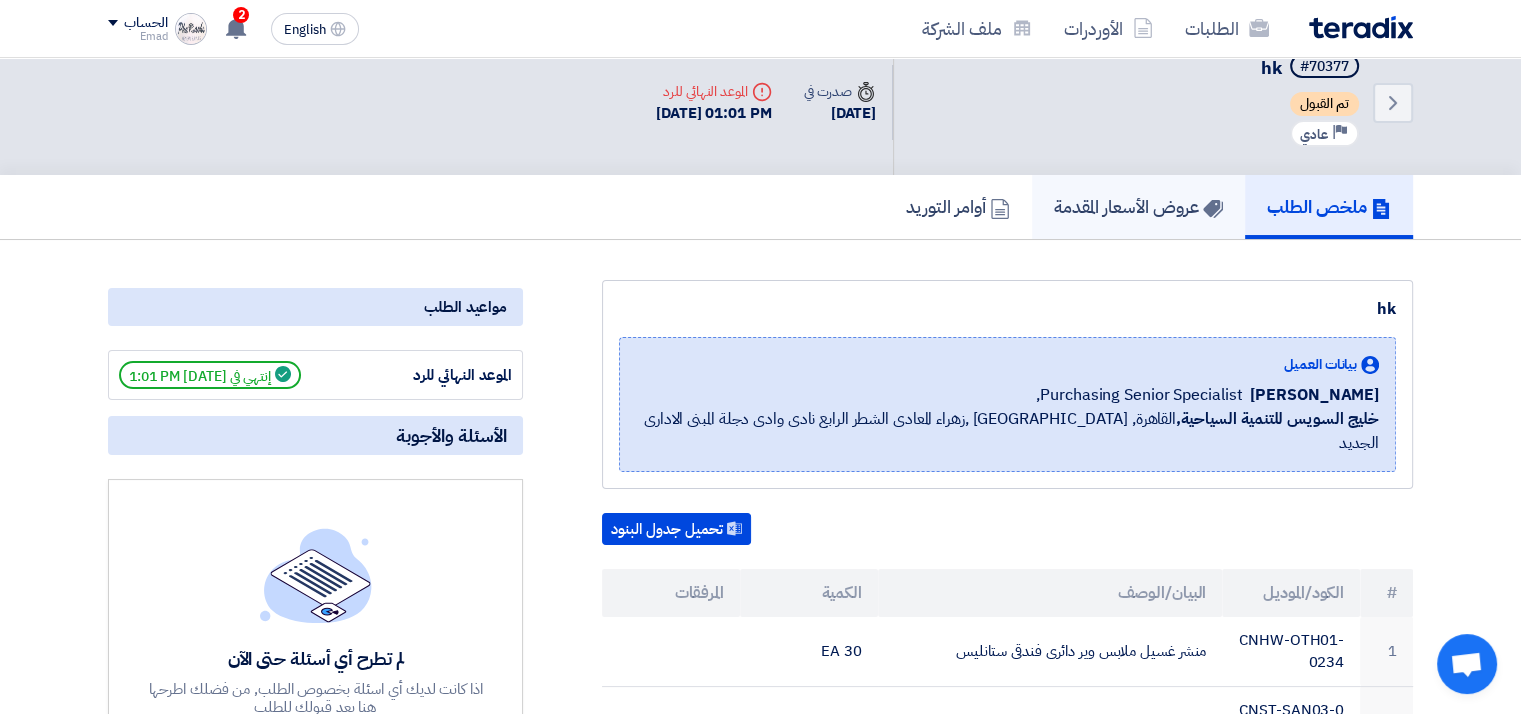 click on "عروض الأسعار المقدمة" 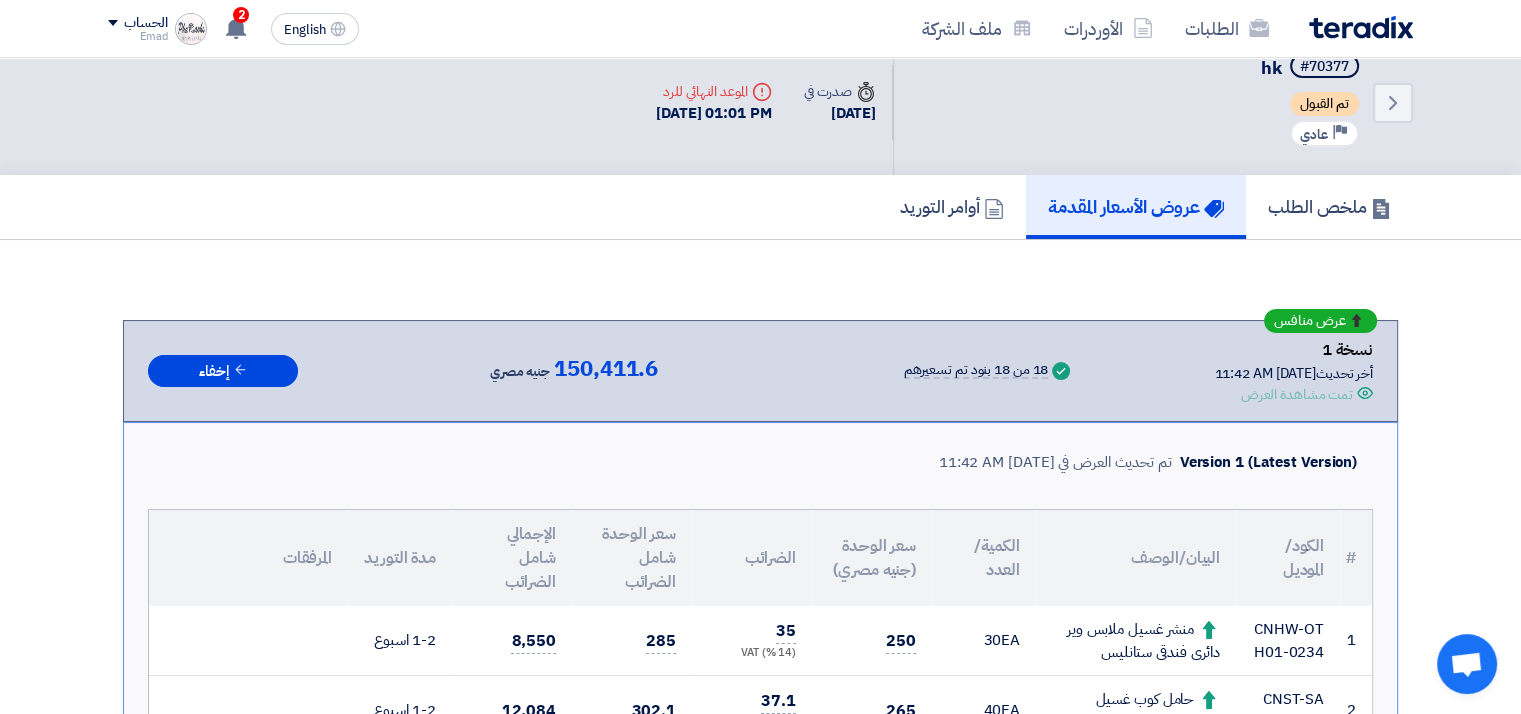 scroll, scrollTop: 0, scrollLeft: 0, axis: both 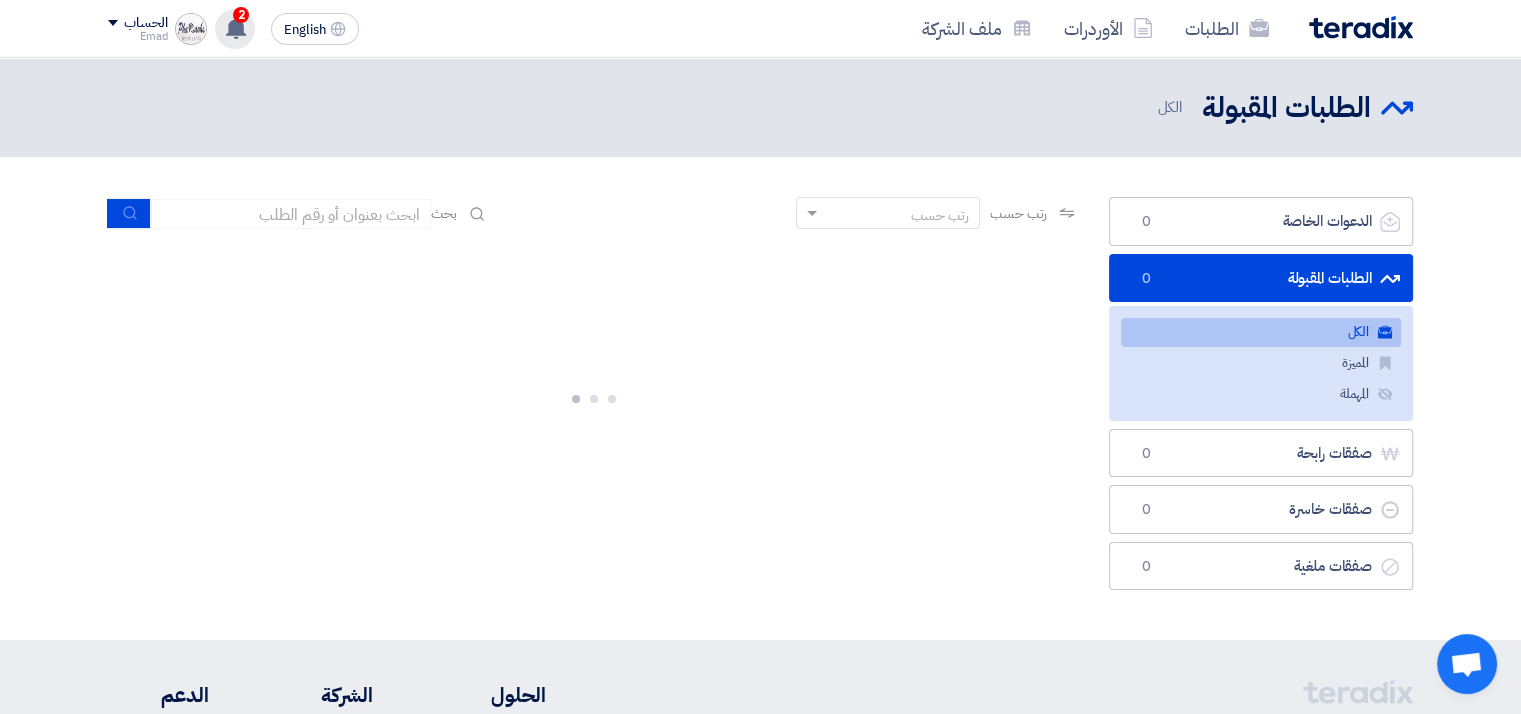 click 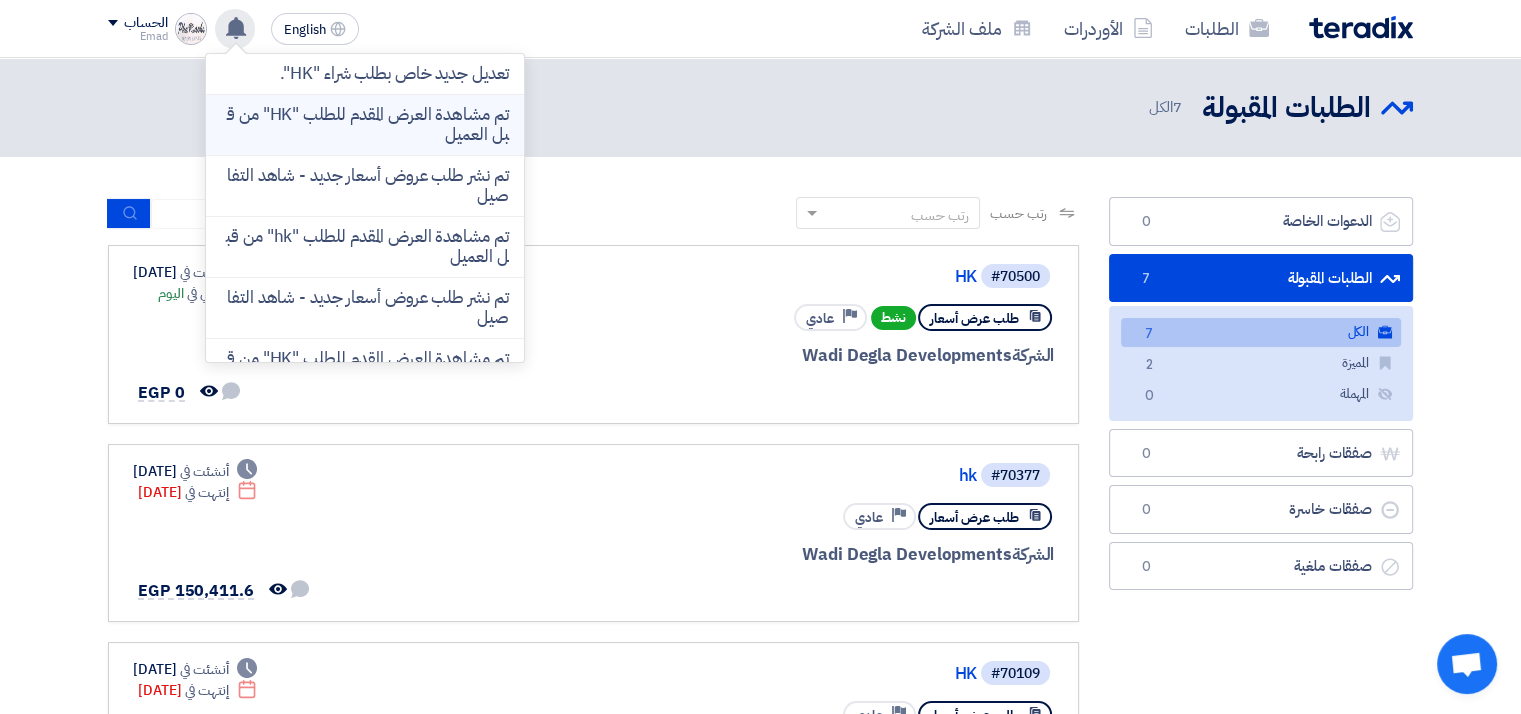 click on "تم مشاهدة العرض المقدم للطلب "HK" من قبل العميل" 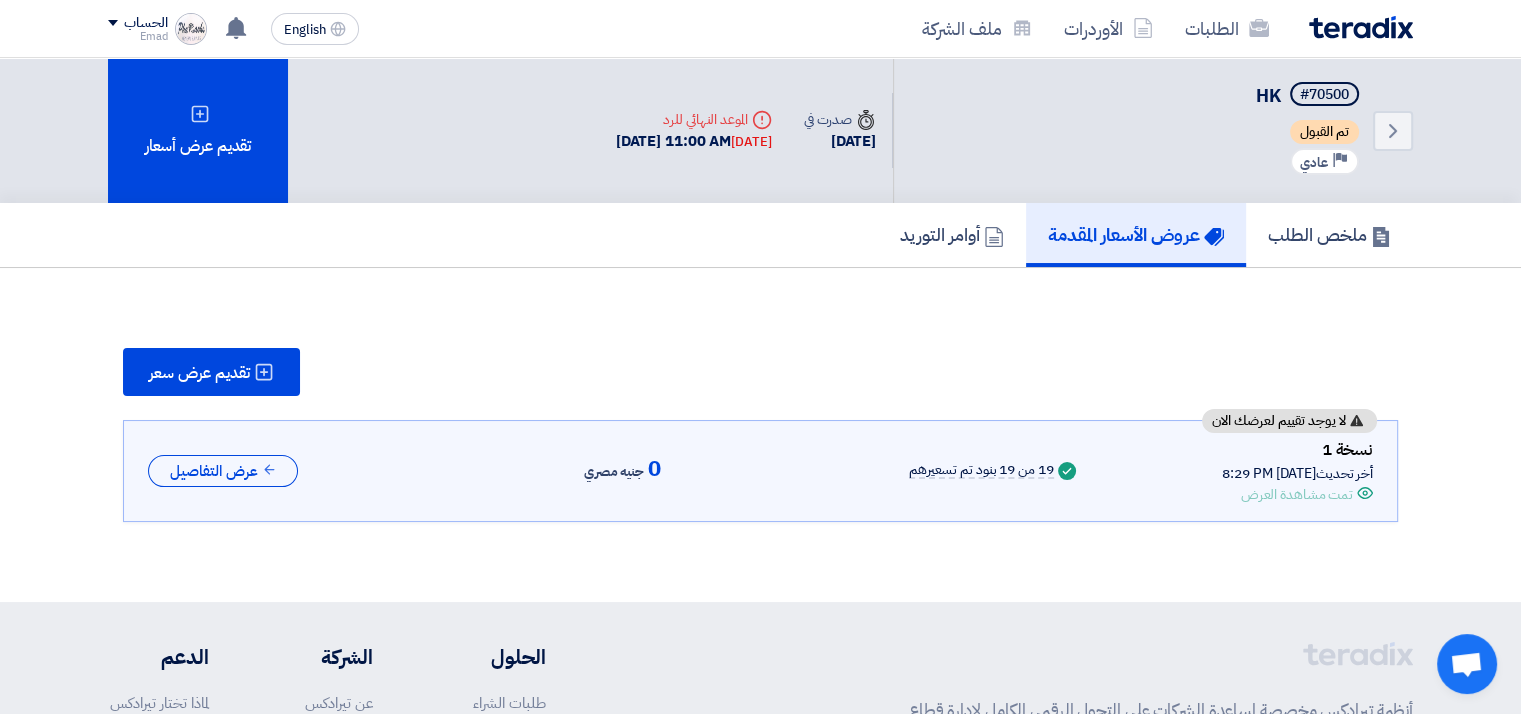 scroll, scrollTop: 110, scrollLeft: 0, axis: vertical 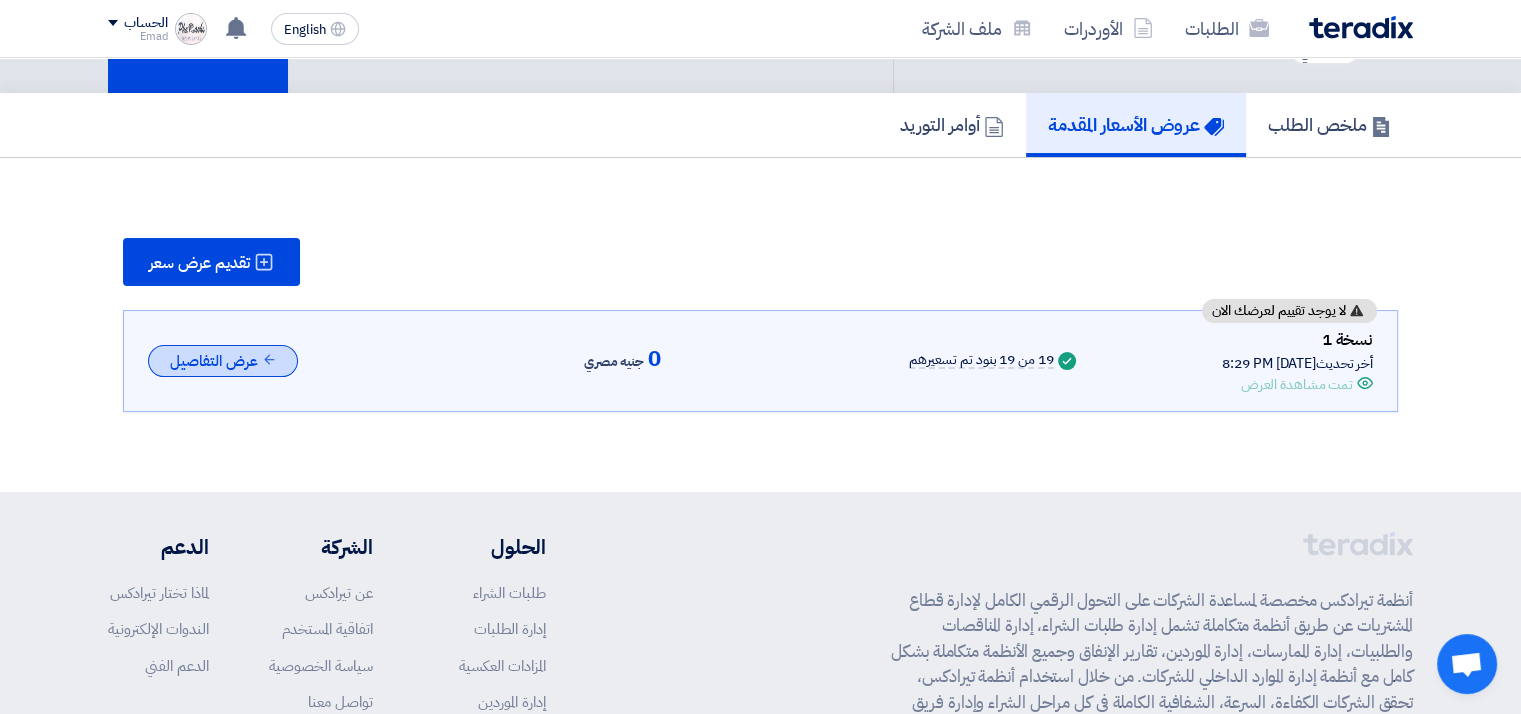 click on "عرض التفاصيل" at bounding box center [223, 361] 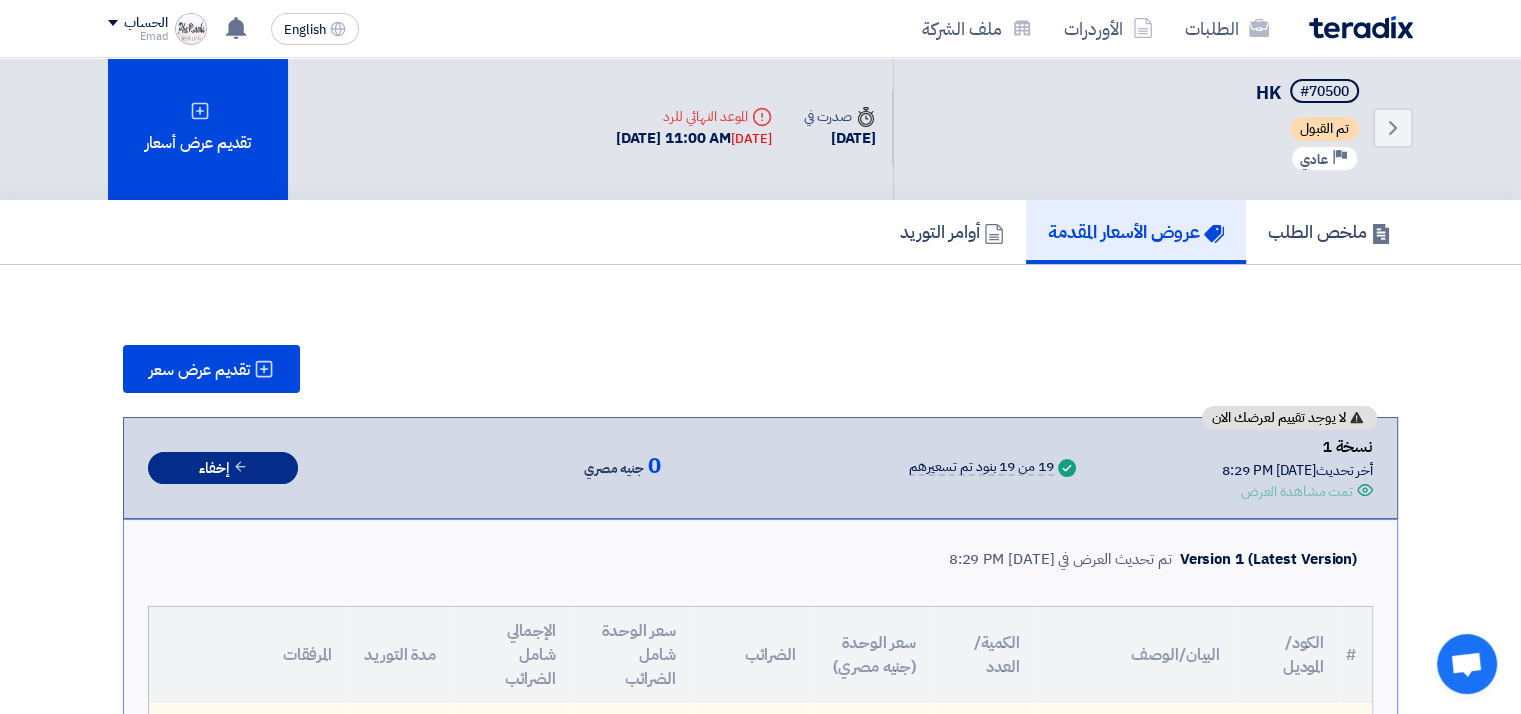 scroll, scrollTop: 0, scrollLeft: 0, axis: both 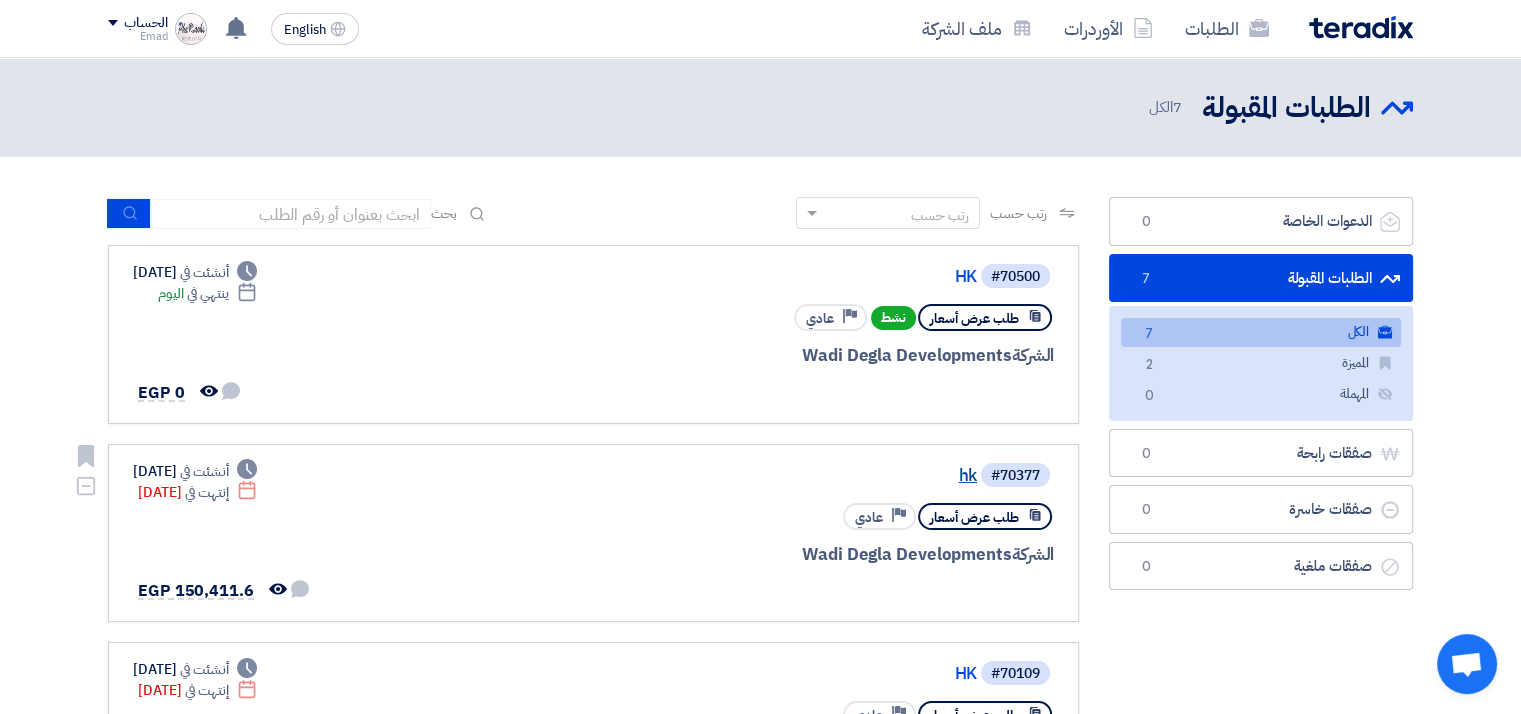 click on "hk" 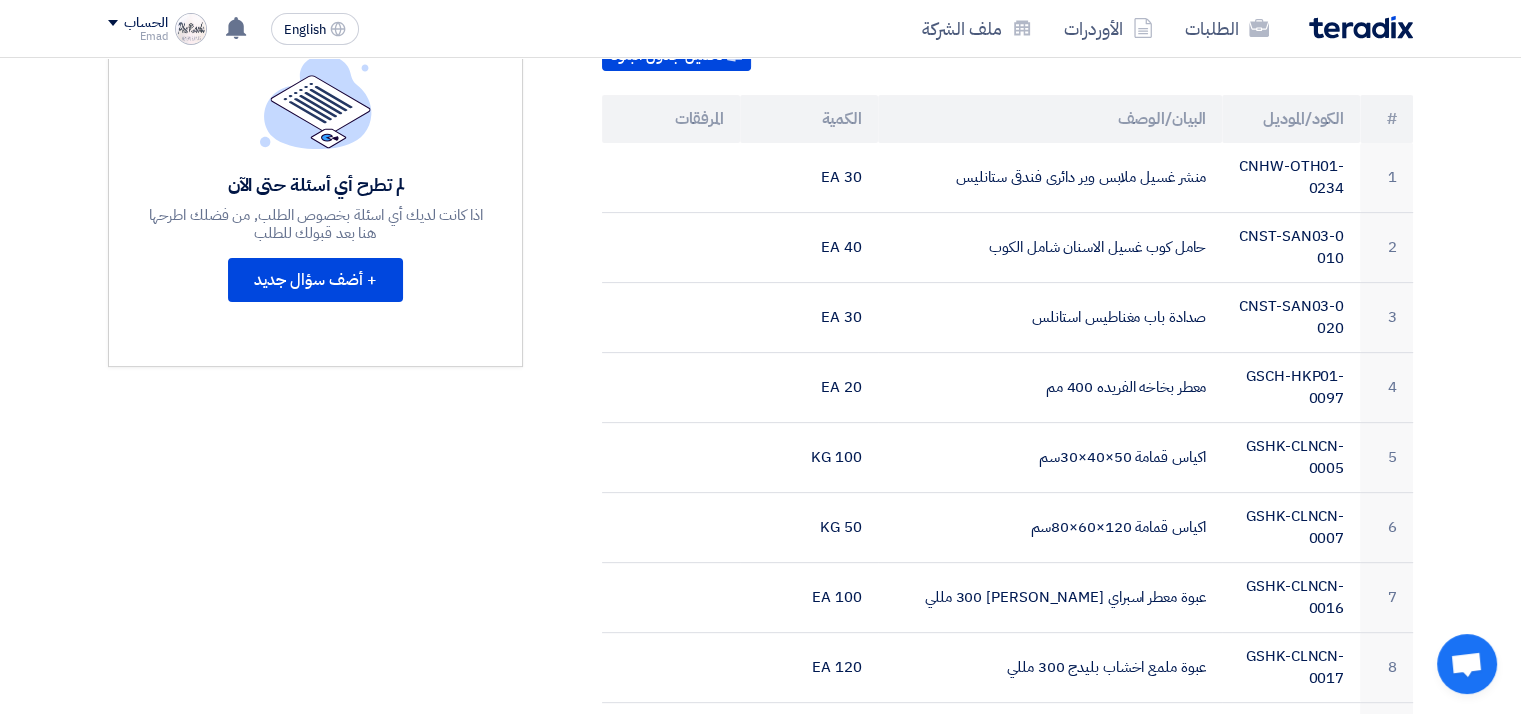 scroll, scrollTop: 505, scrollLeft: 0, axis: vertical 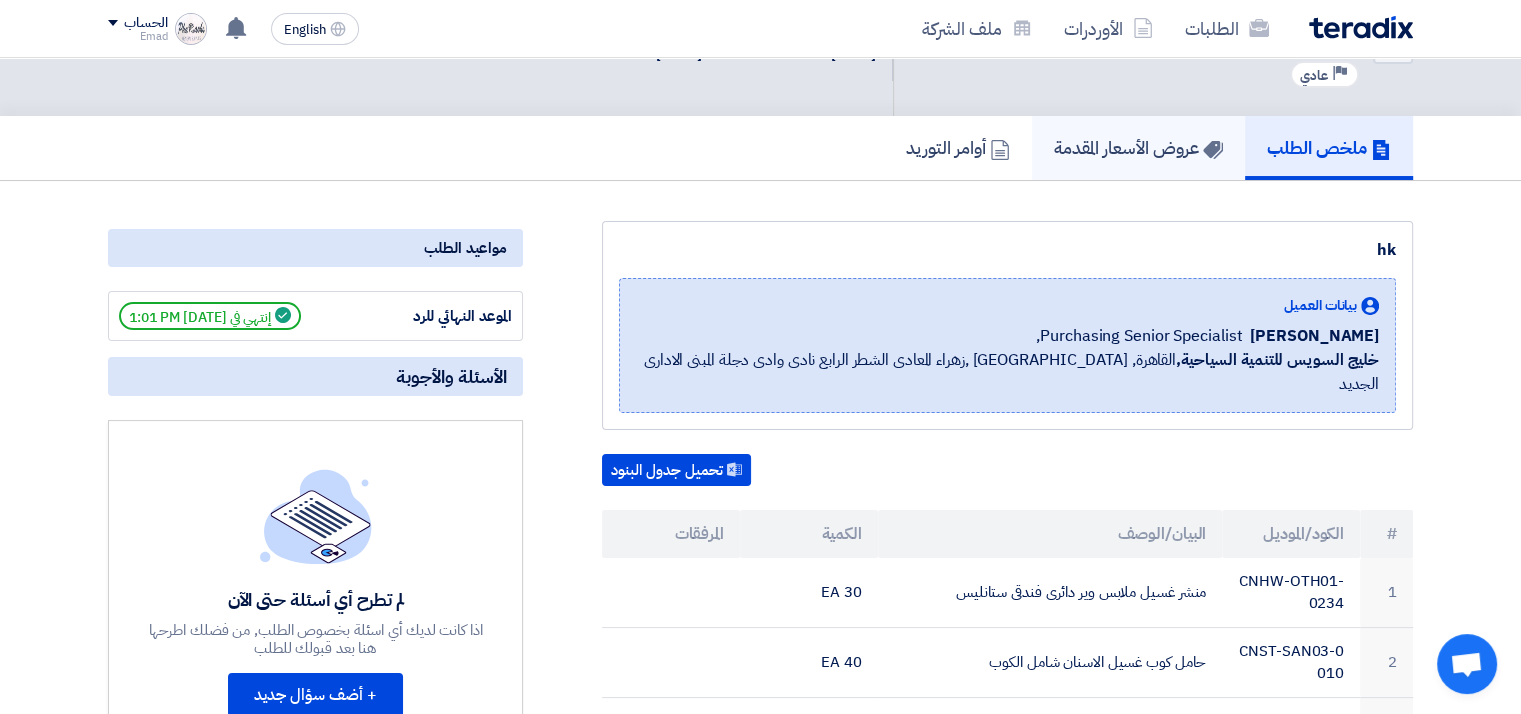 click on "عروض الأسعار المقدمة" 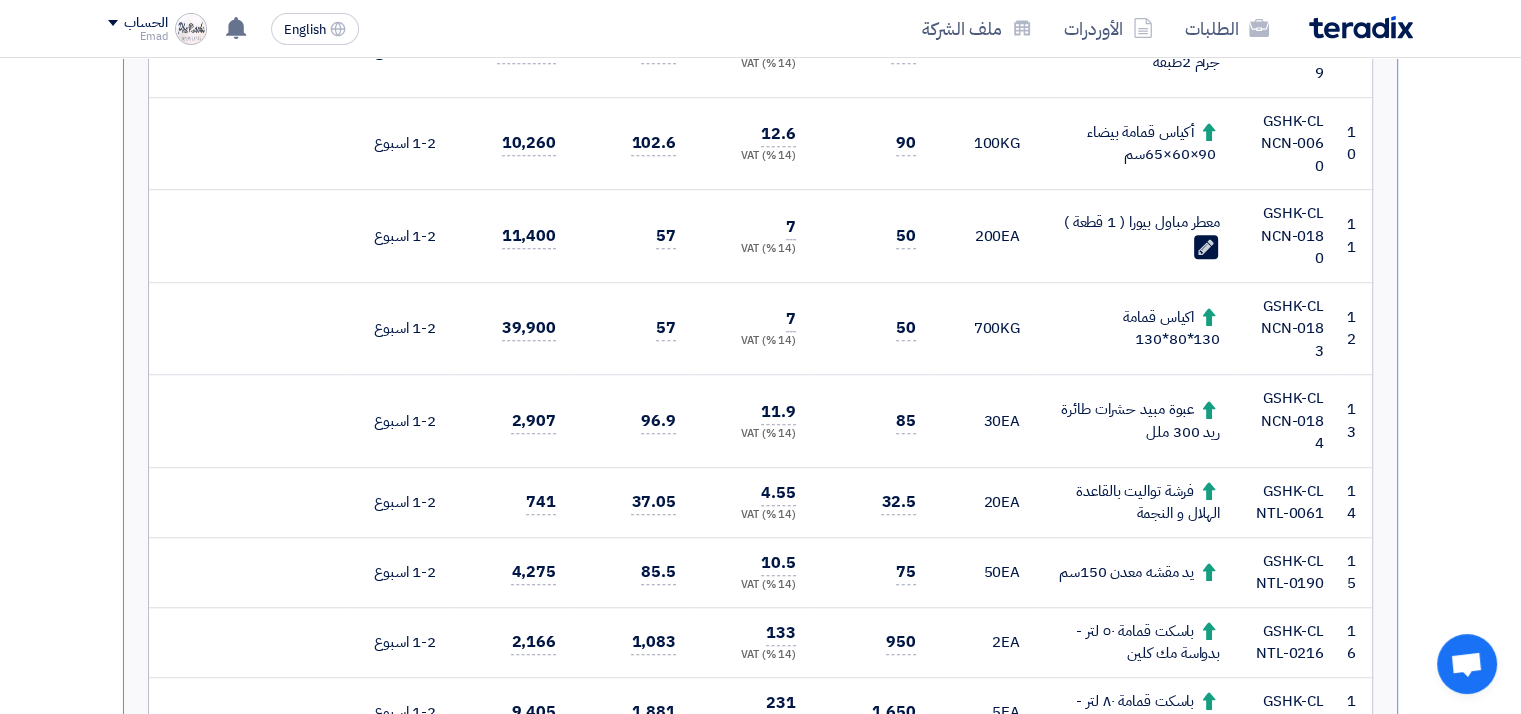 scroll, scrollTop: 1287, scrollLeft: 0, axis: vertical 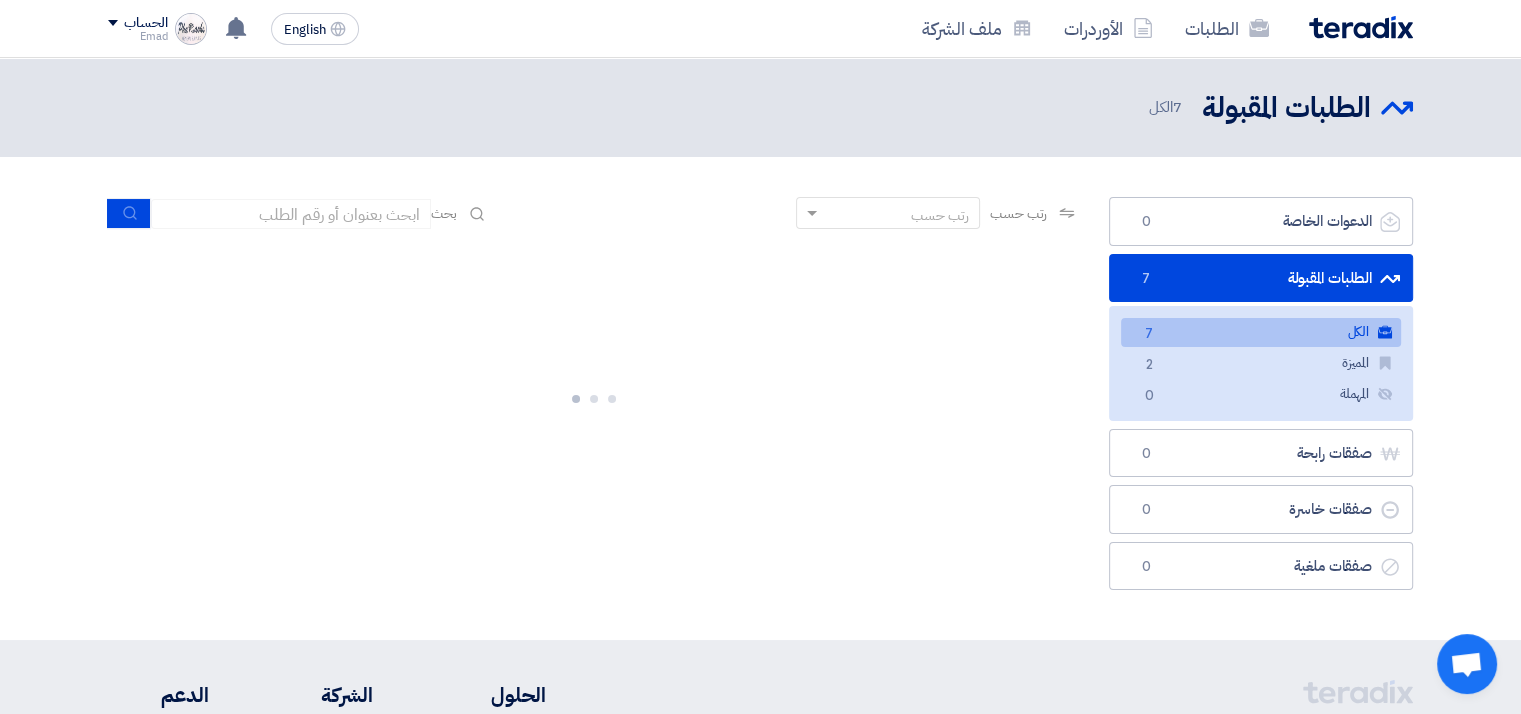 click on "الكل
الكل
7" 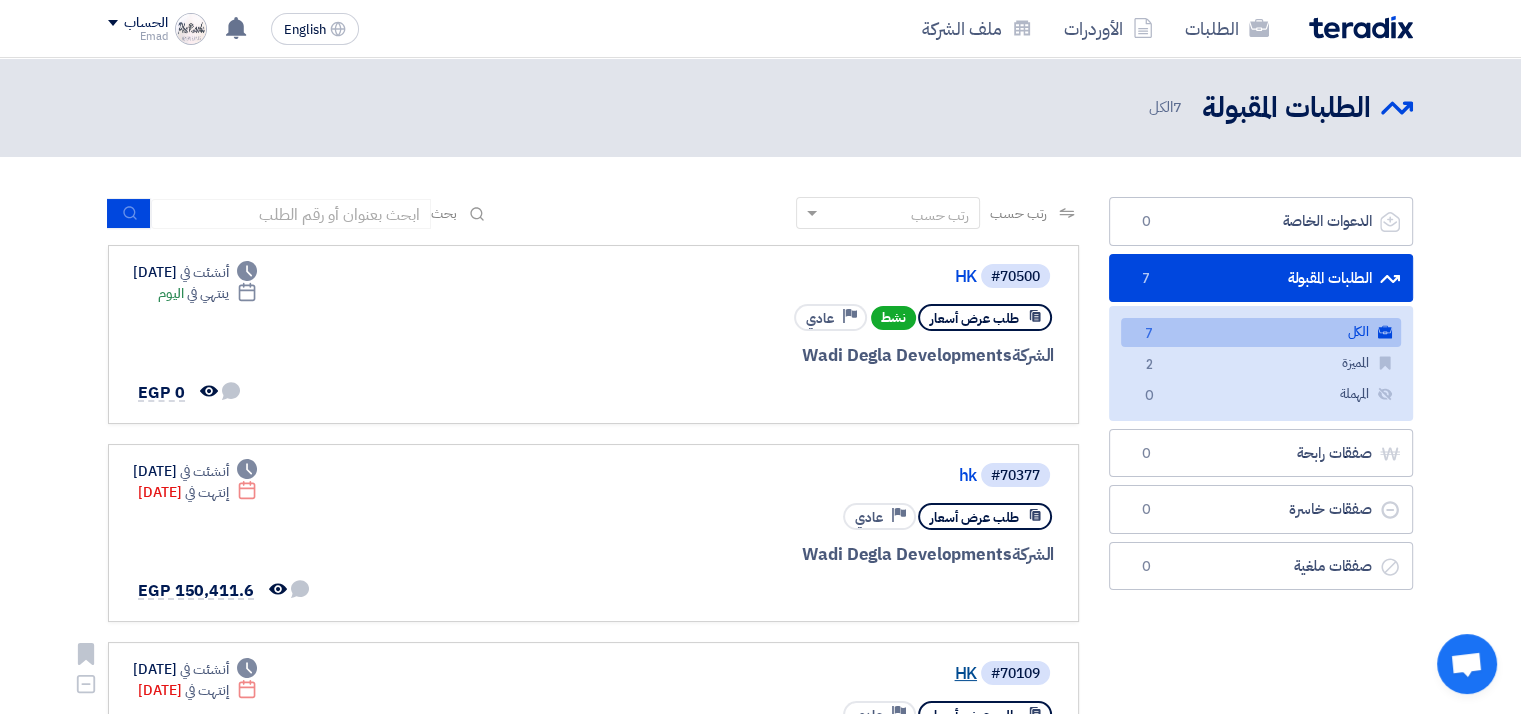 click on "HK" 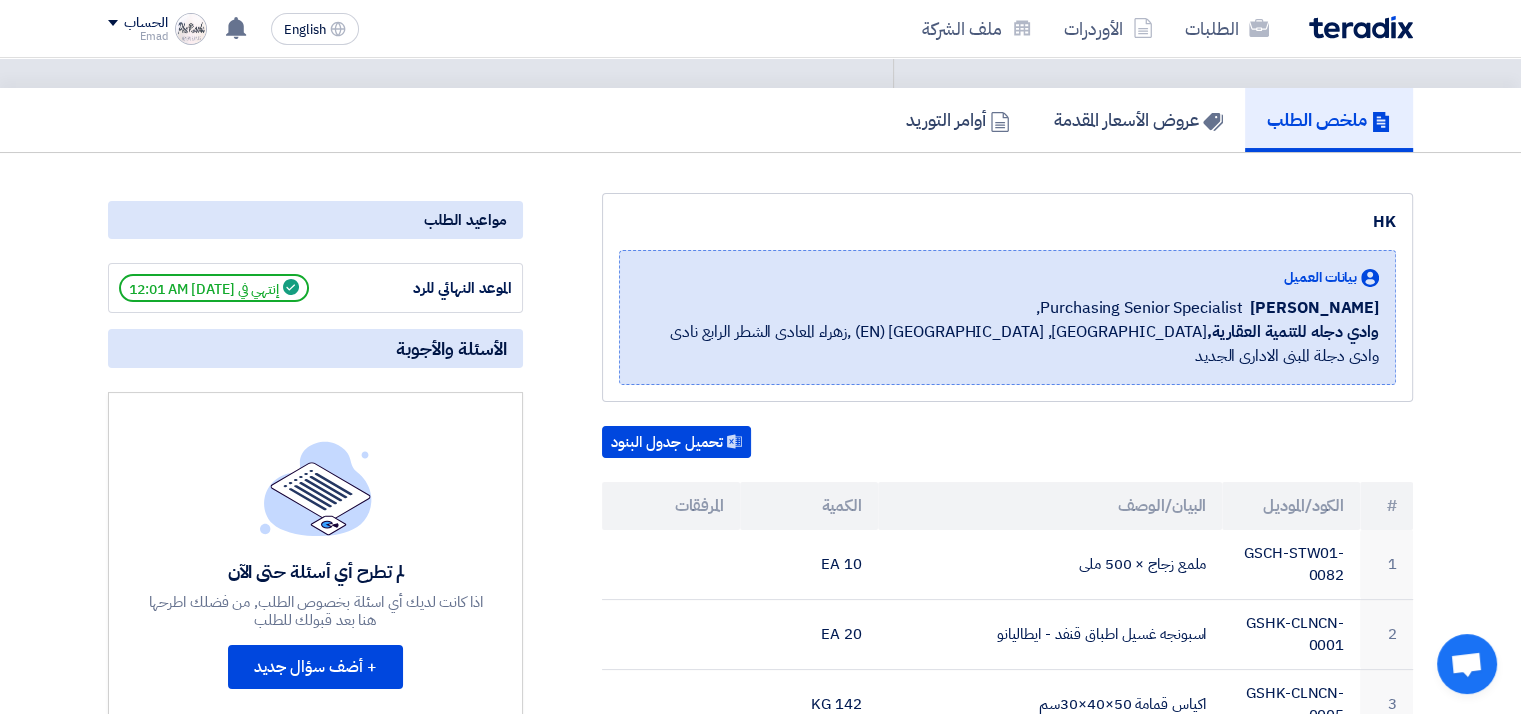 scroll, scrollTop: 120, scrollLeft: 0, axis: vertical 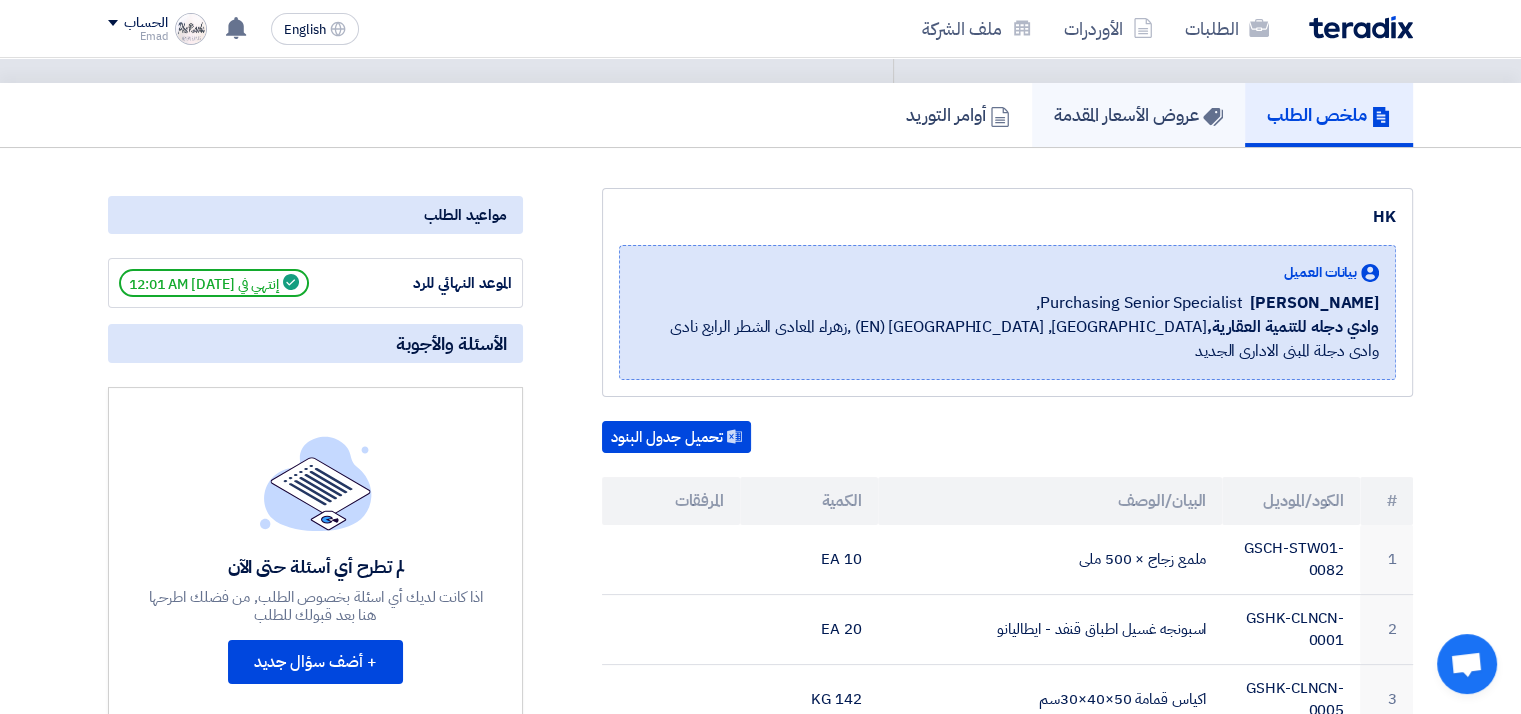 click on "عروض الأسعار المقدمة" 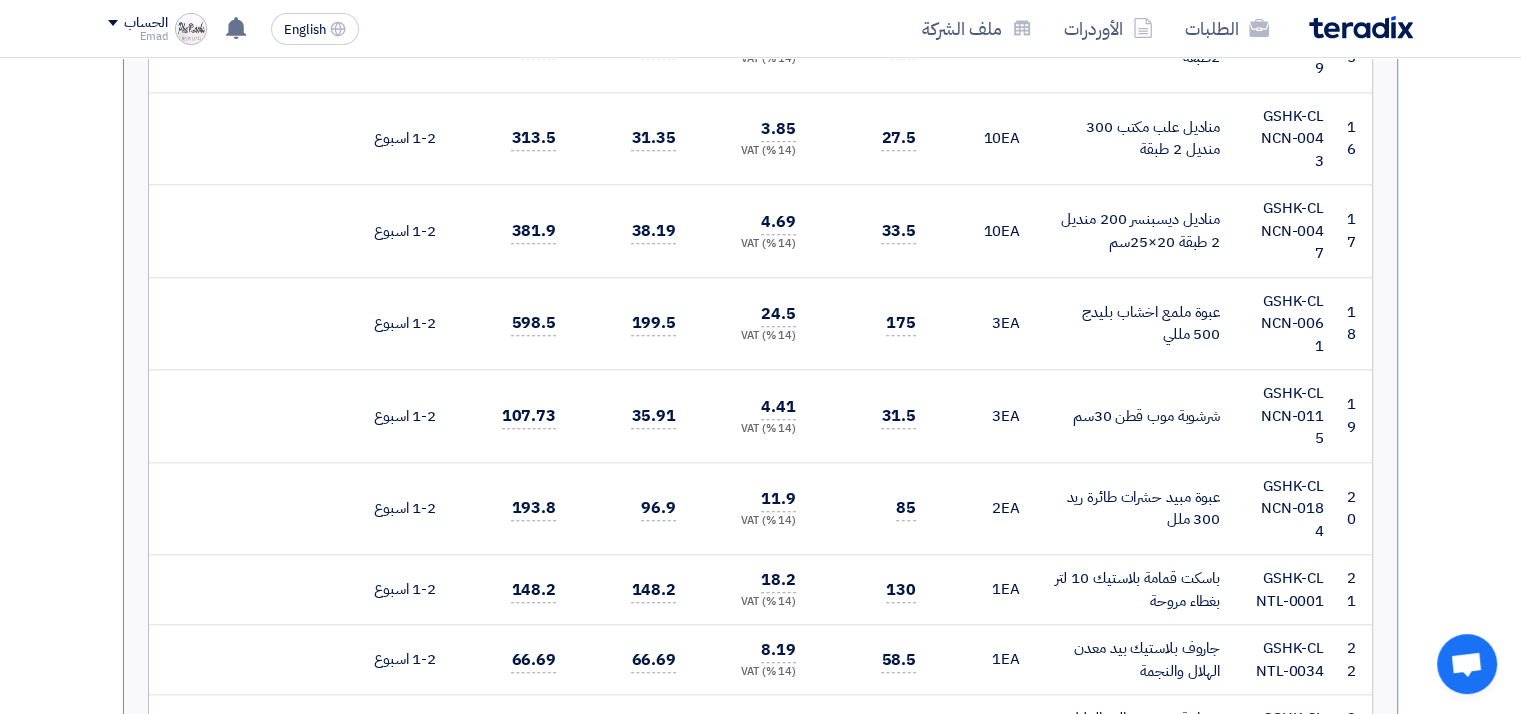 scroll, scrollTop: 1960, scrollLeft: 0, axis: vertical 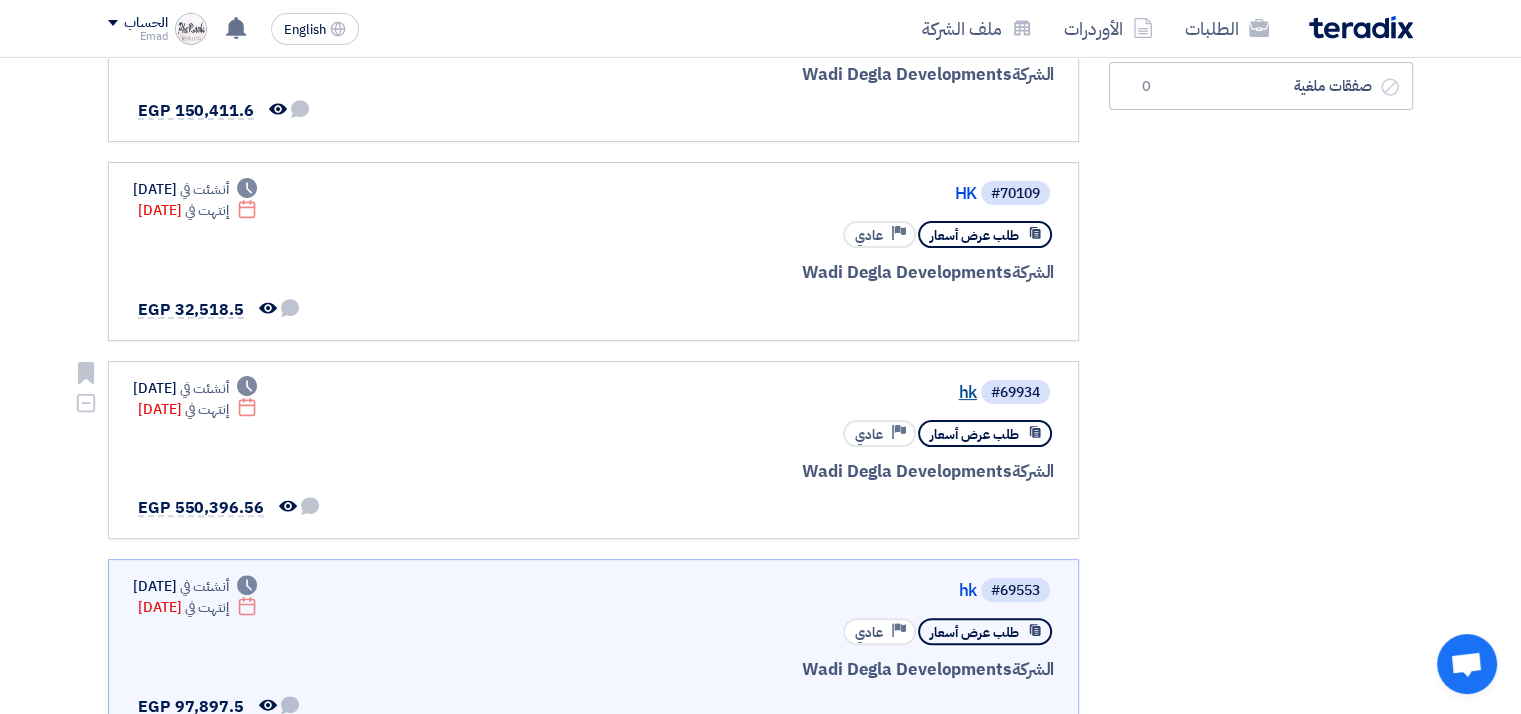 click on "hk" 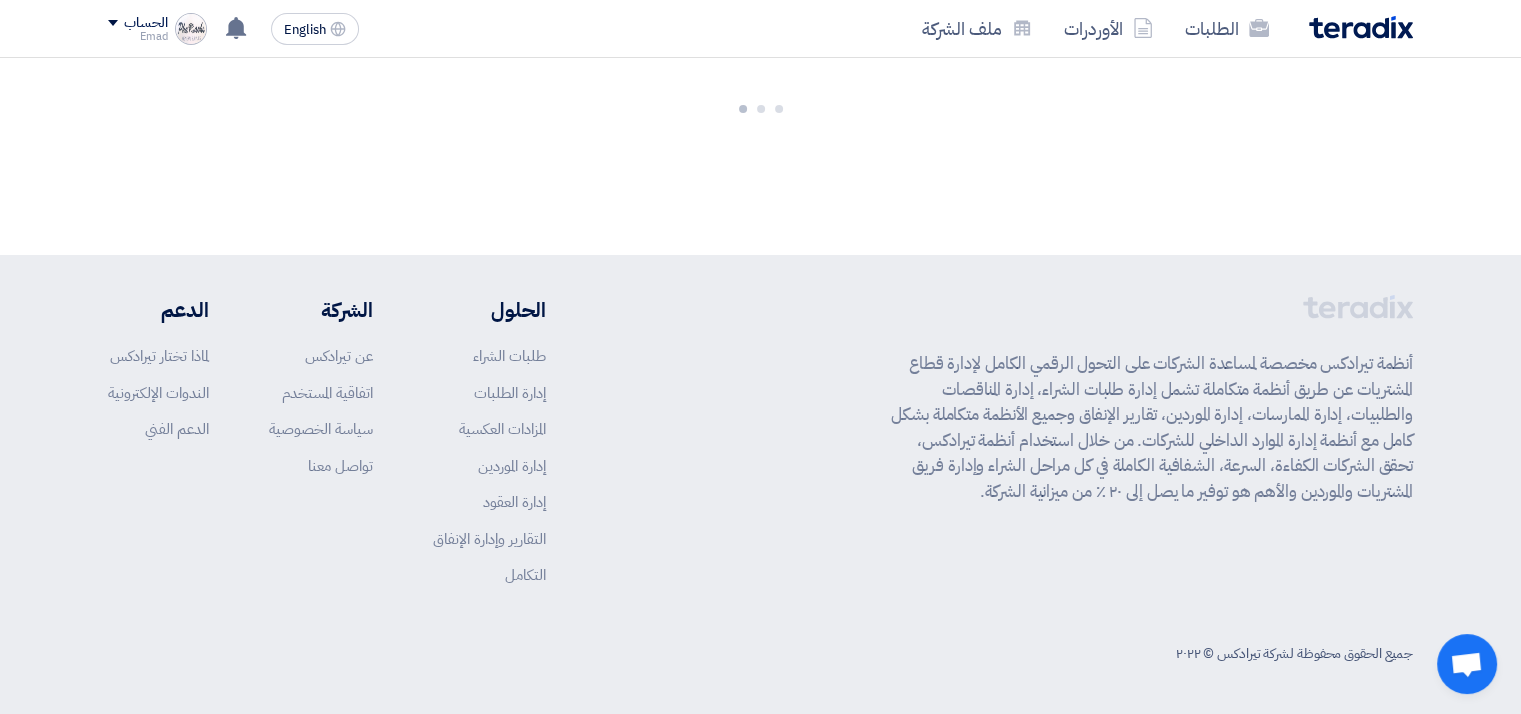 scroll, scrollTop: 0, scrollLeft: 0, axis: both 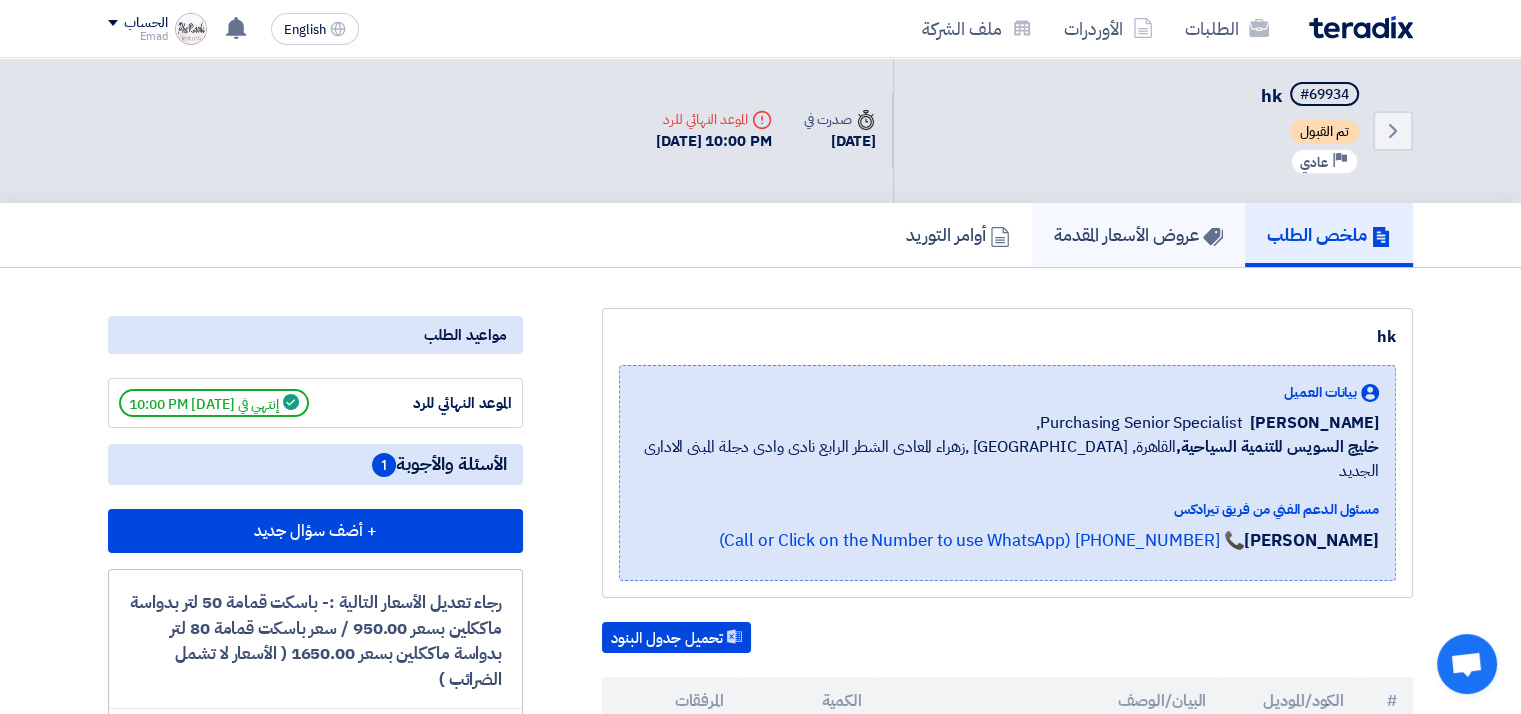 click on "عروض الأسعار المقدمة" 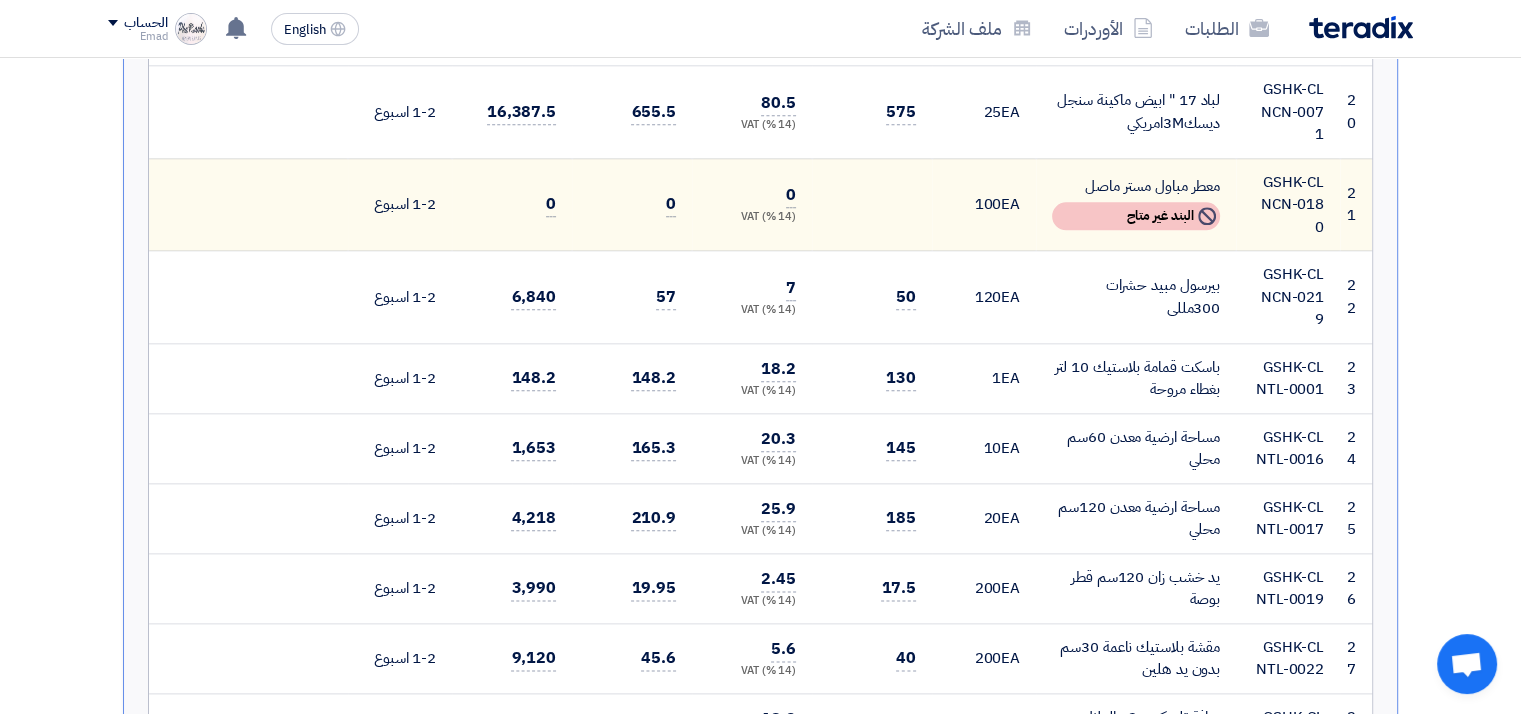 scroll, scrollTop: 2280, scrollLeft: 0, axis: vertical 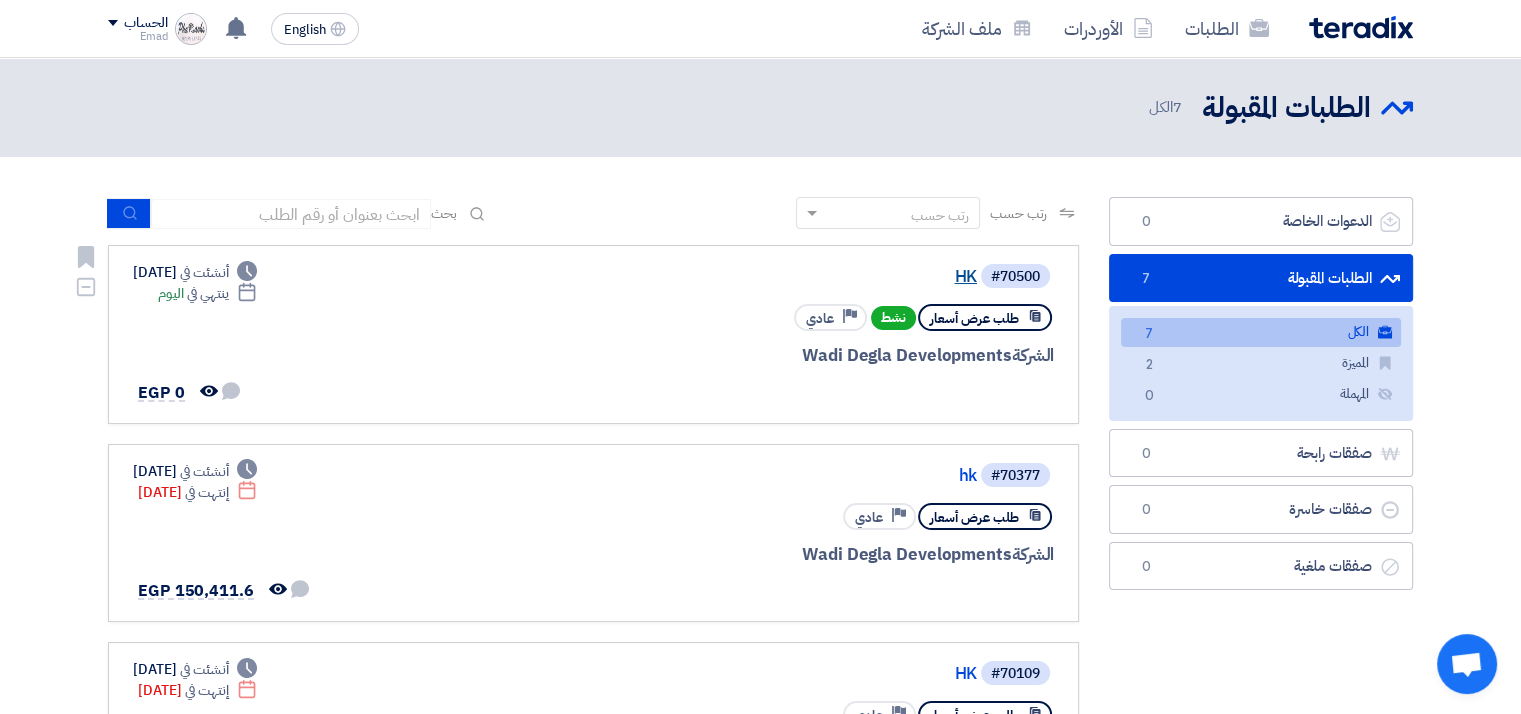 click on "HK" 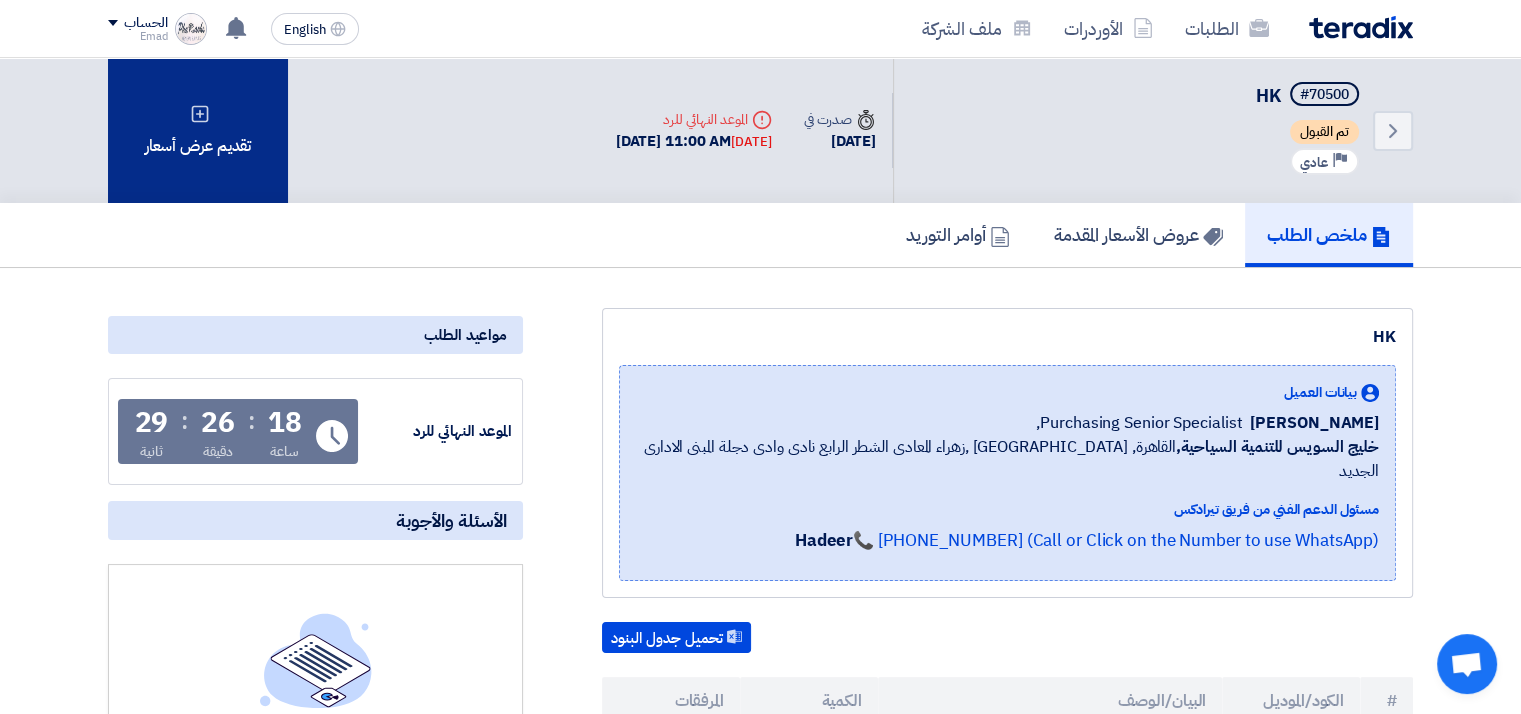 click on "تقديم عرض أسعار" 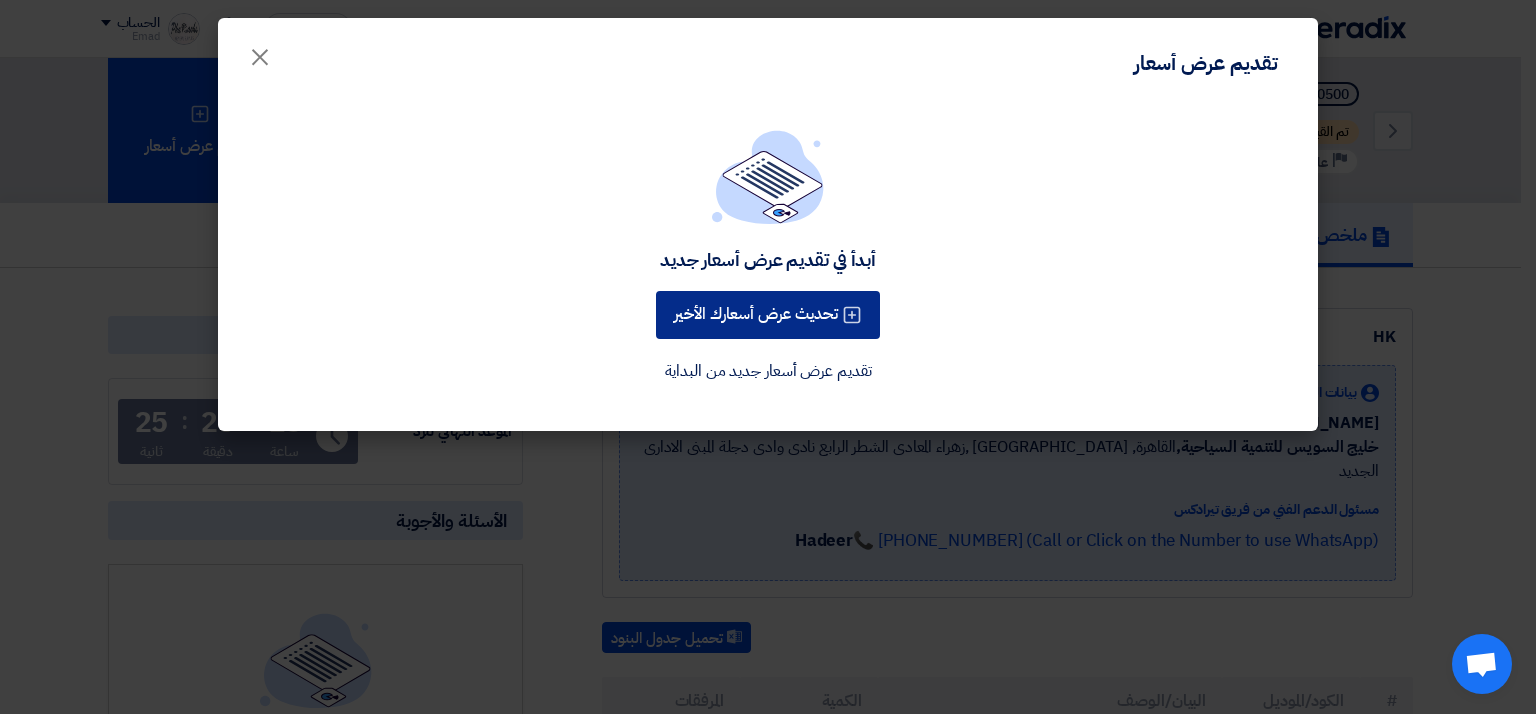 click on "تحديث عرض أسعارك الأخير" 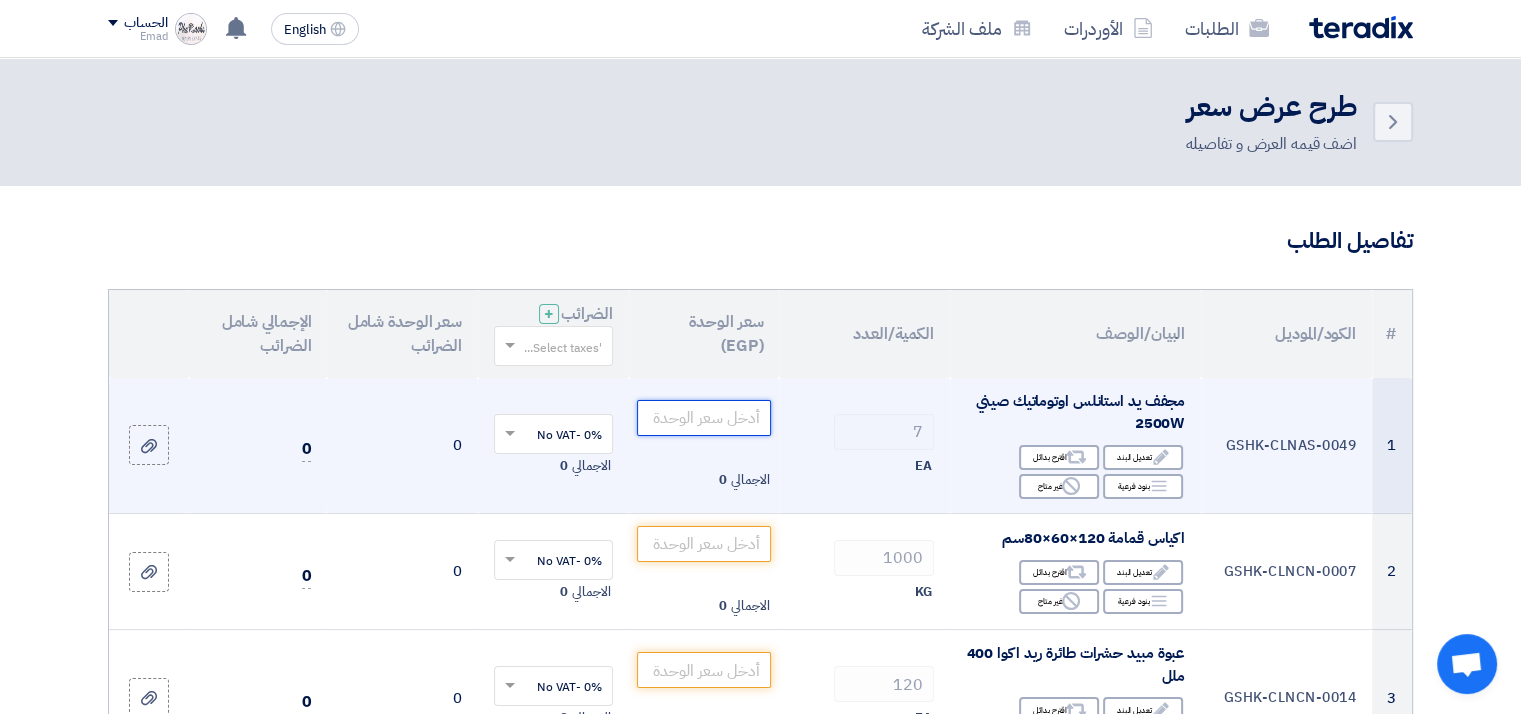 click 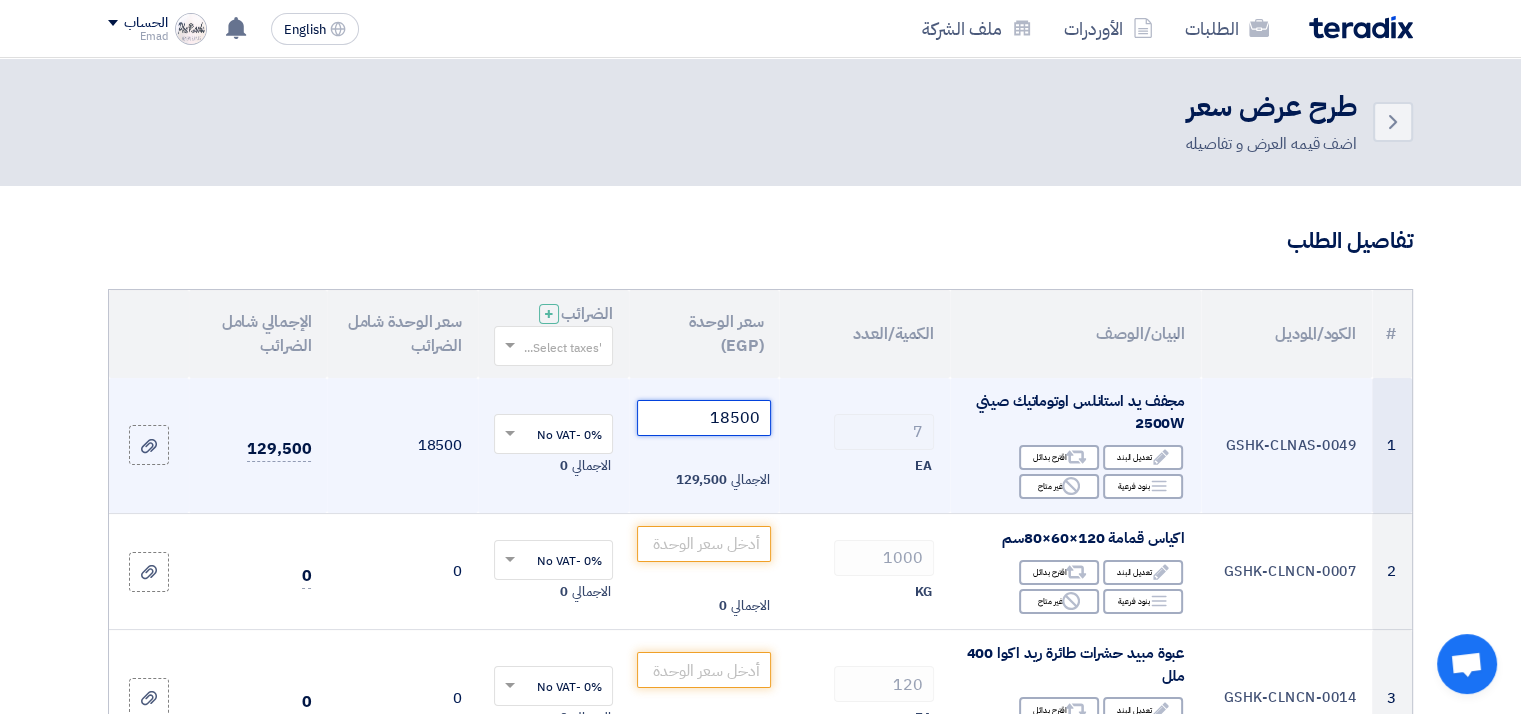 type on "18500" 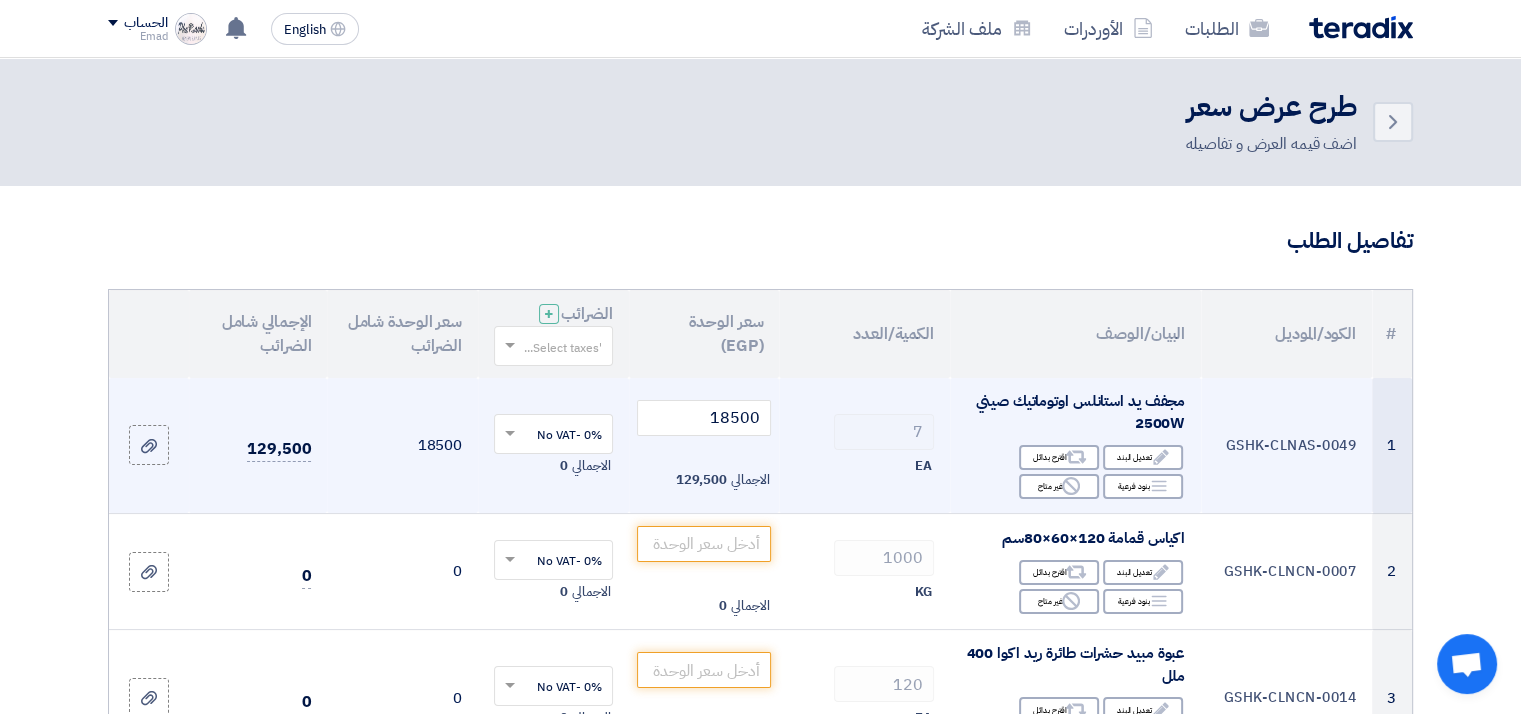 click 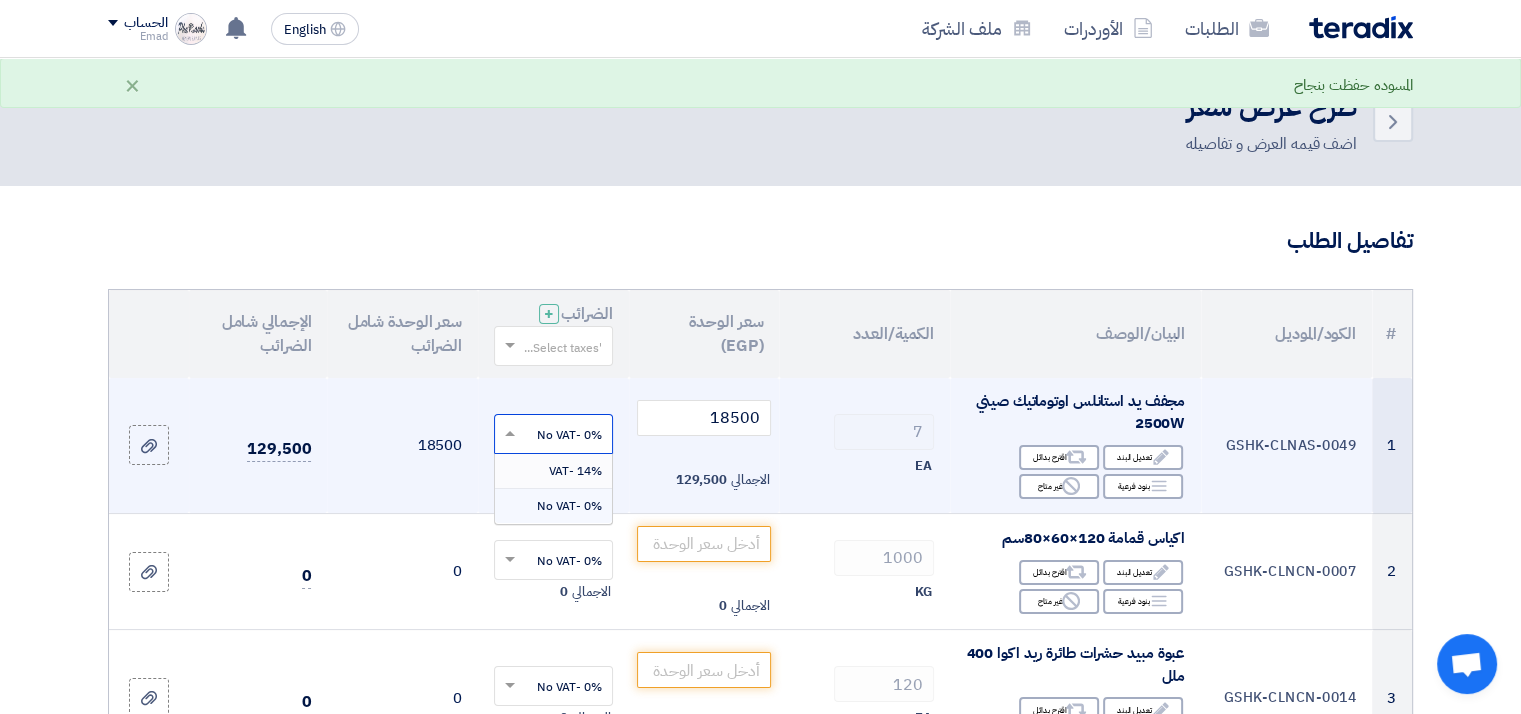click on "14% -VAT" at bounding box center (553, 471) 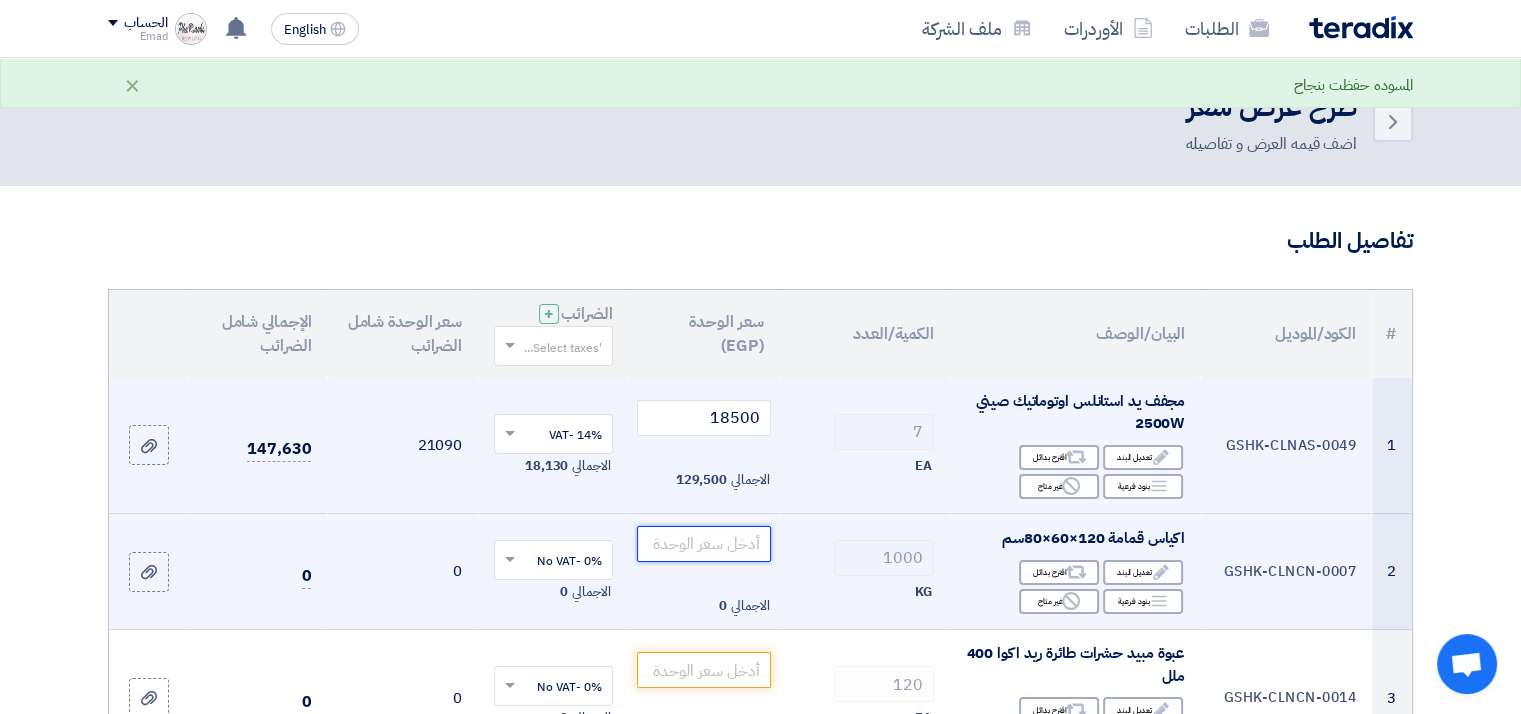 click 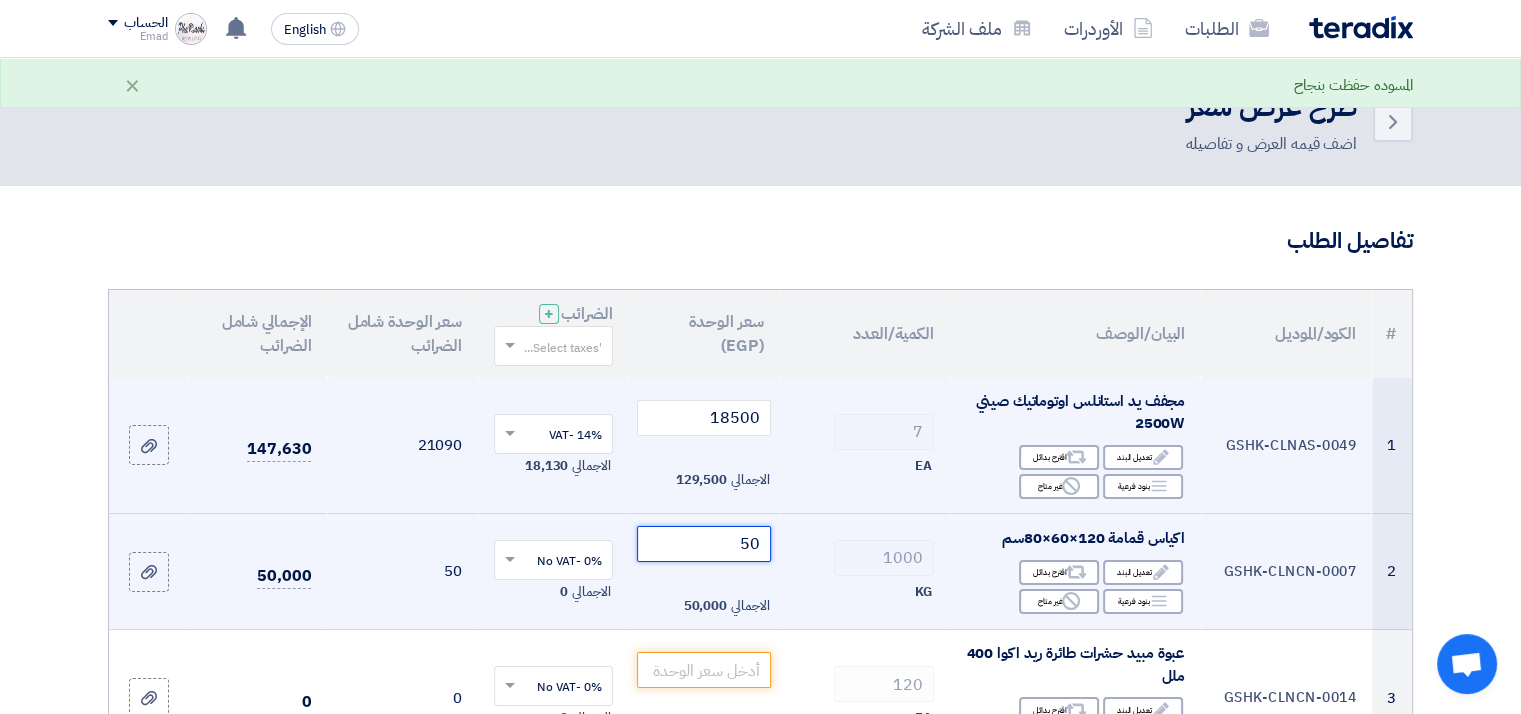 type on "50" 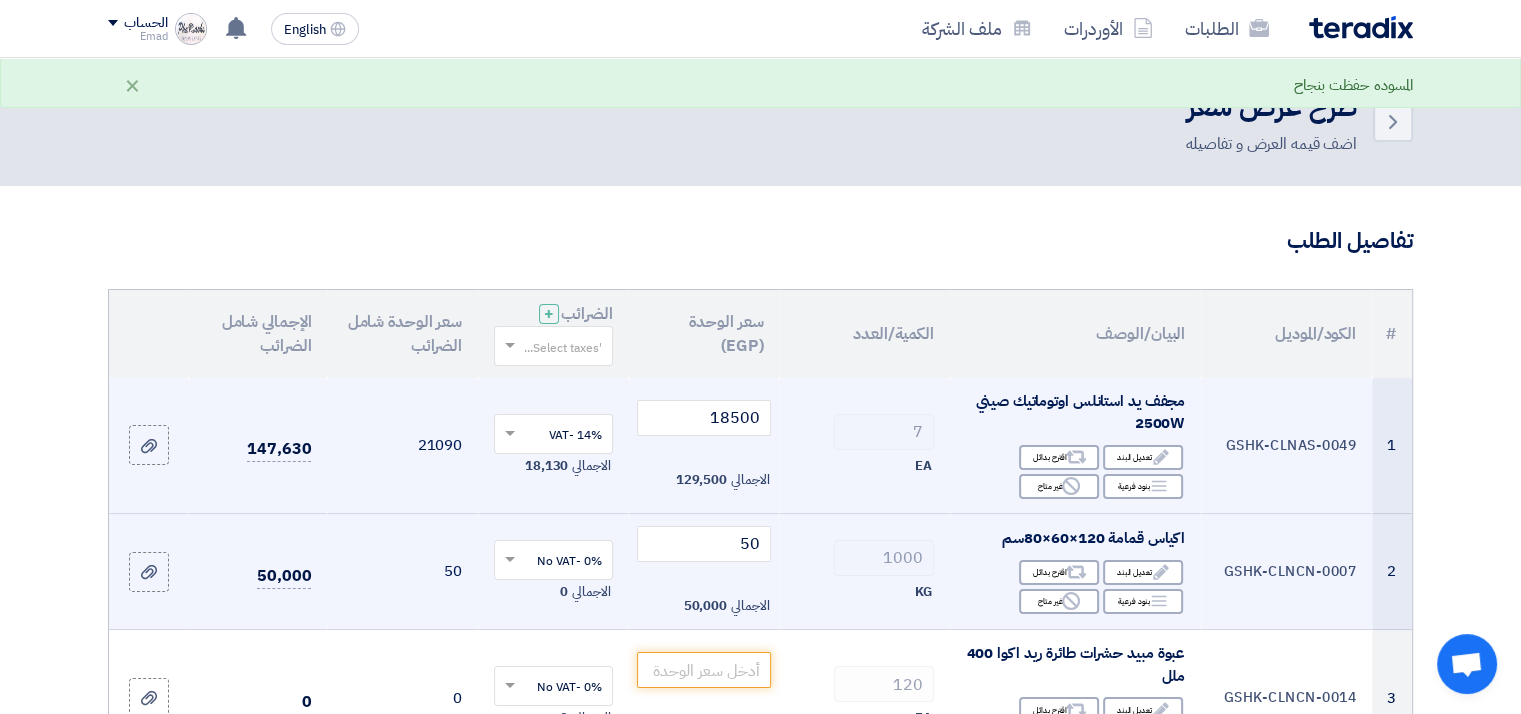 click 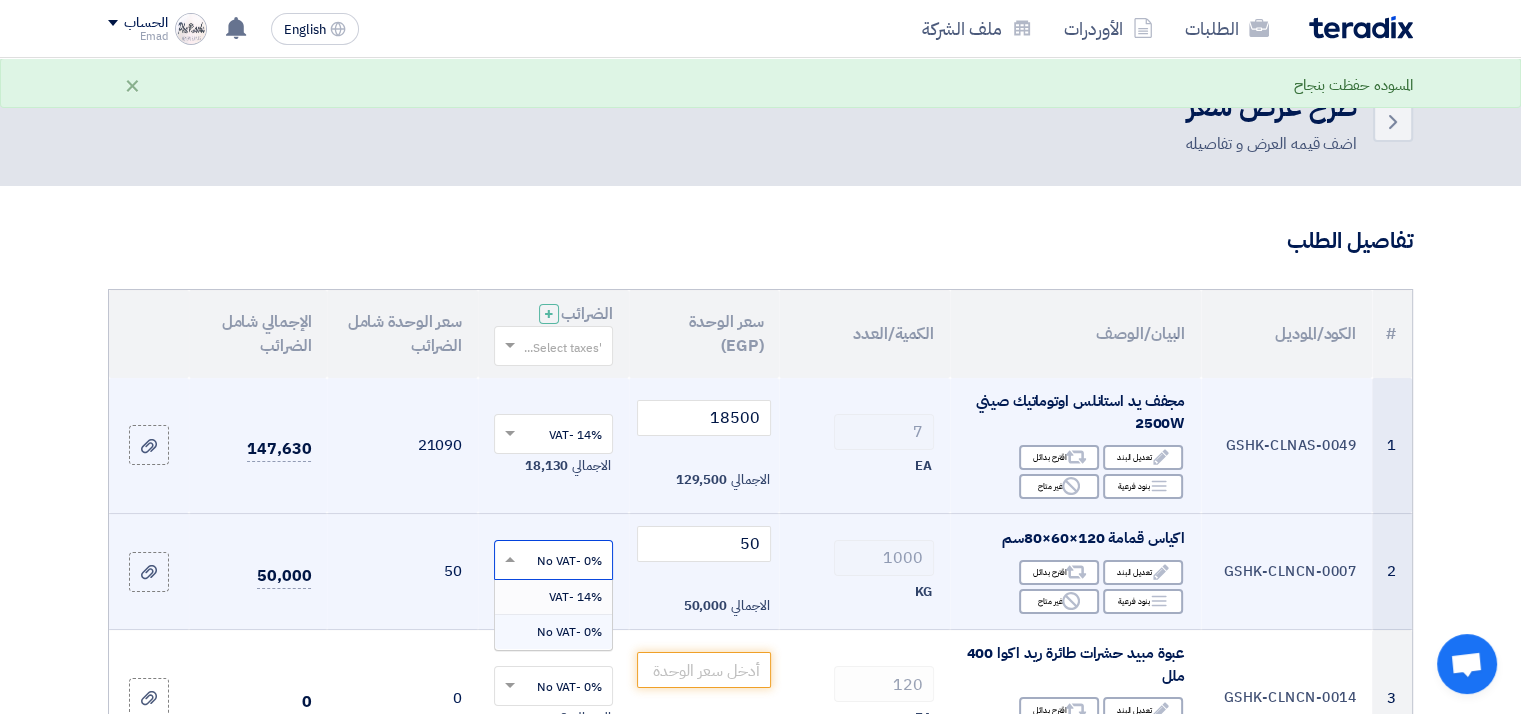 click on "14% -VAT" at bounding box center (575, 597) 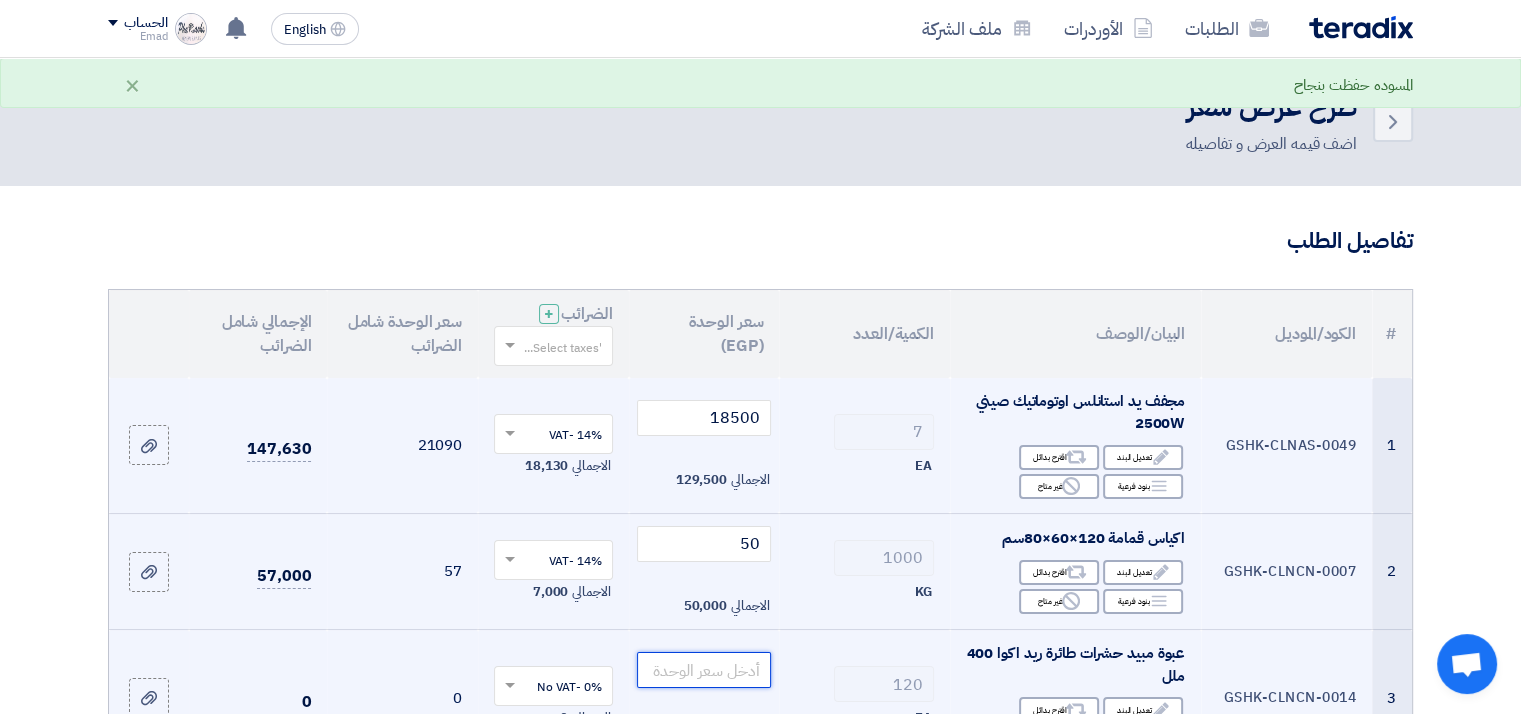 click 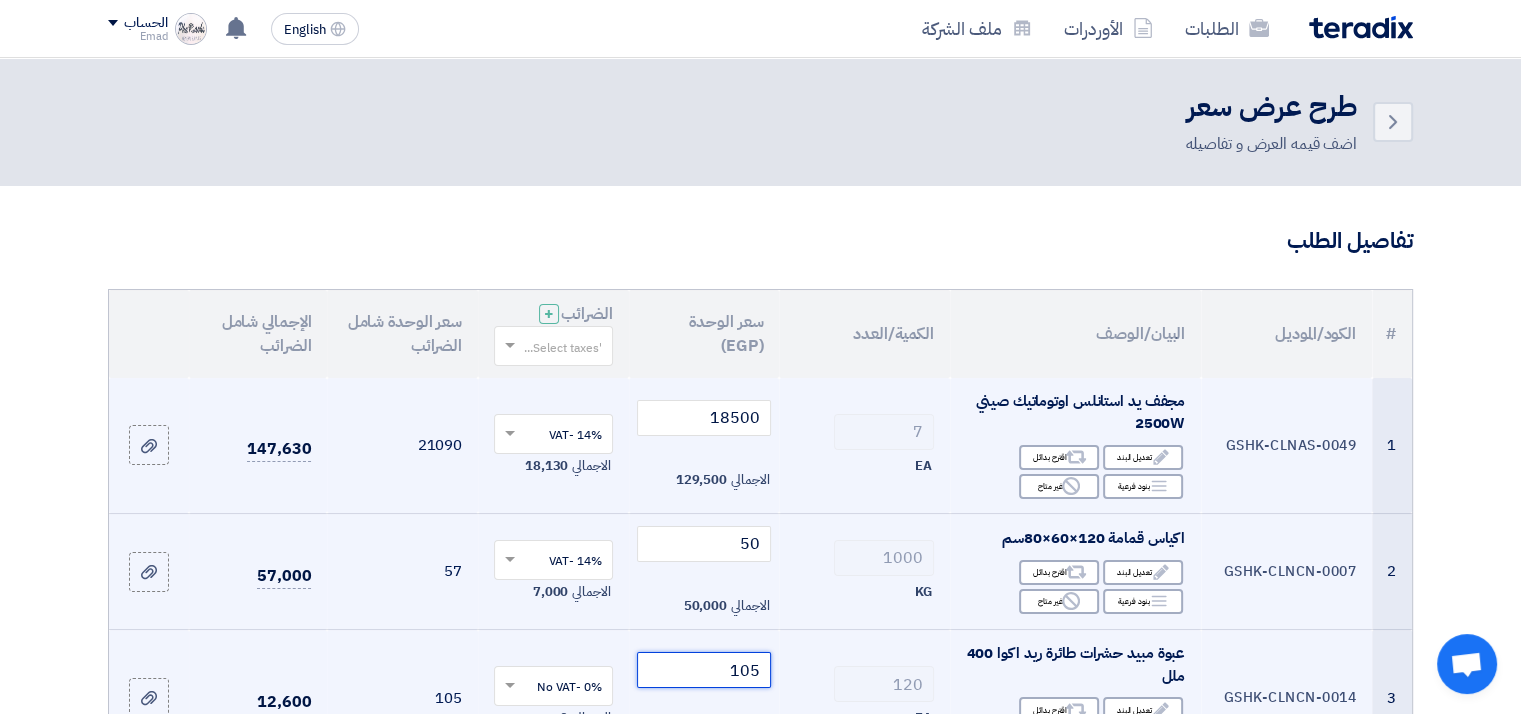type on "105" 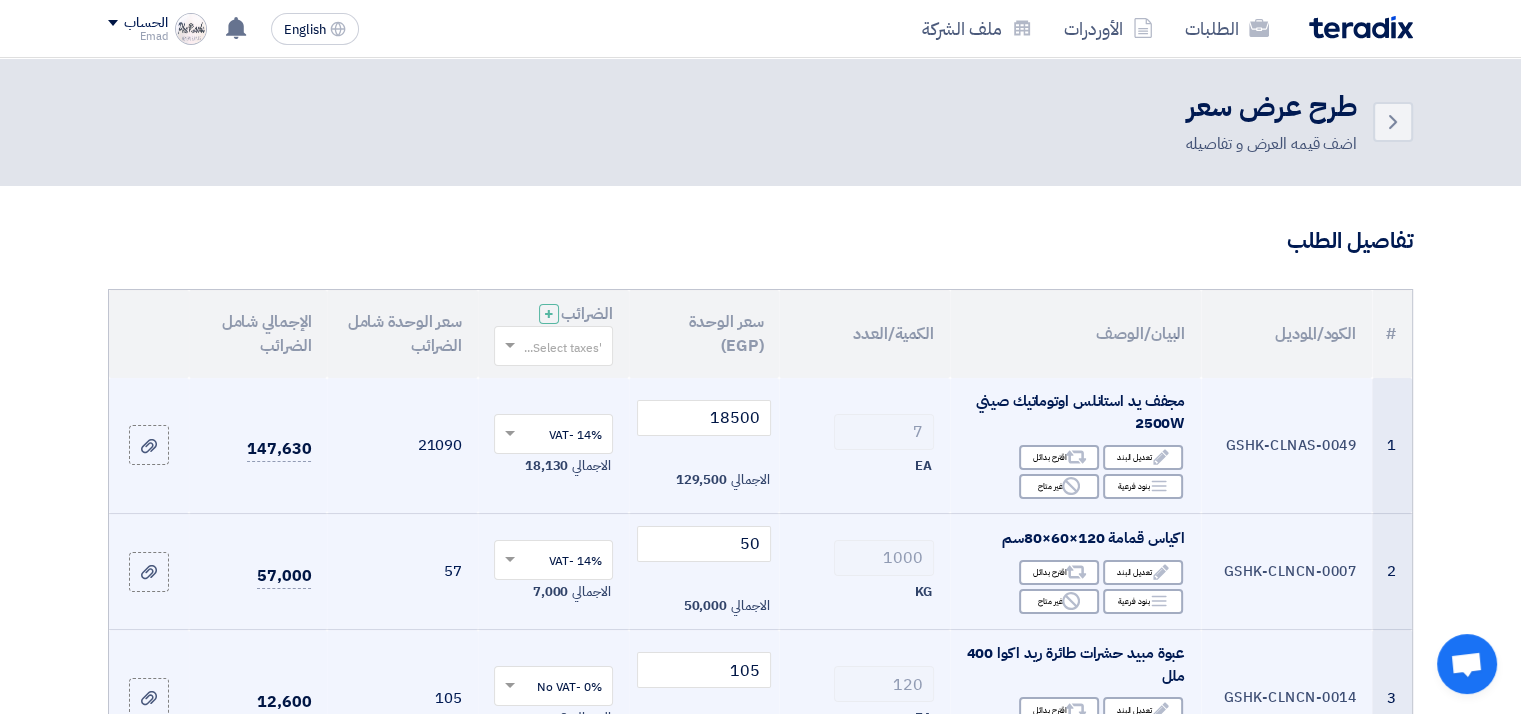 click 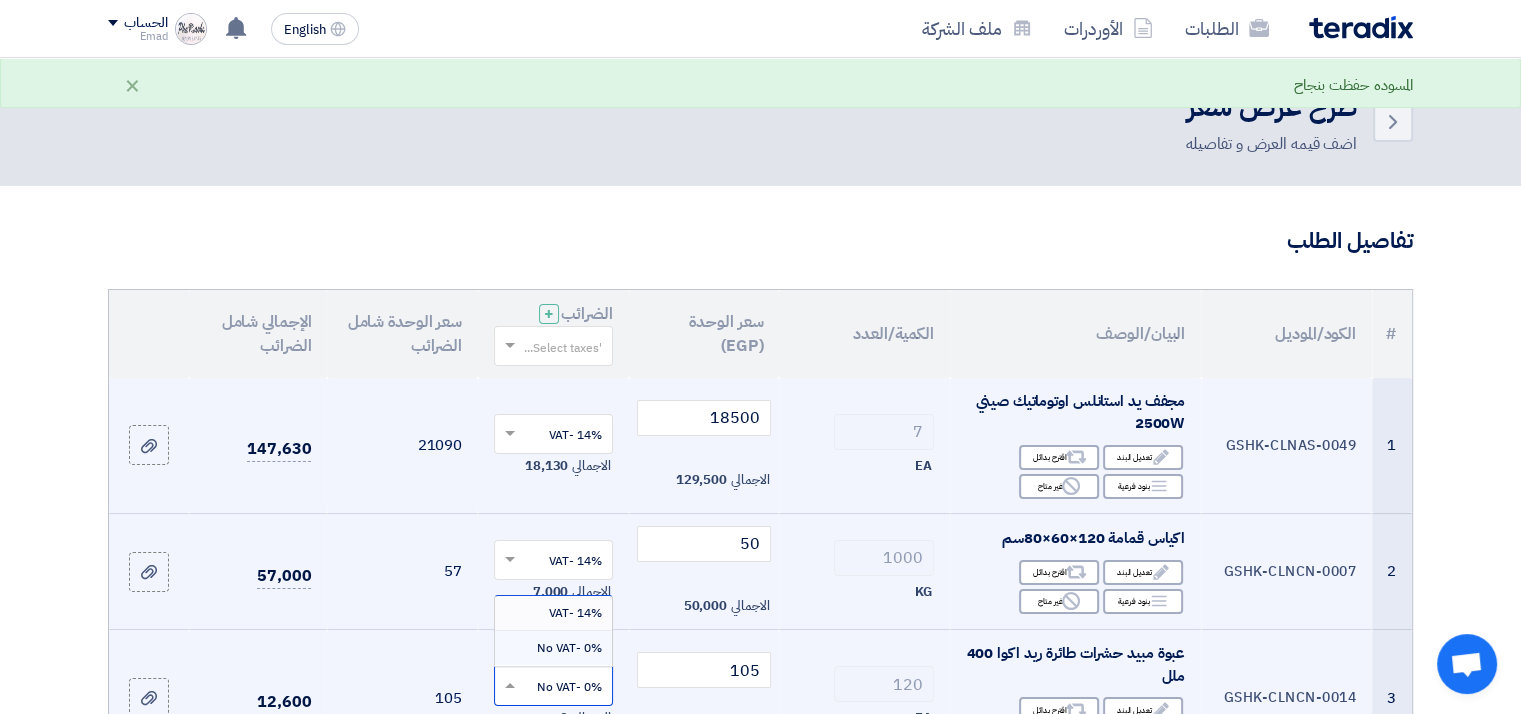 click on "14% -VAT" at bounding box center (575, 613) 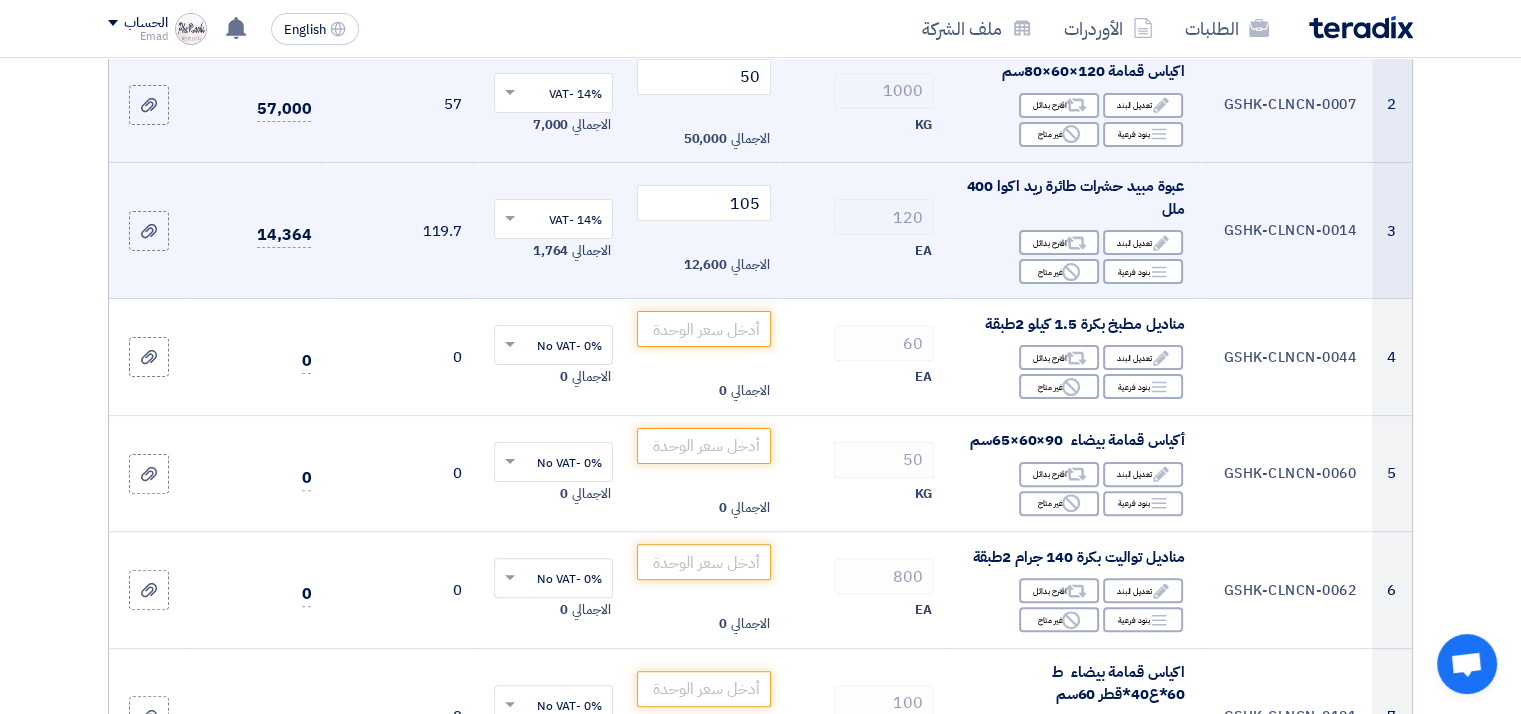 scroll, scrollTop: 528, scrollLeft: 0, axis: vertical 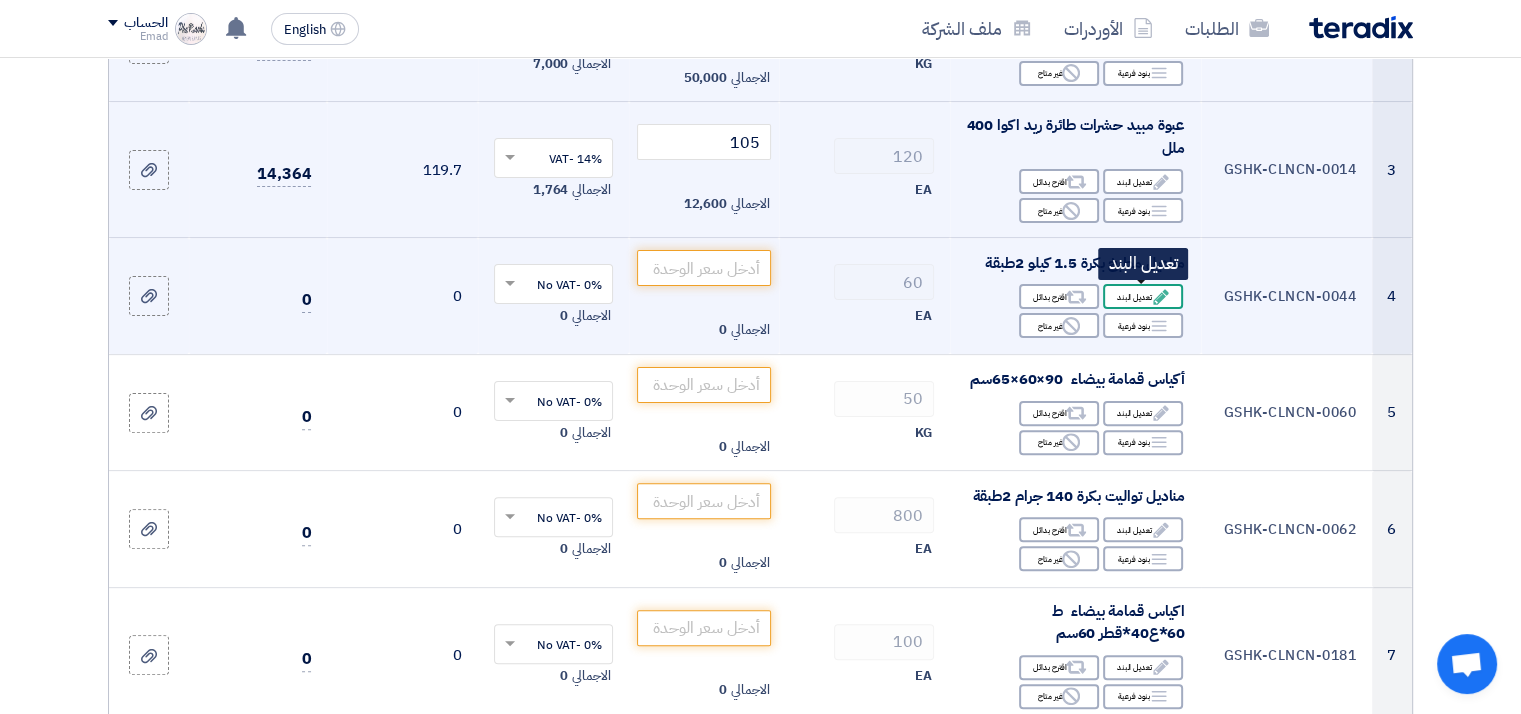 click on "Edit
تعديل البند" 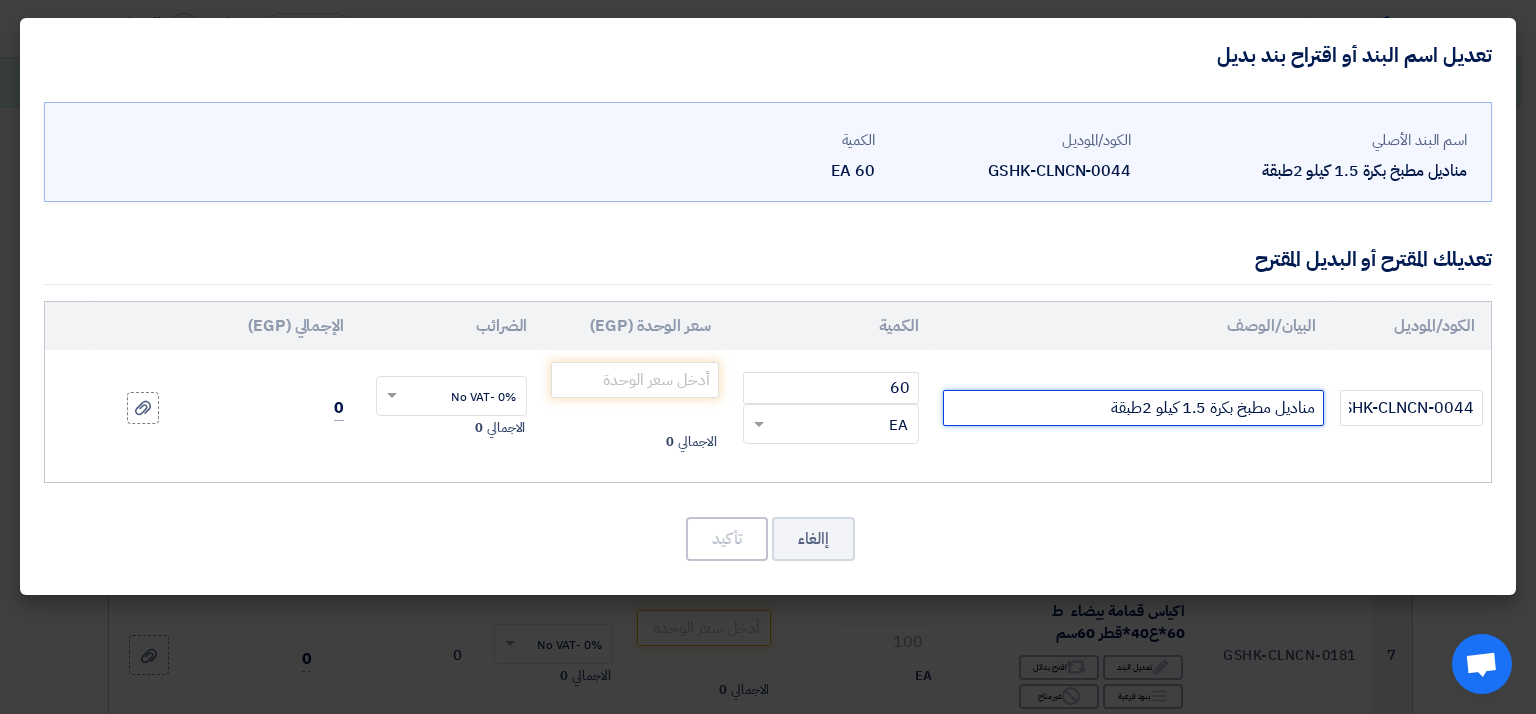 click on "مناديل مطبخ بكرة 1.5 كيلو 2طبقة" 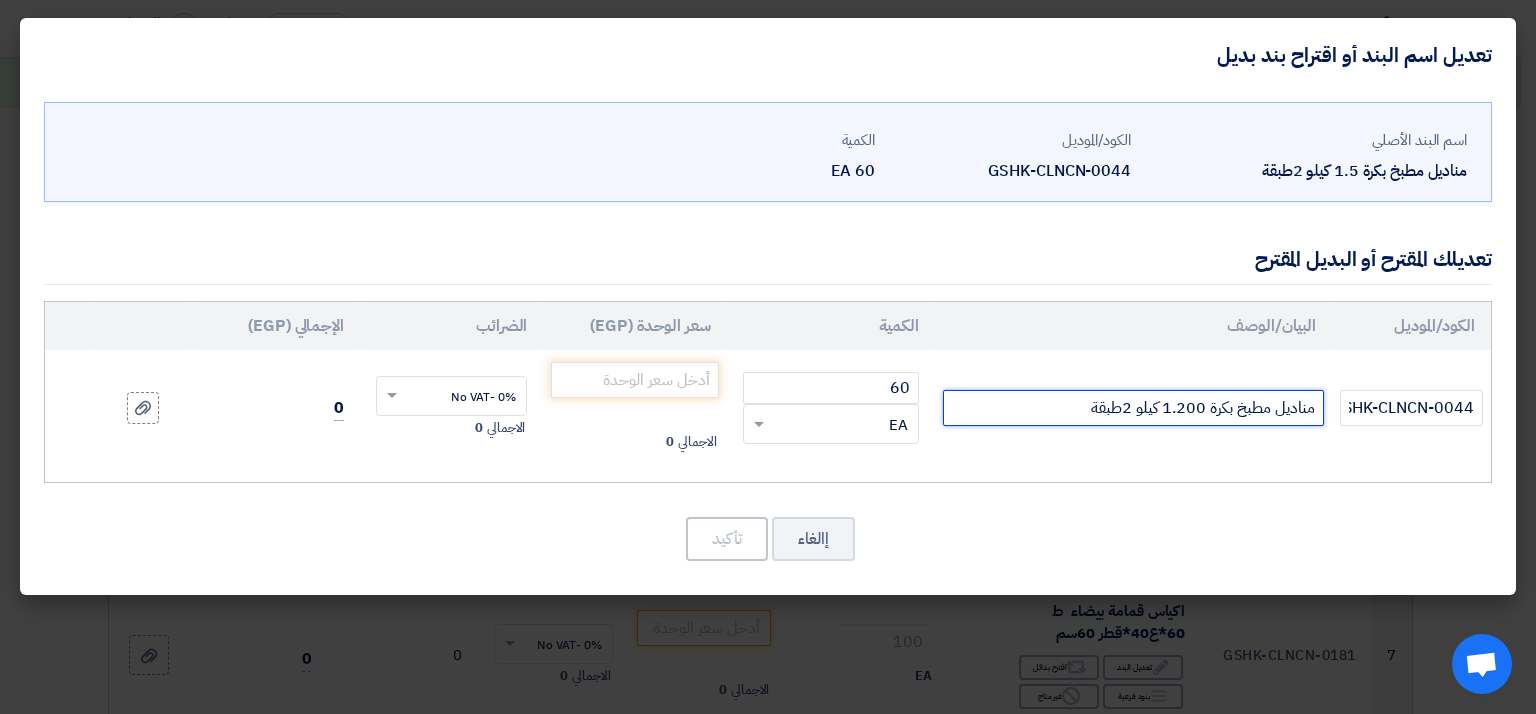 type on "مناديل مطبخ بكرة 1.200 كيلو 2طبقة" 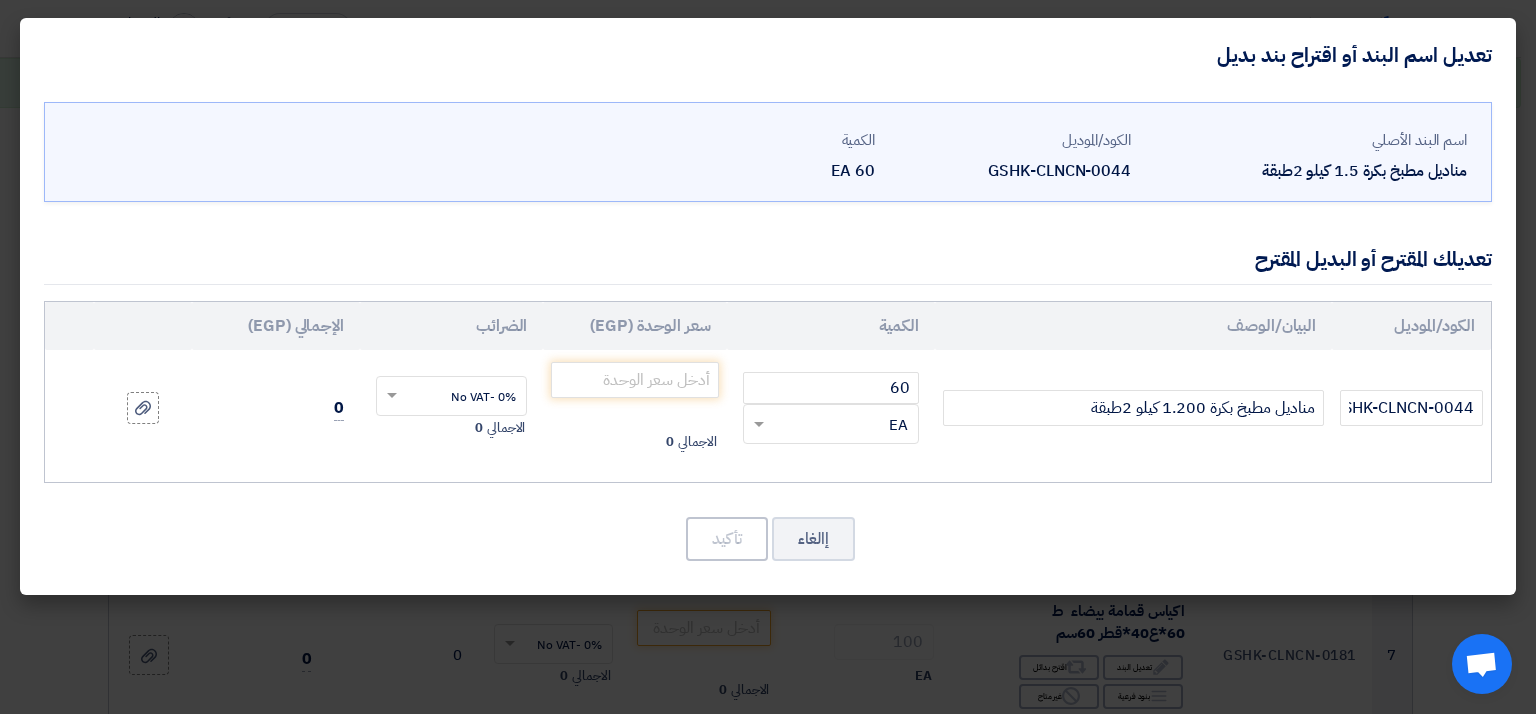 click on "الكود/الموديل
البيان/الوصف
الكمية
سعر الوحدة (EGP)
الضرائب
الإجمالي (EGP)
GSHK-CLNCN-0044 60 ×" 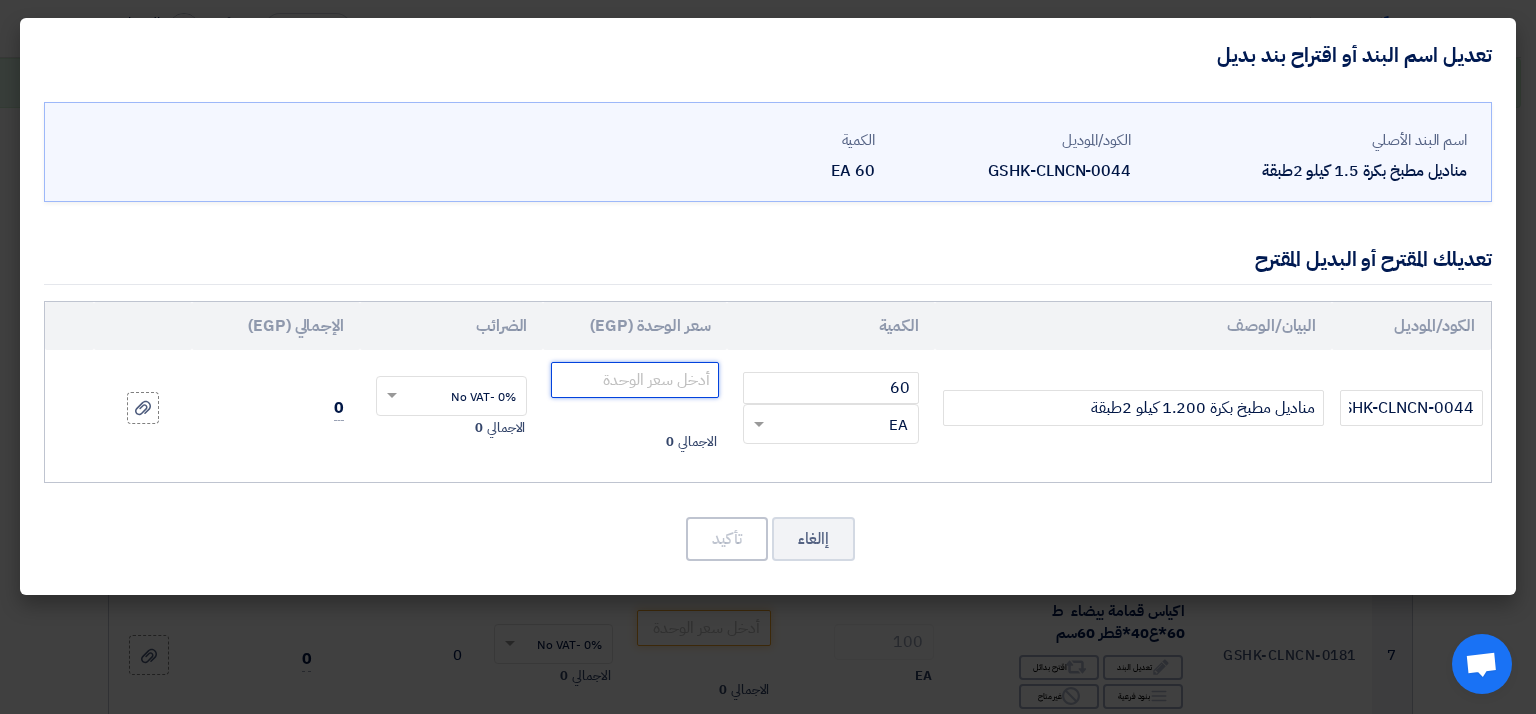 click 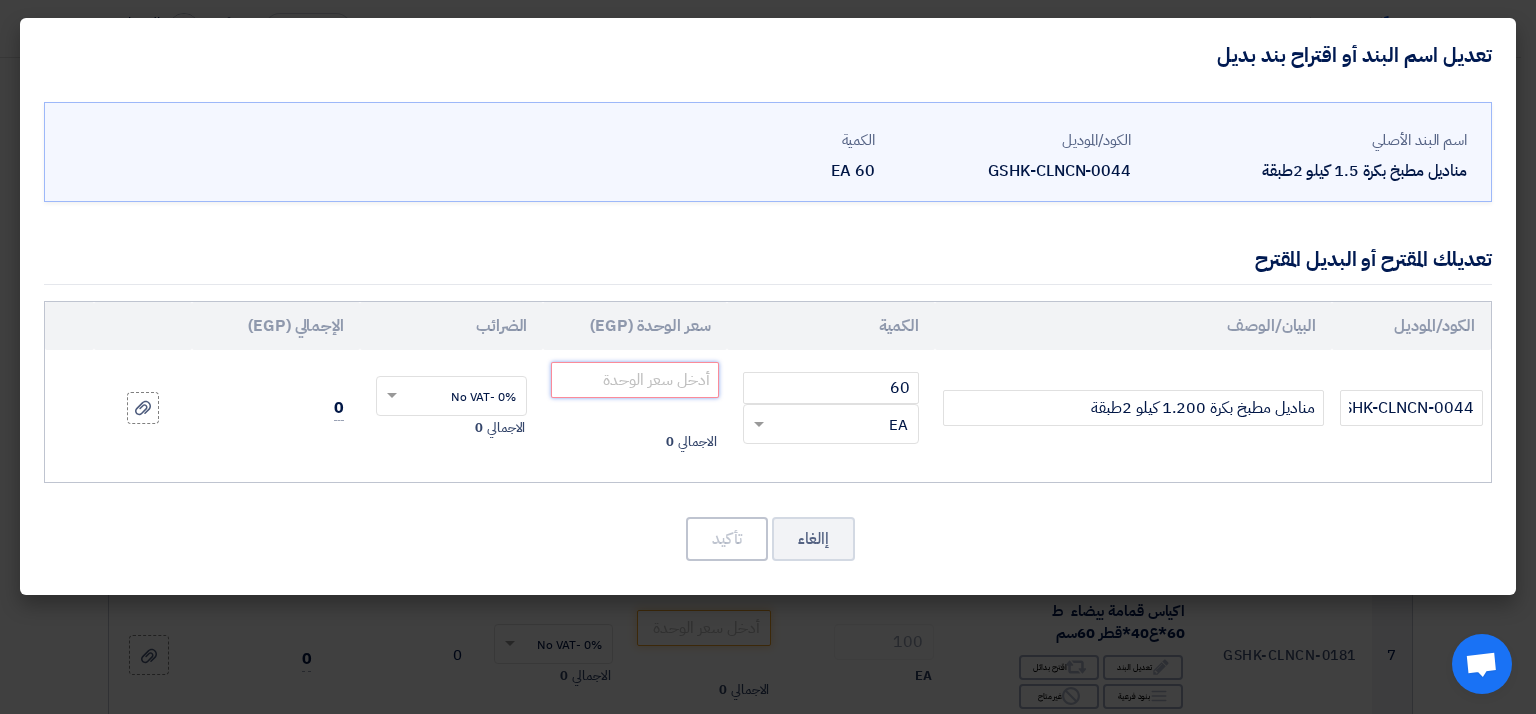 click 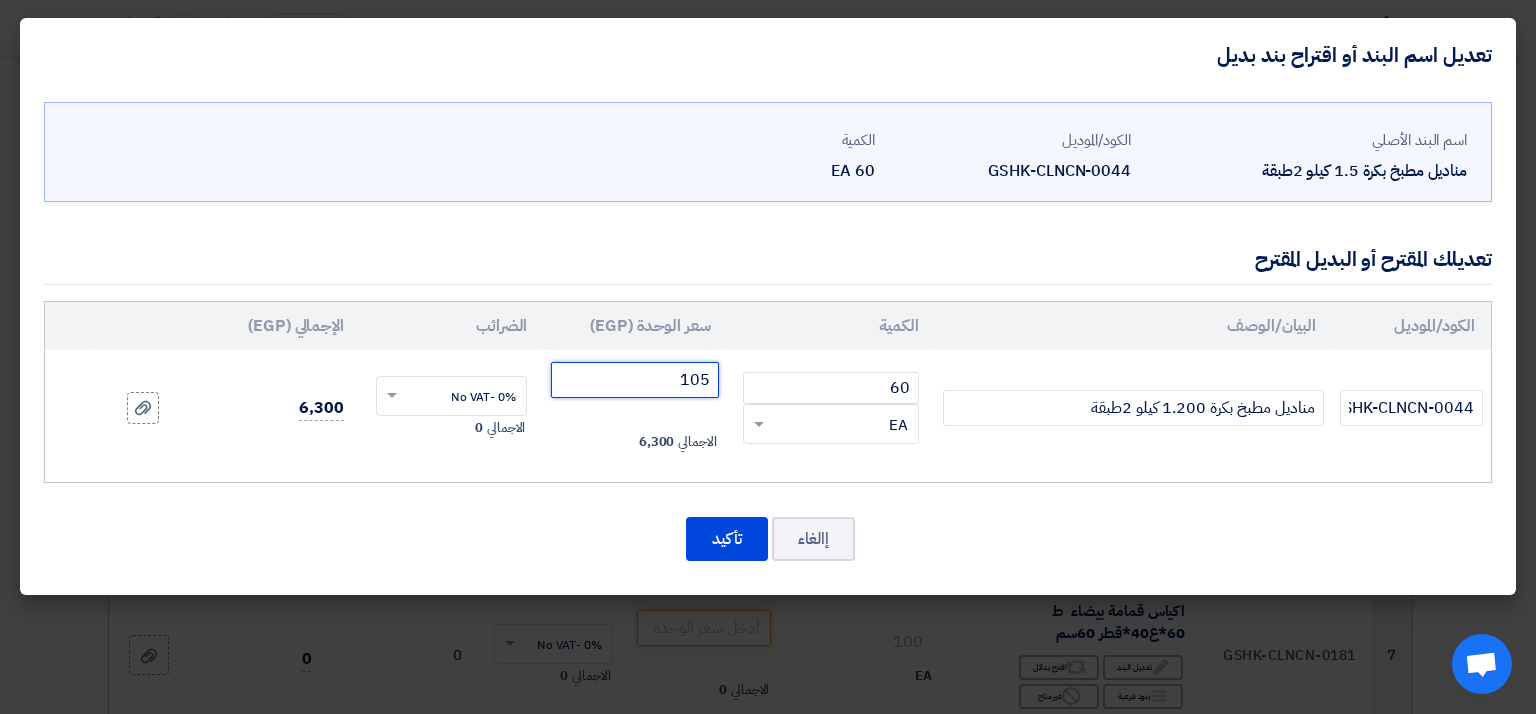 type on "105" 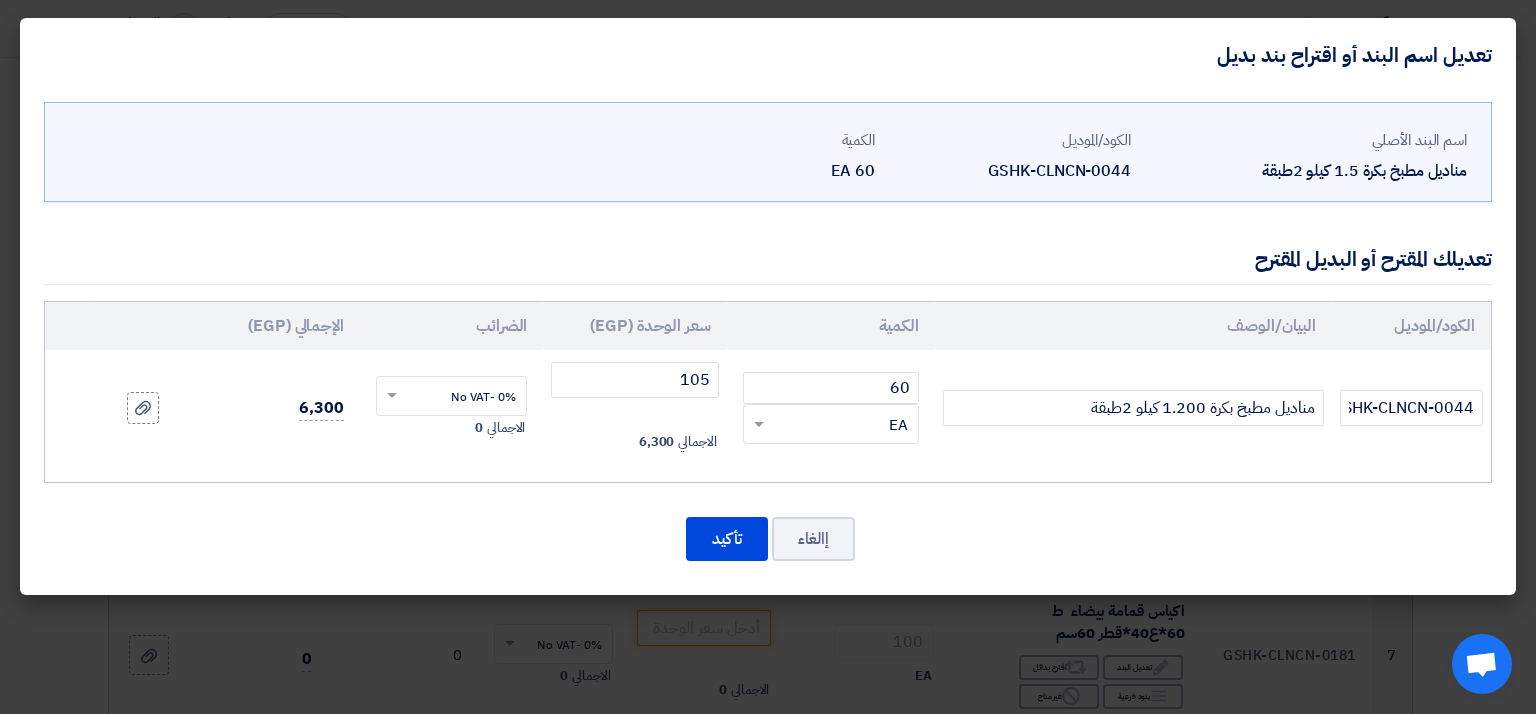 click 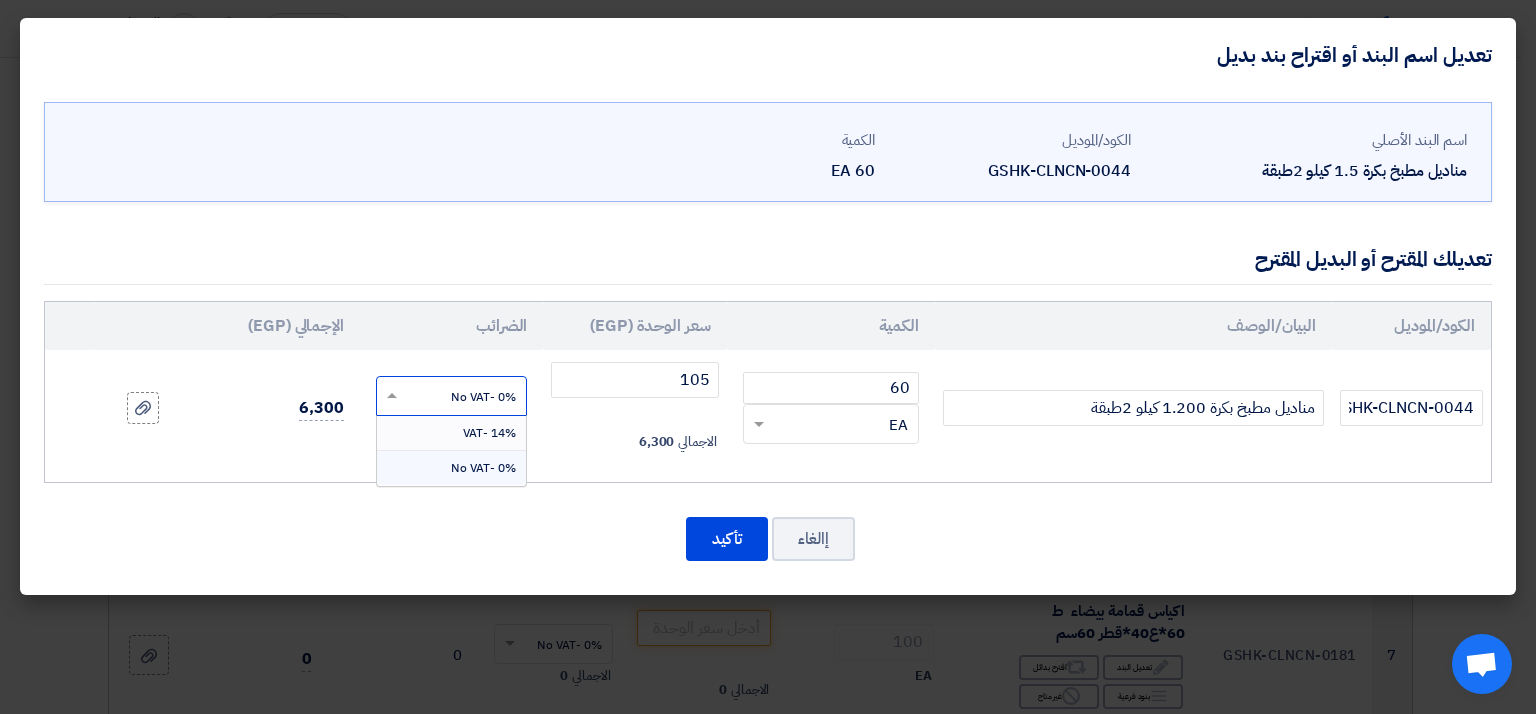 click on "14% -VAT" at bounding box center (451, 433) 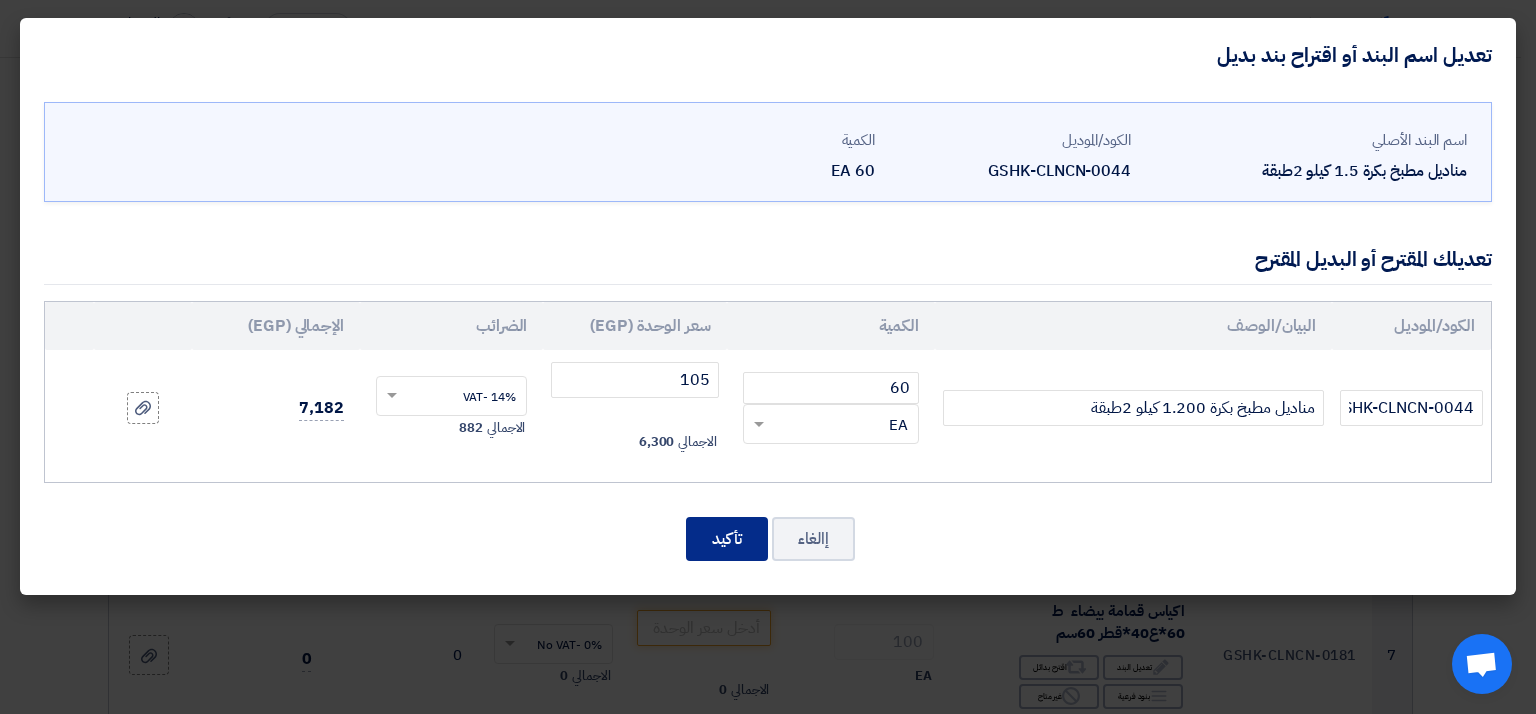 click on "تأكيد" 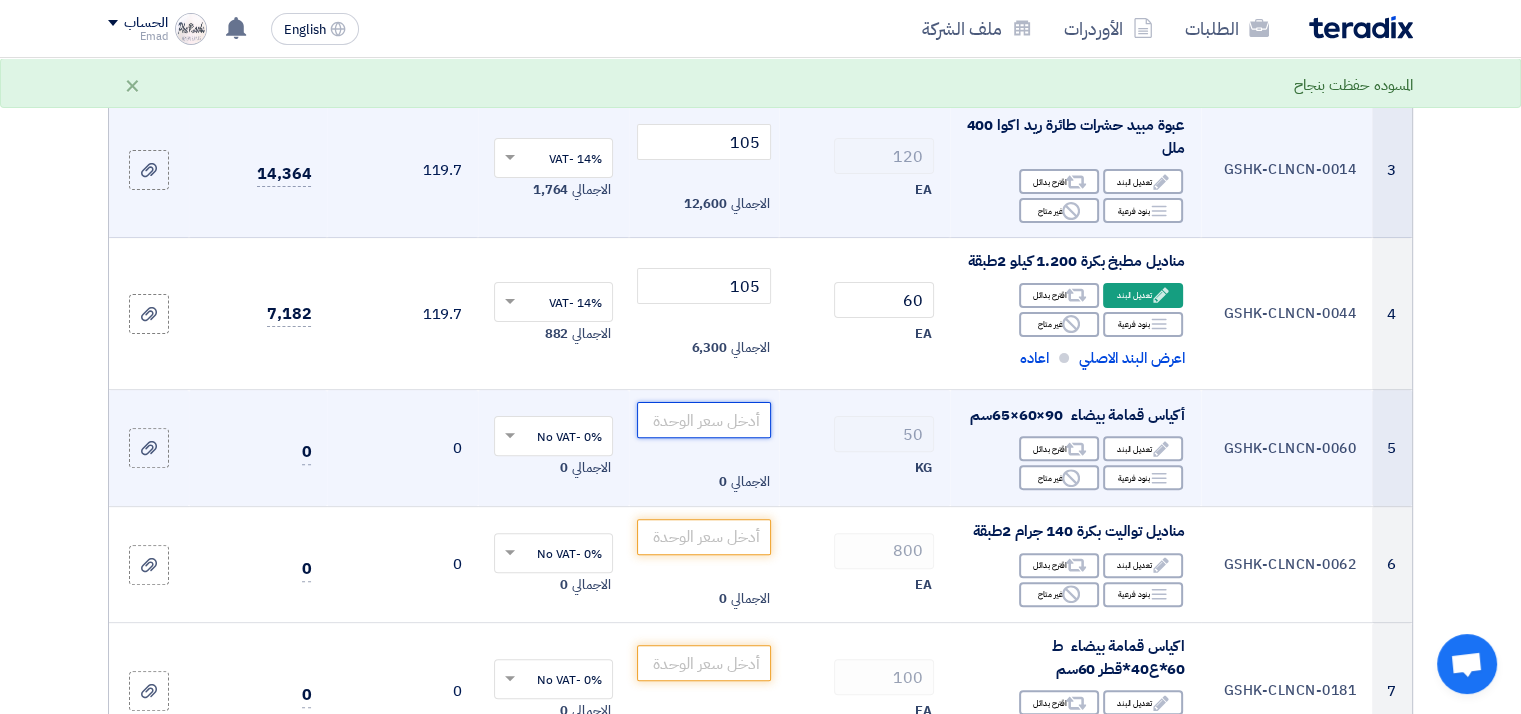 click 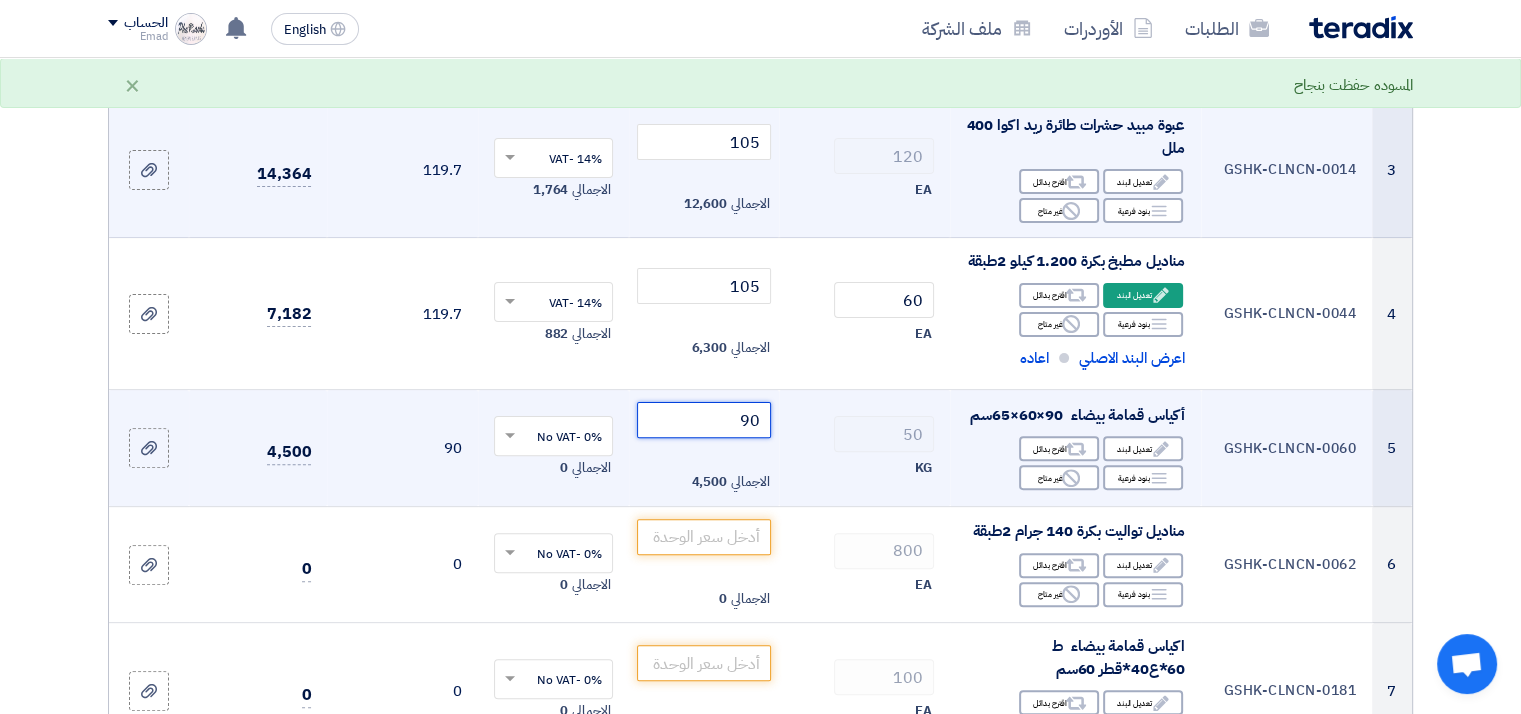 type on "90" 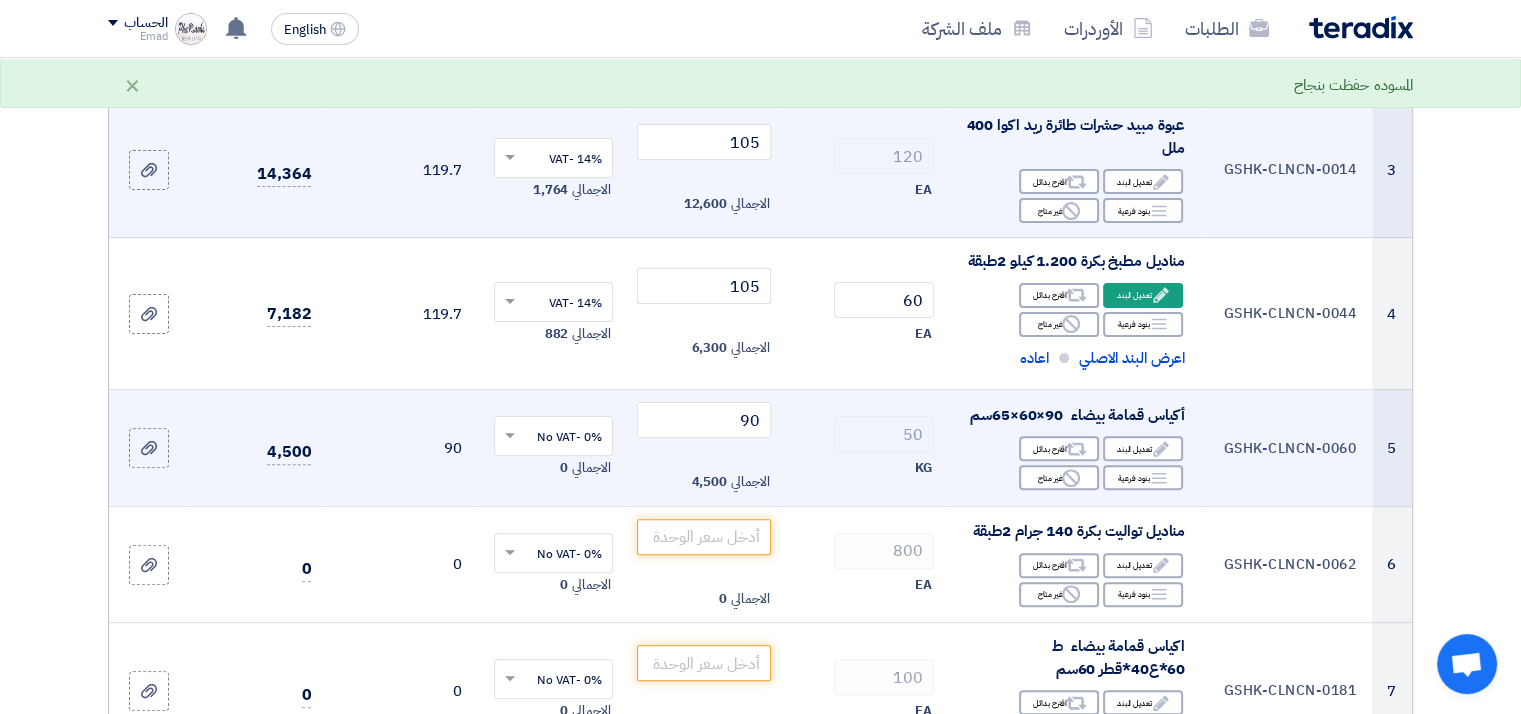 click 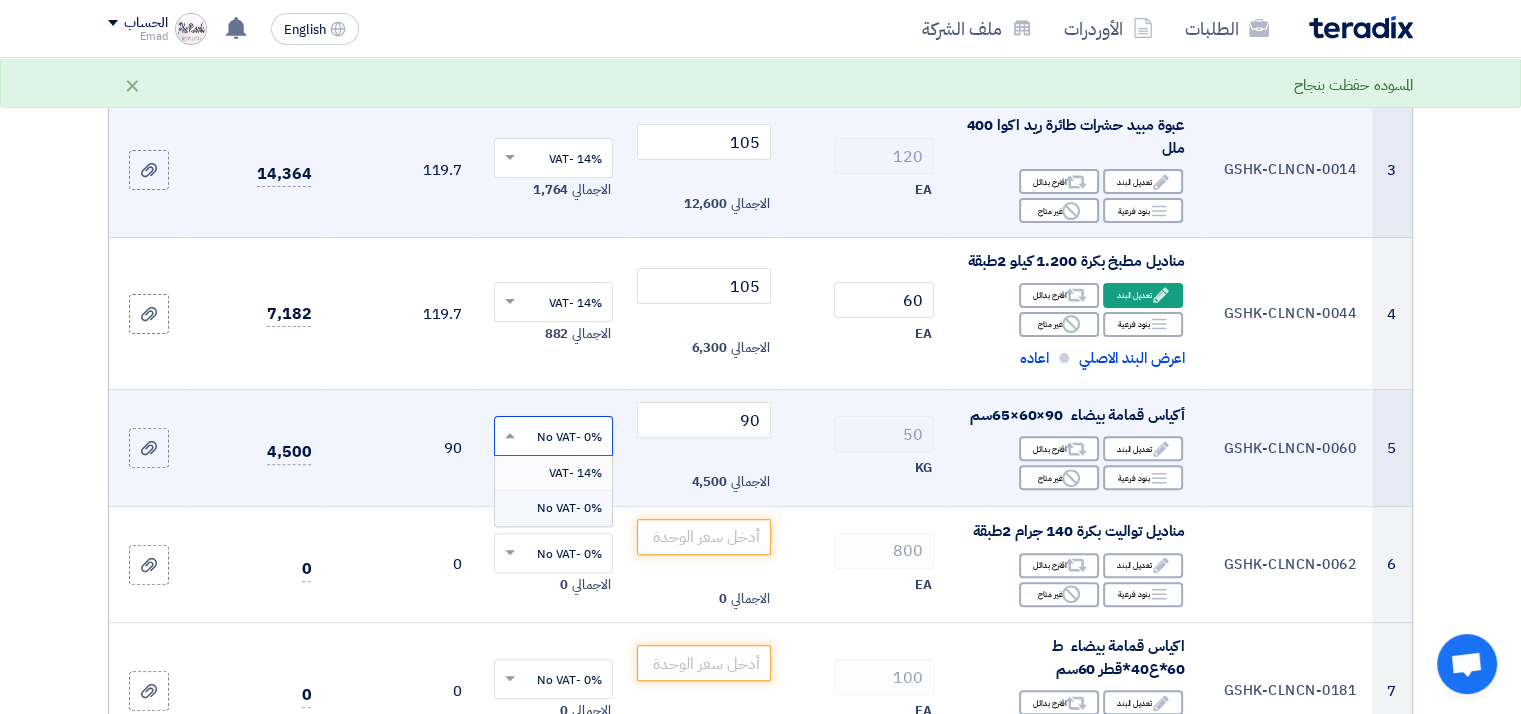 click on "14% -VAT" at bounding box center [575, 473] 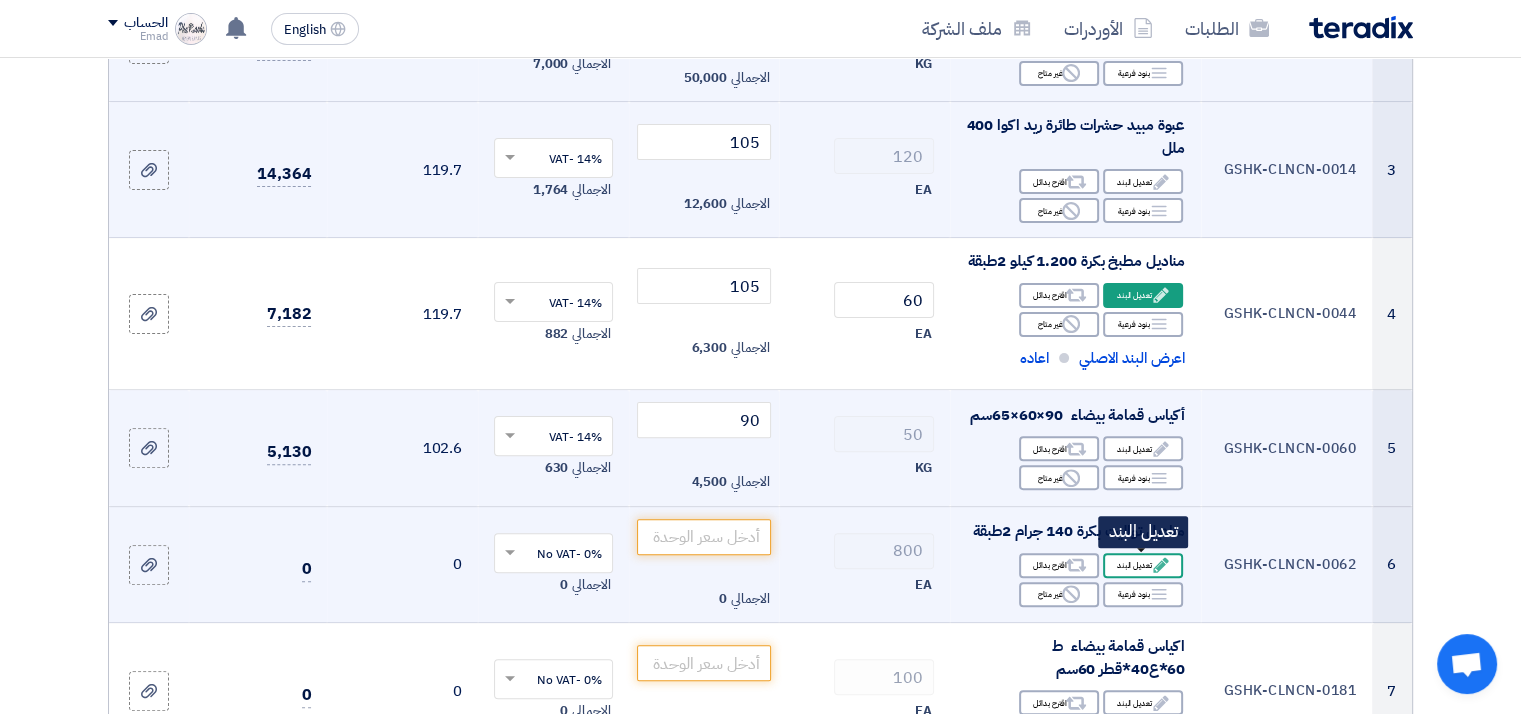 click on "Edit
تعديل البند" 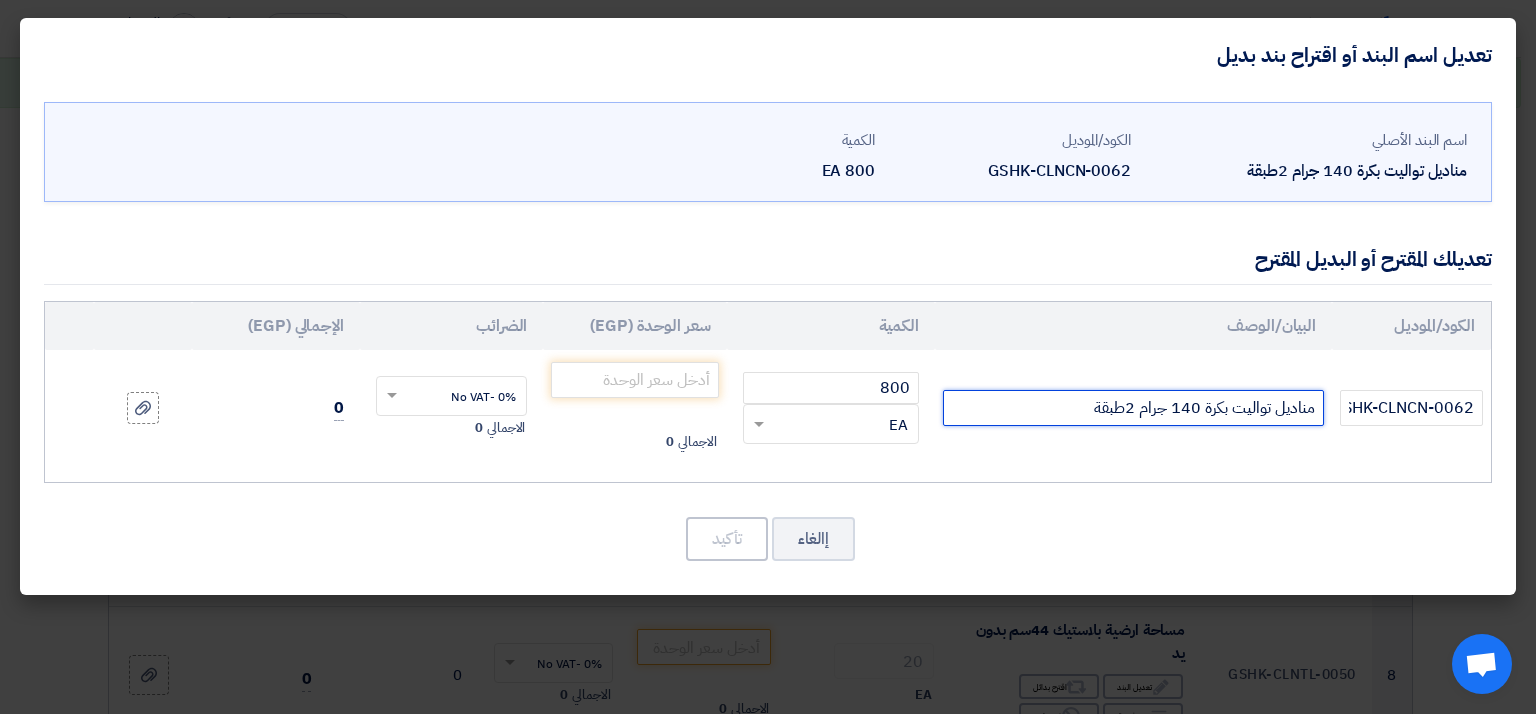 drag, startPoint x: 1172, startPoint y: 405, endPoint x: 1201, endPoint y: 404, distance: 29.017237 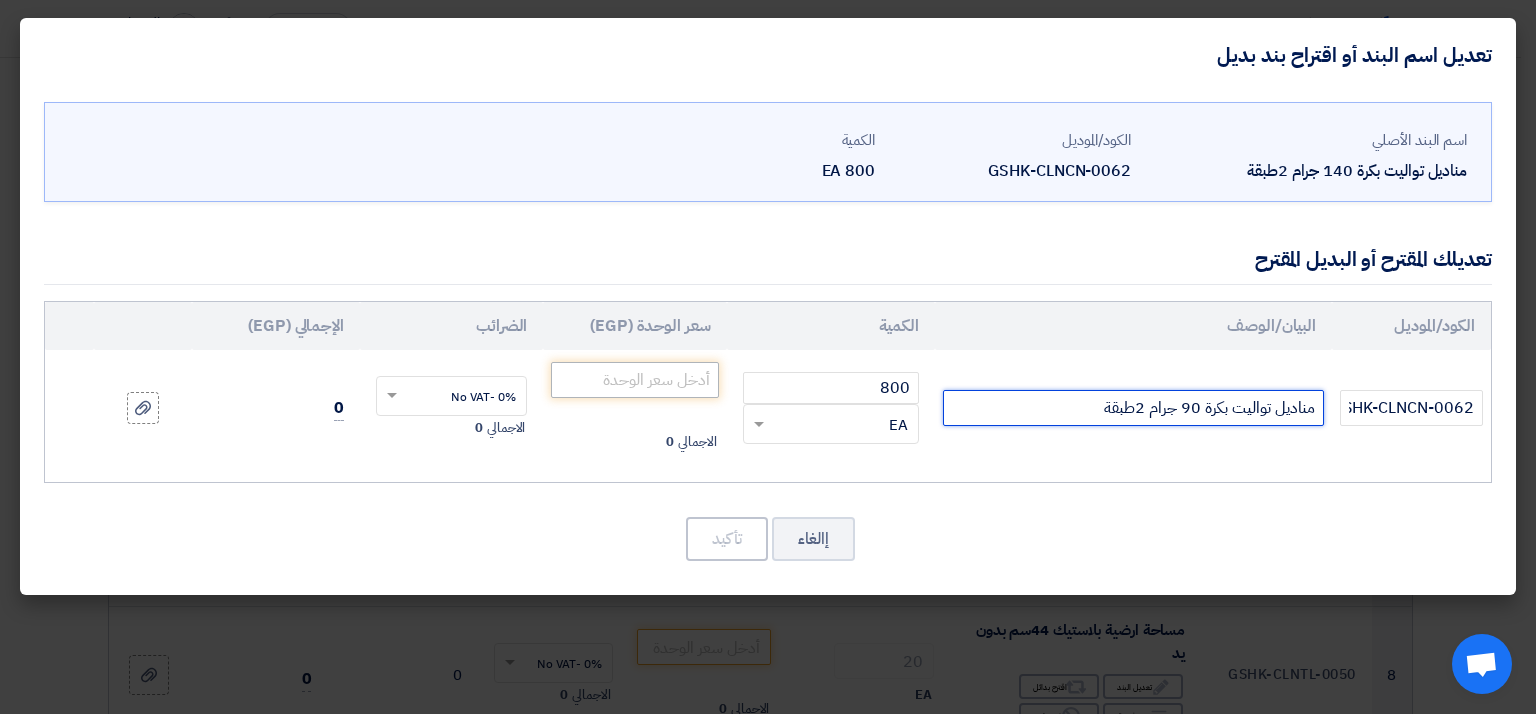 type on "مناديل تواليت بكرة 90 جرام 2طبقة" 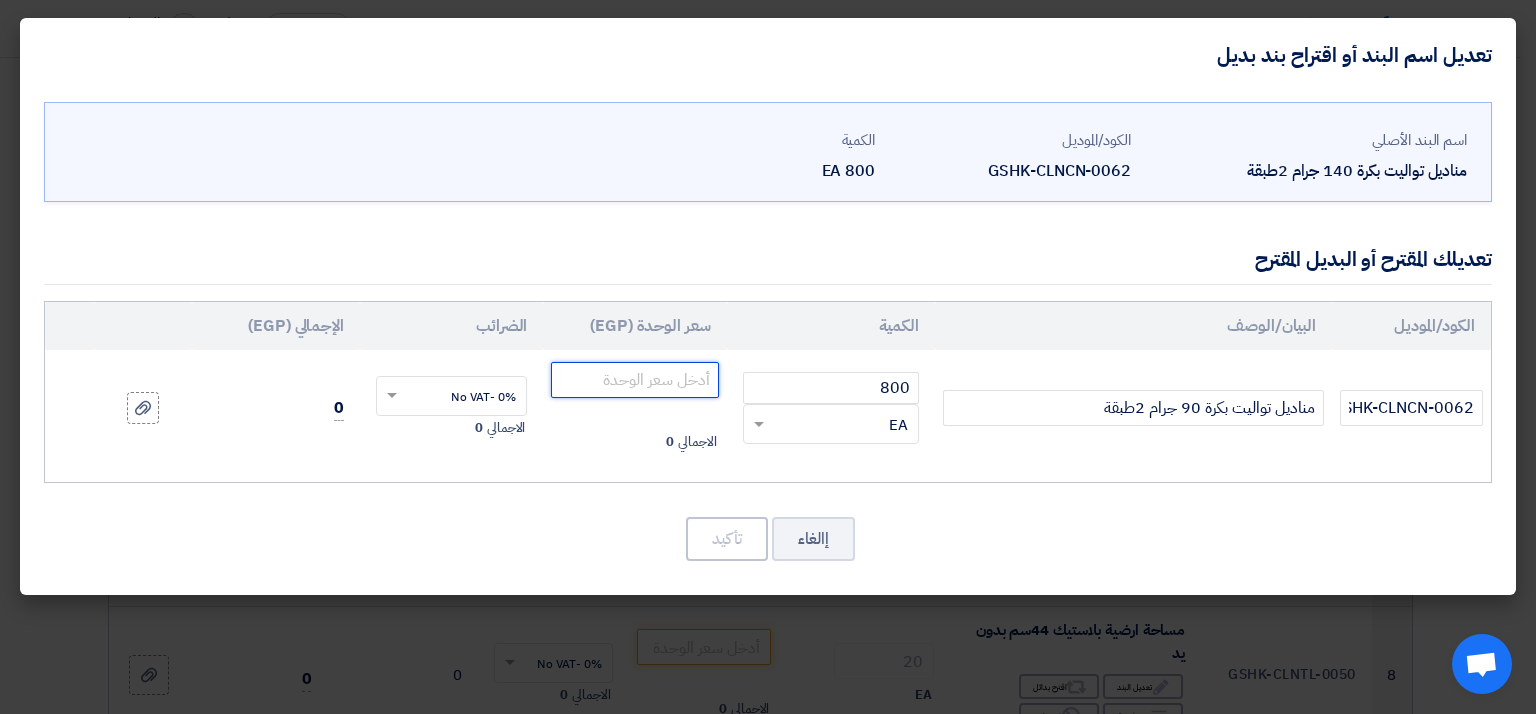 click 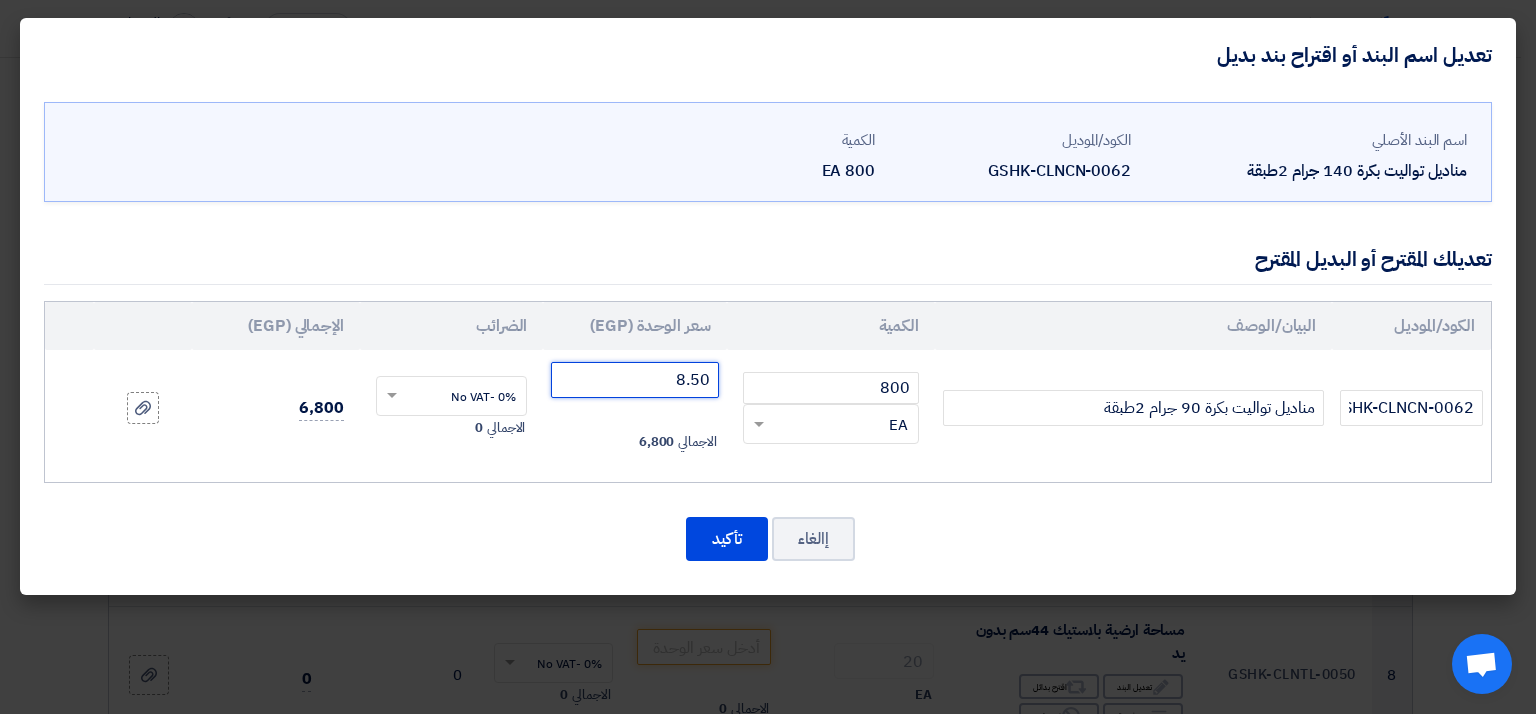 click 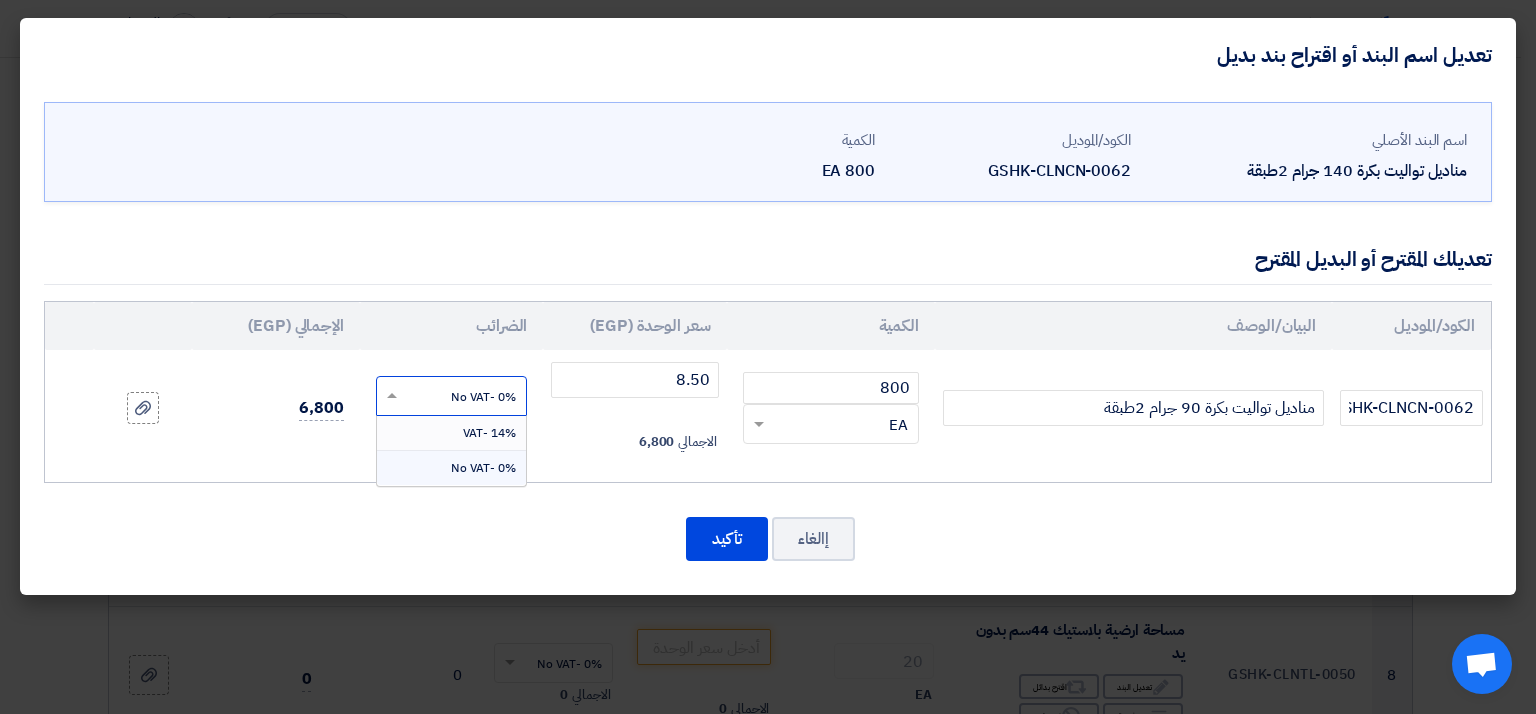 click on "14% -VAT" at bounding box center [489, 433] 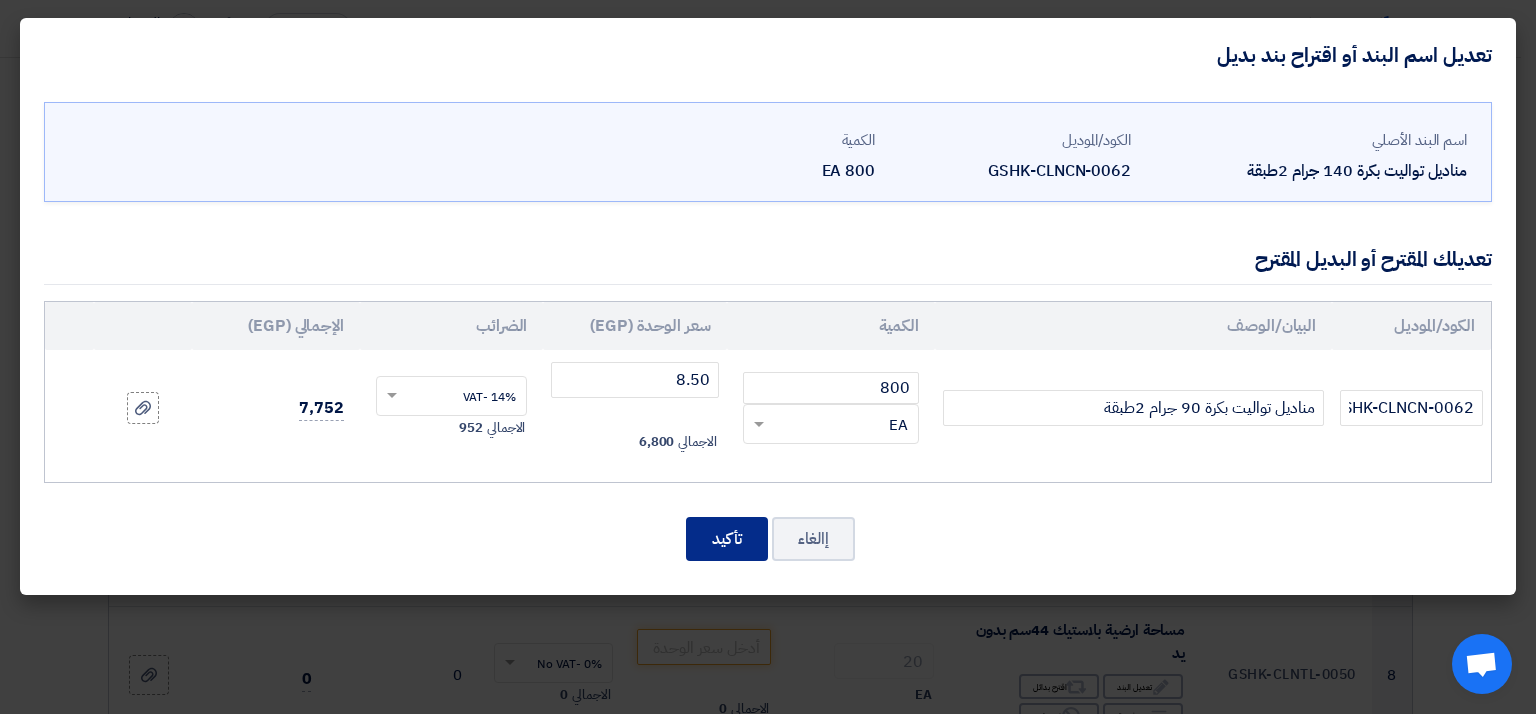 click on "تأكيد" 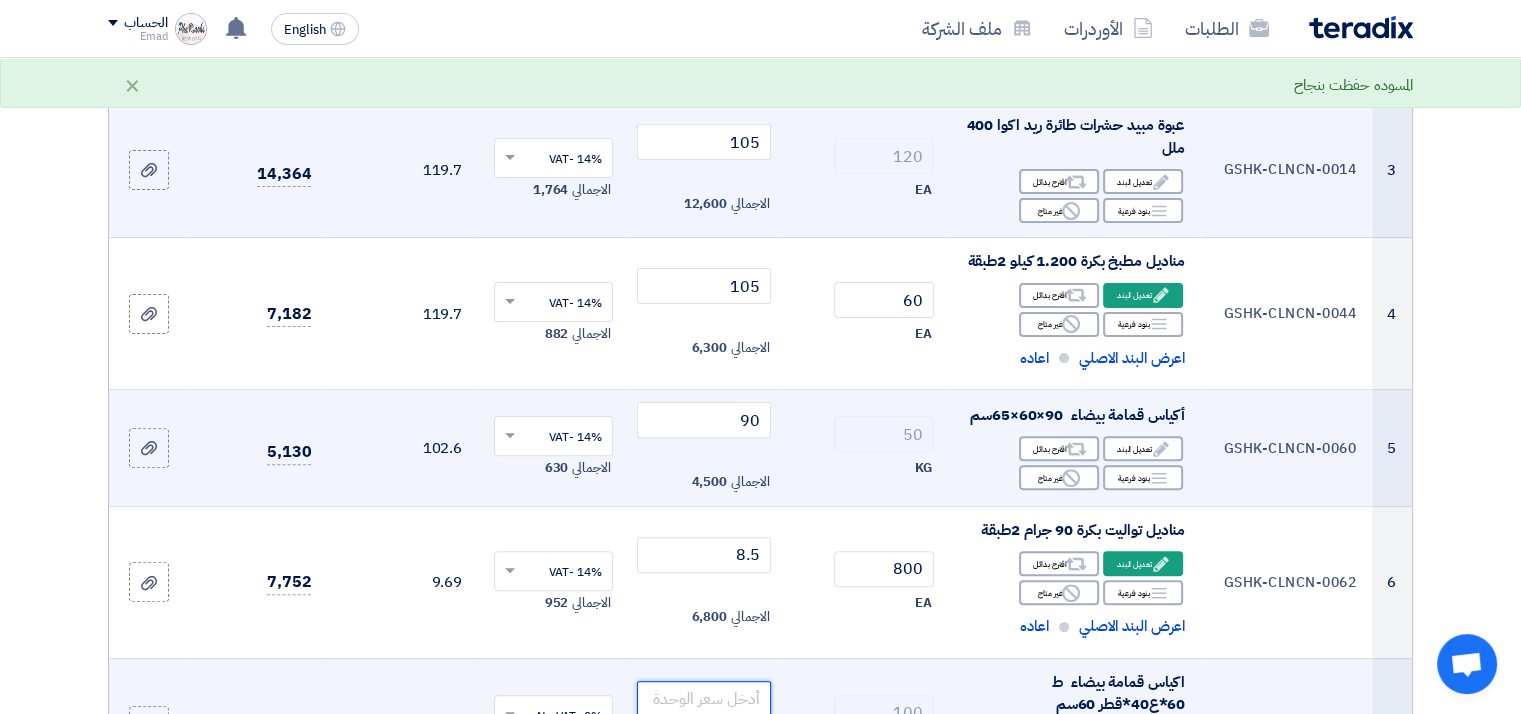 click 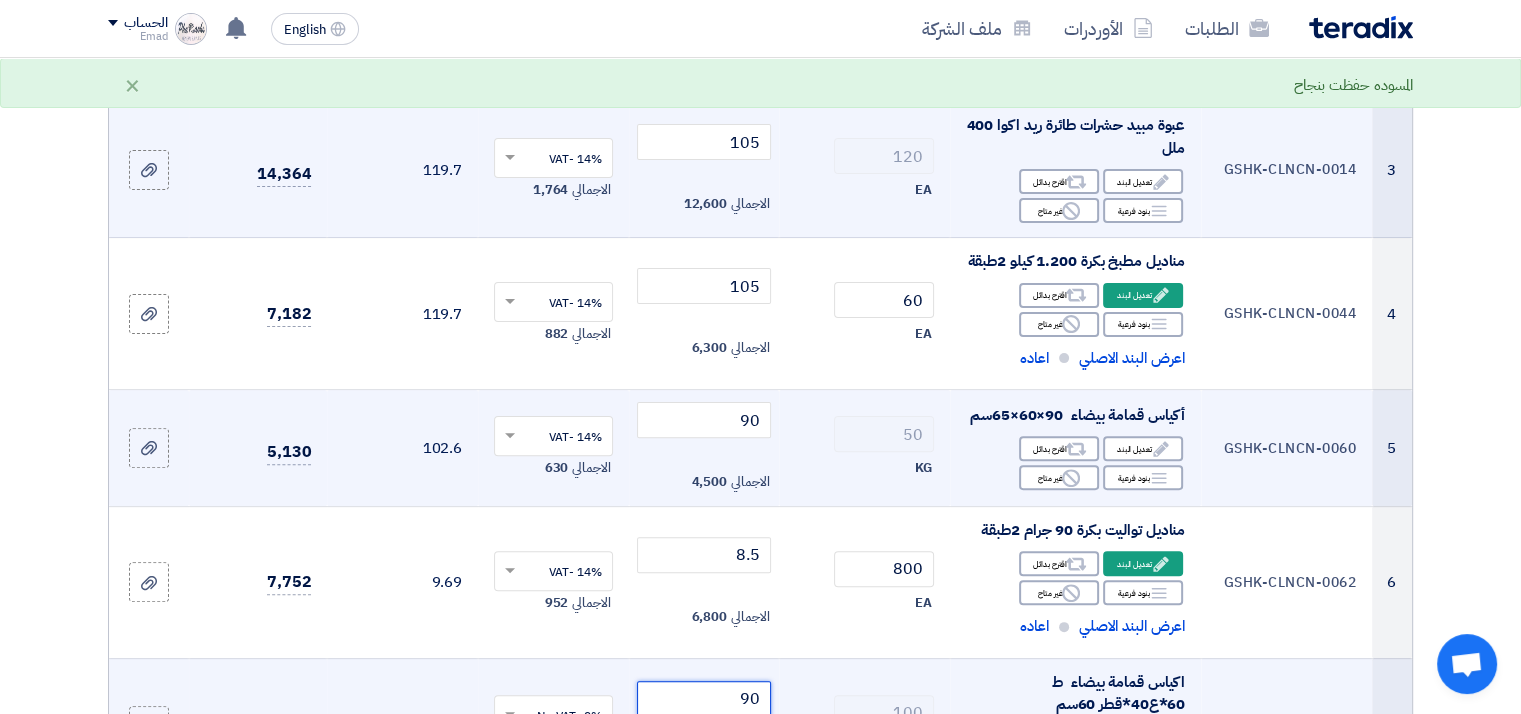 drag, startPoint x: 742, startPoint y: 682, endPoint x: 581, endPoint y: 710, distance: 163.41664 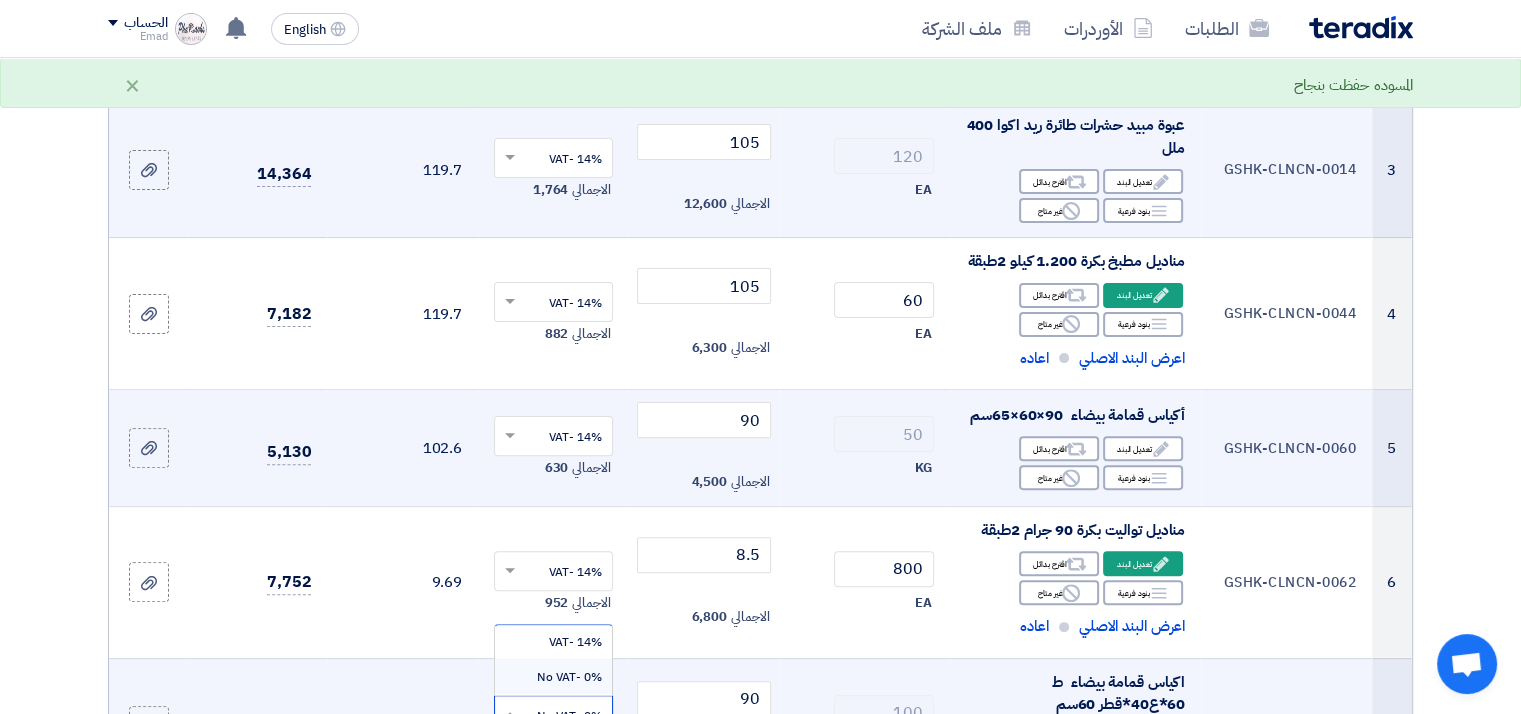 click 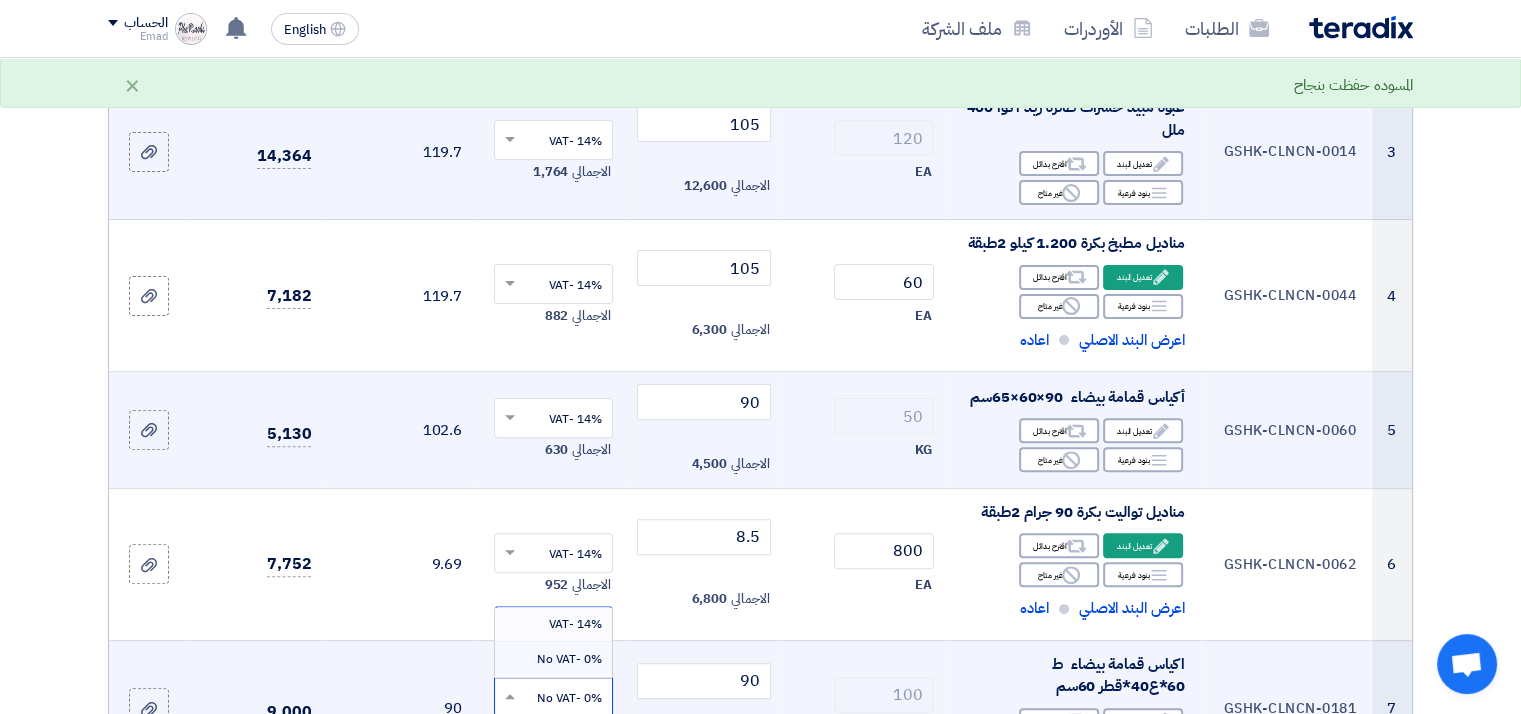 click on "14% -VAT" at bounding box center (575, 624) 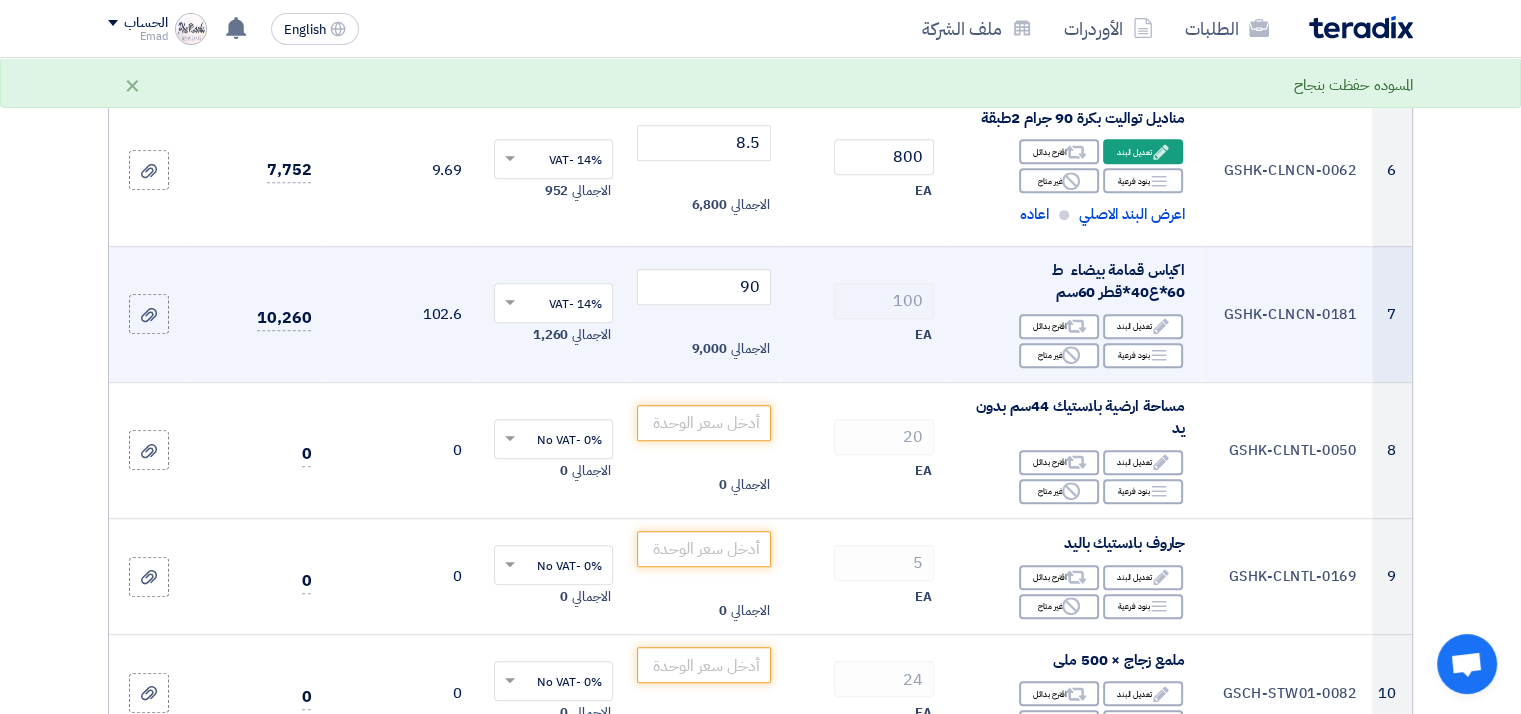 scroll, scrollTop: 1044, scrollLeft: 0, axis: vertical 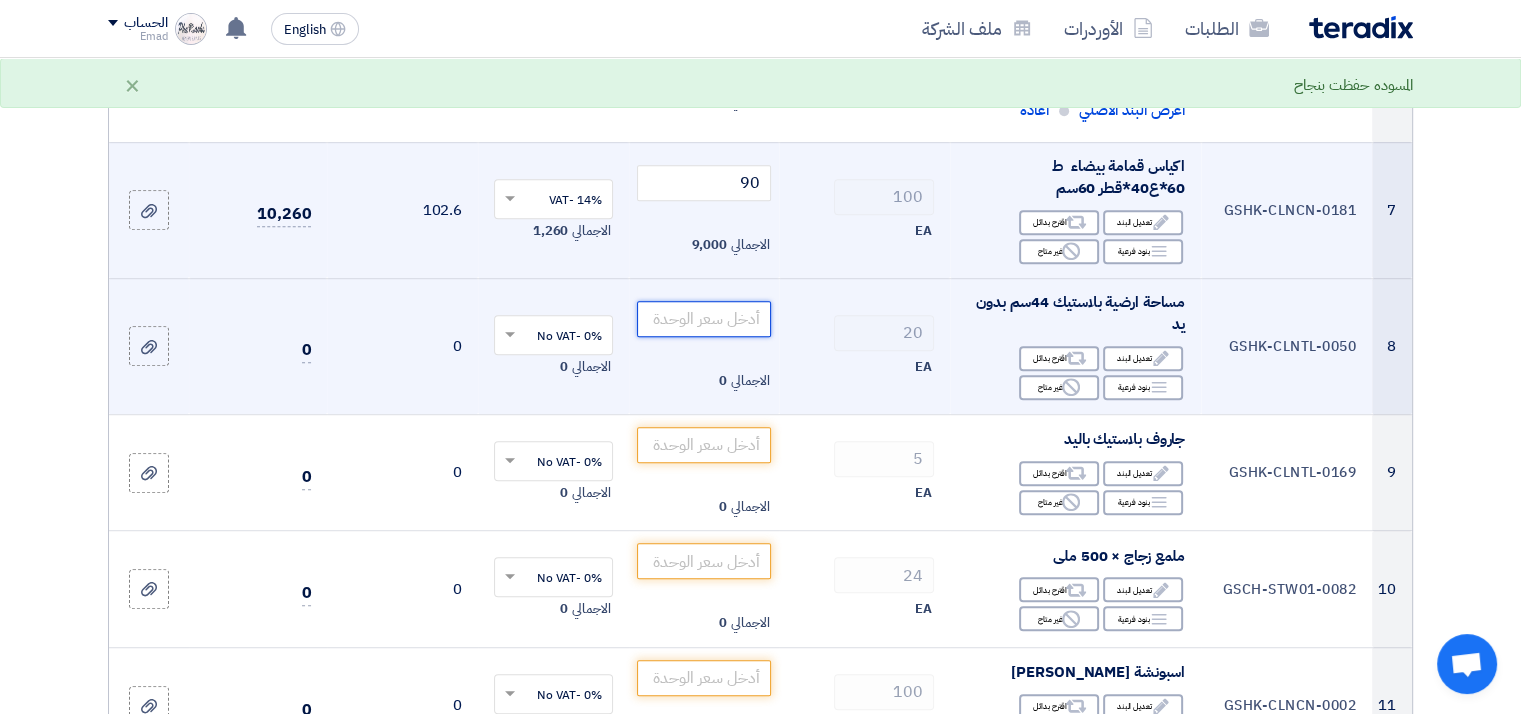 click 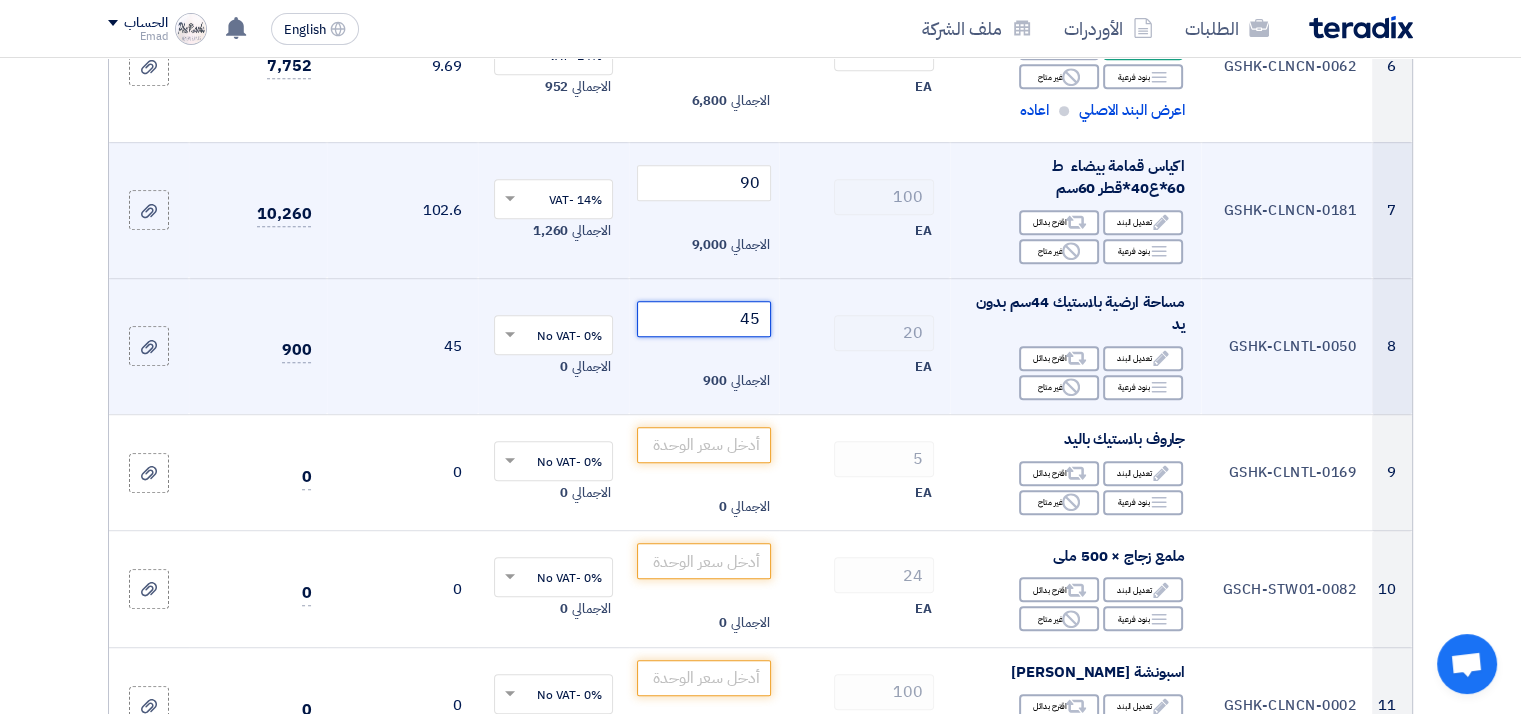 type on "45" 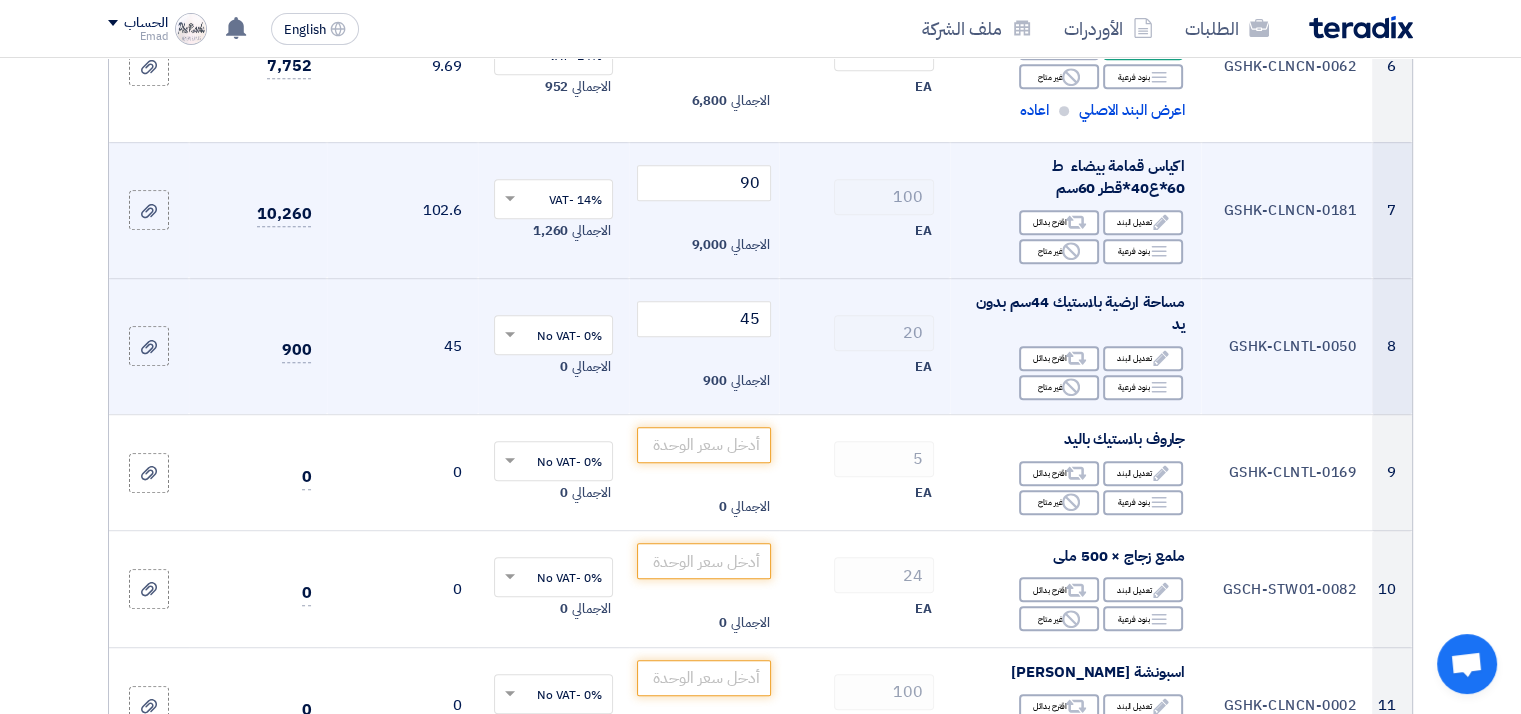 click 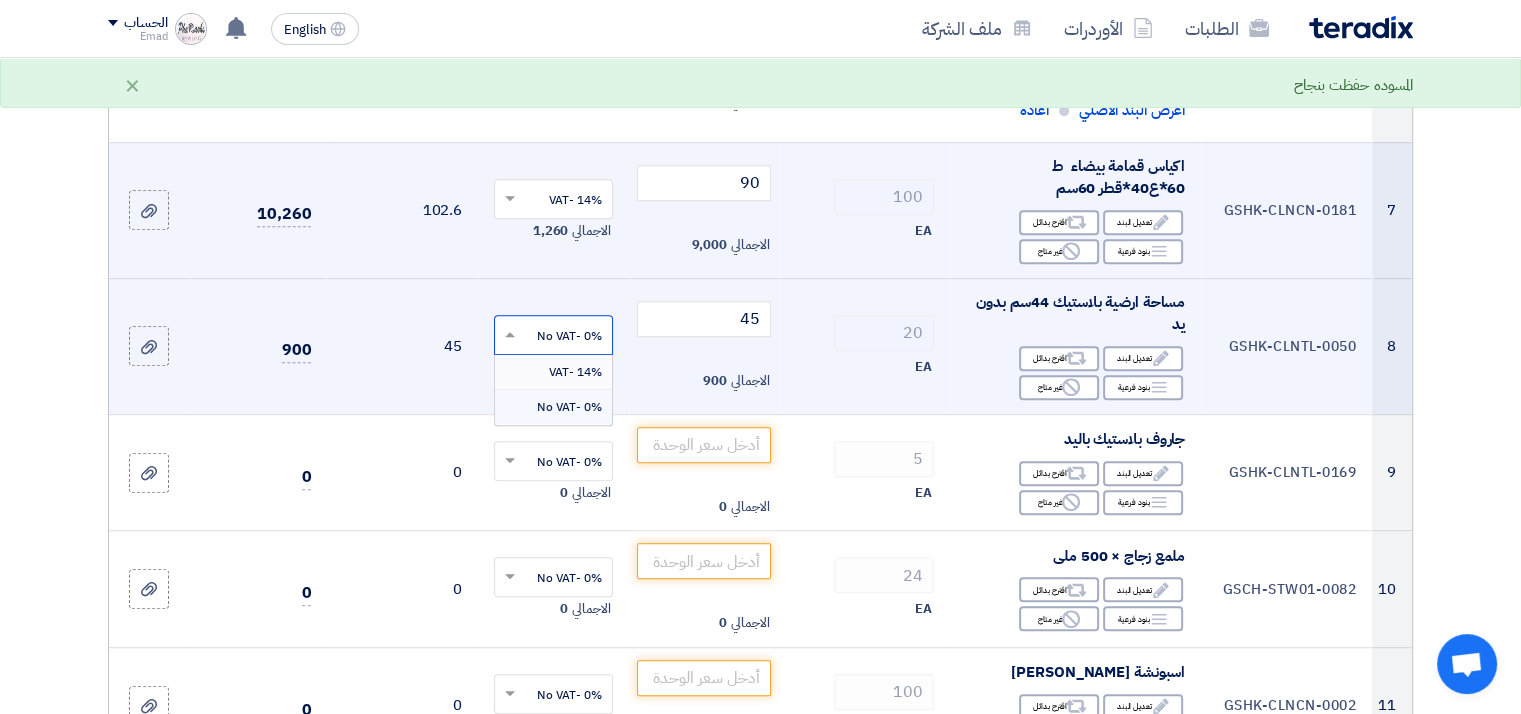 click on "14% -VAT" at bounding box center [575, 372] 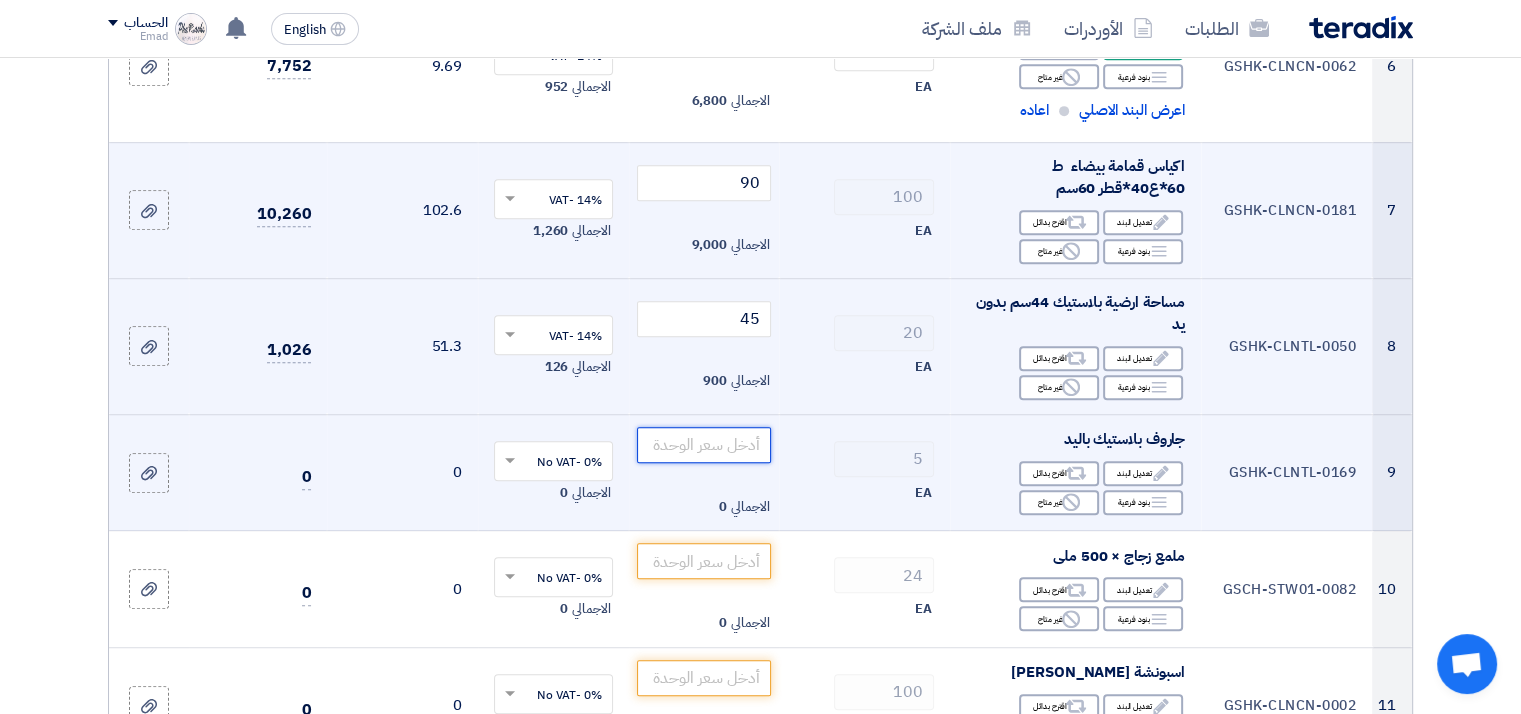 click 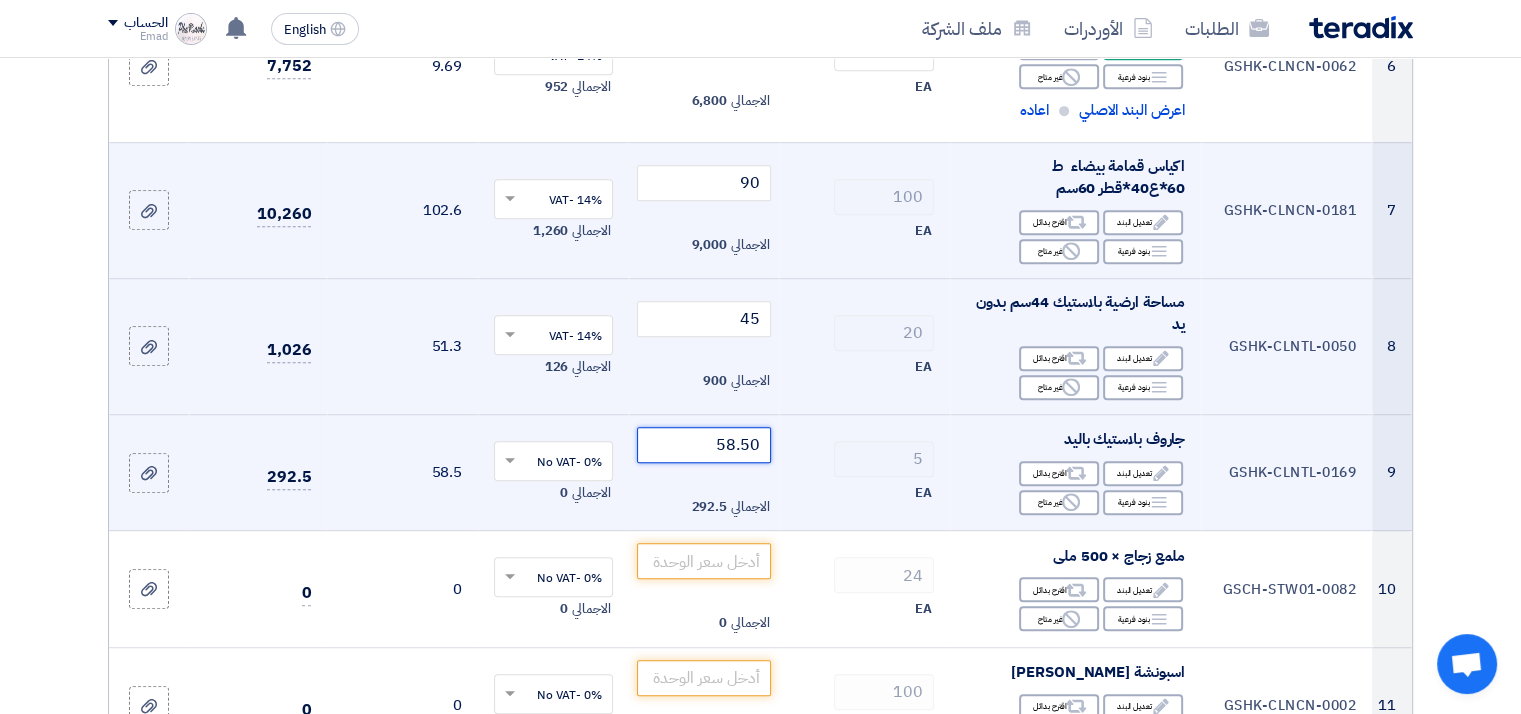 type on "58.50" 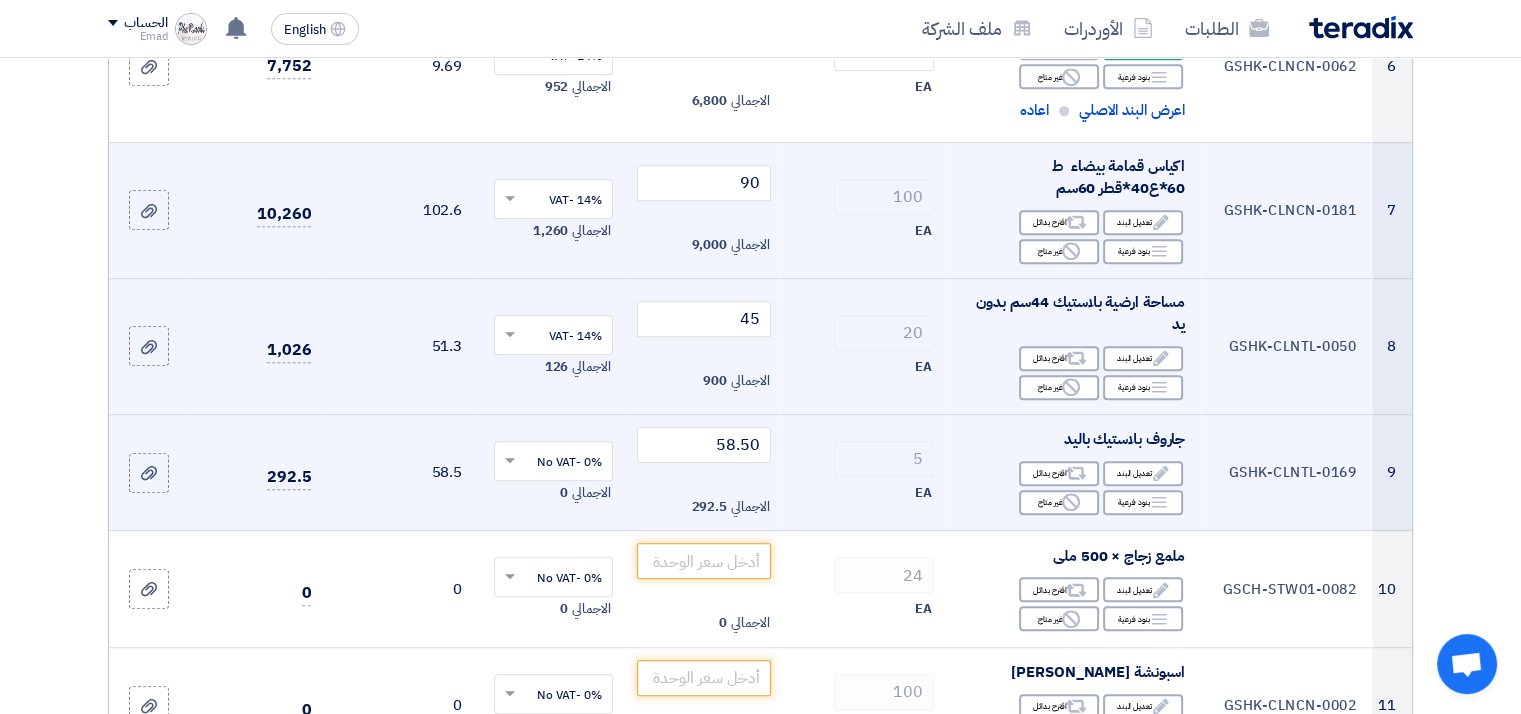 click 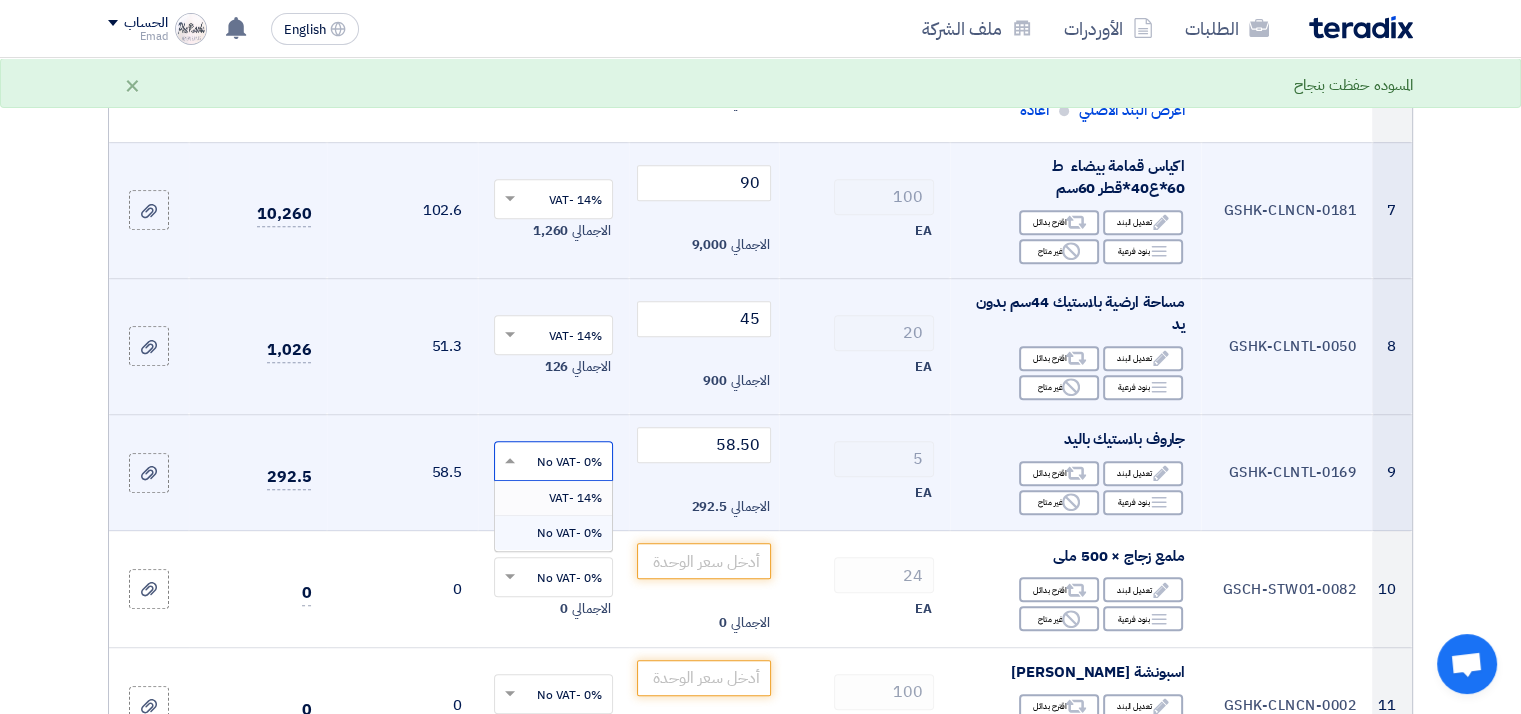 click on "14% -VAT" at bounding box center (575, 498) 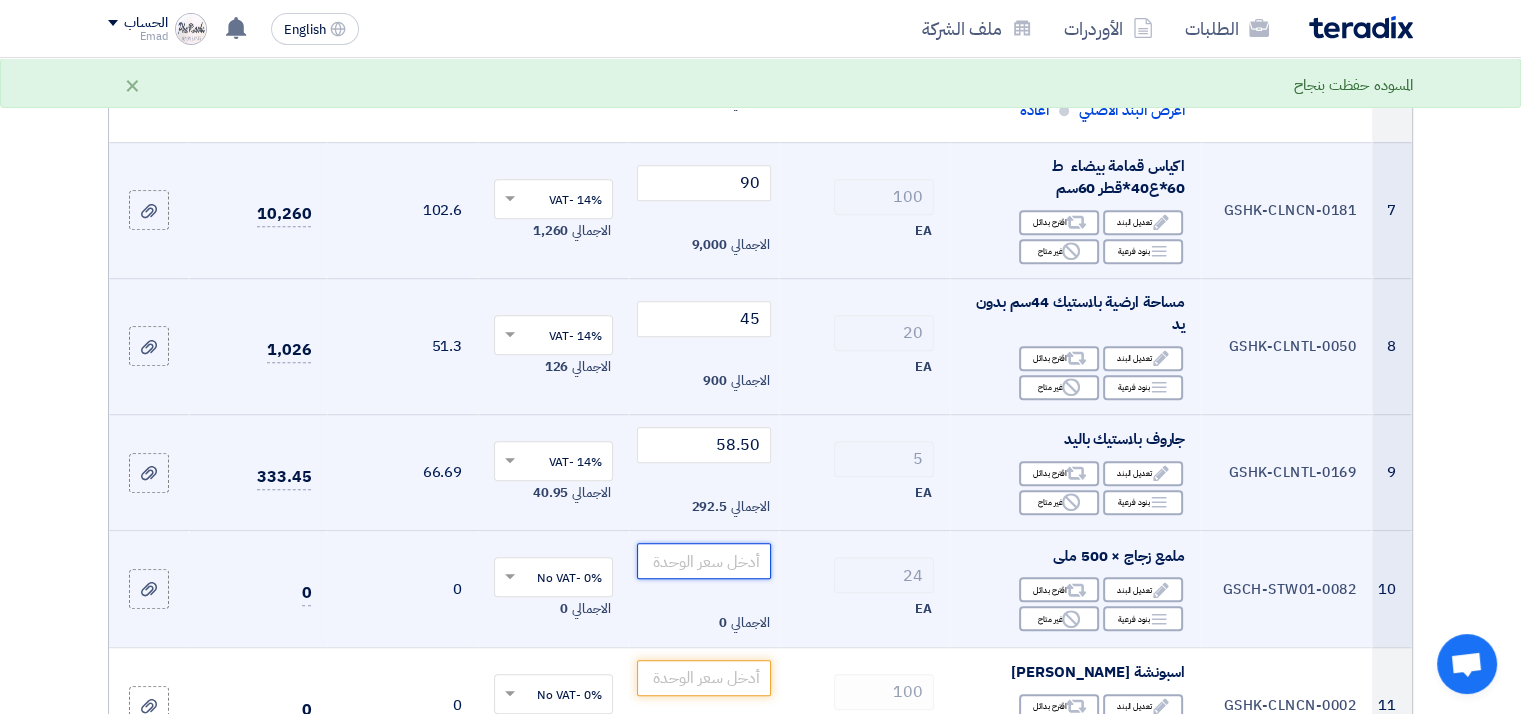 click 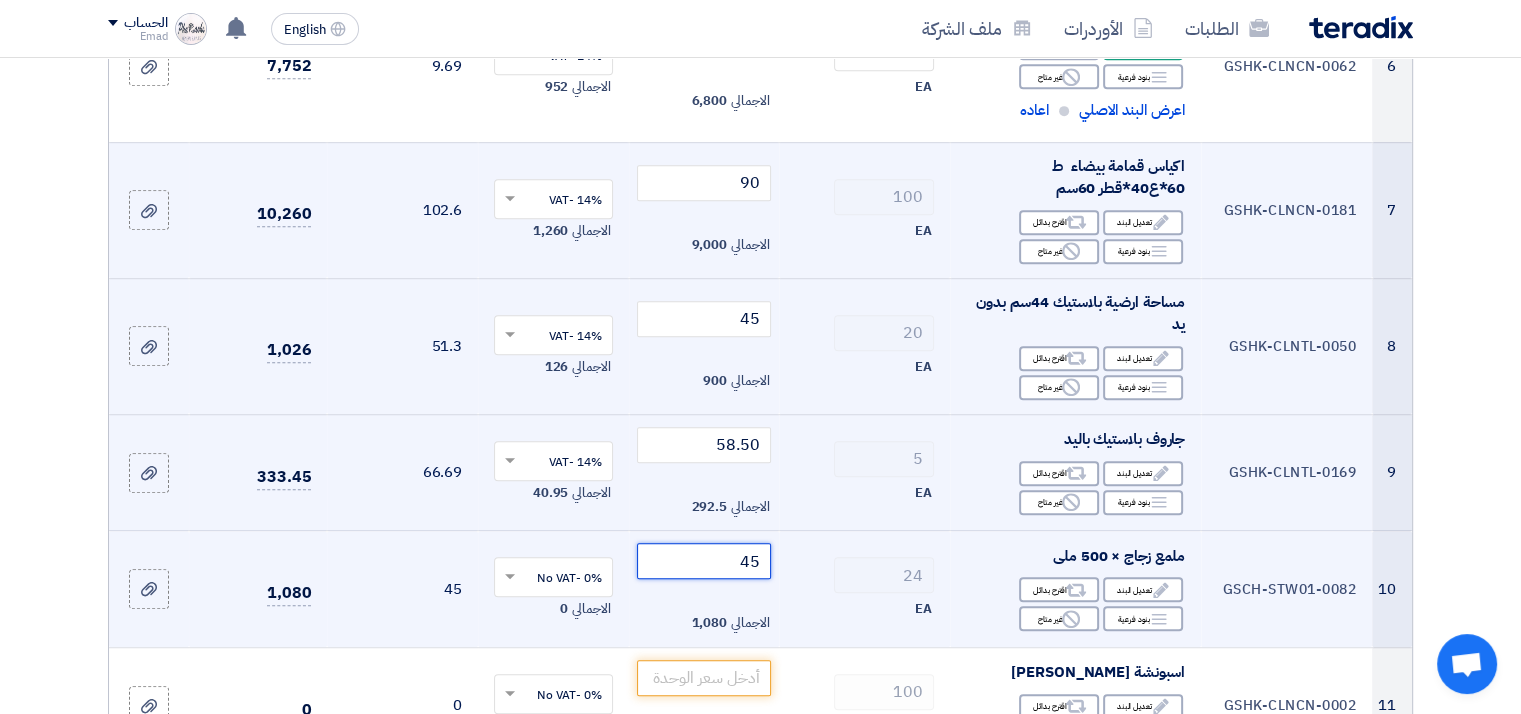 type on "45" 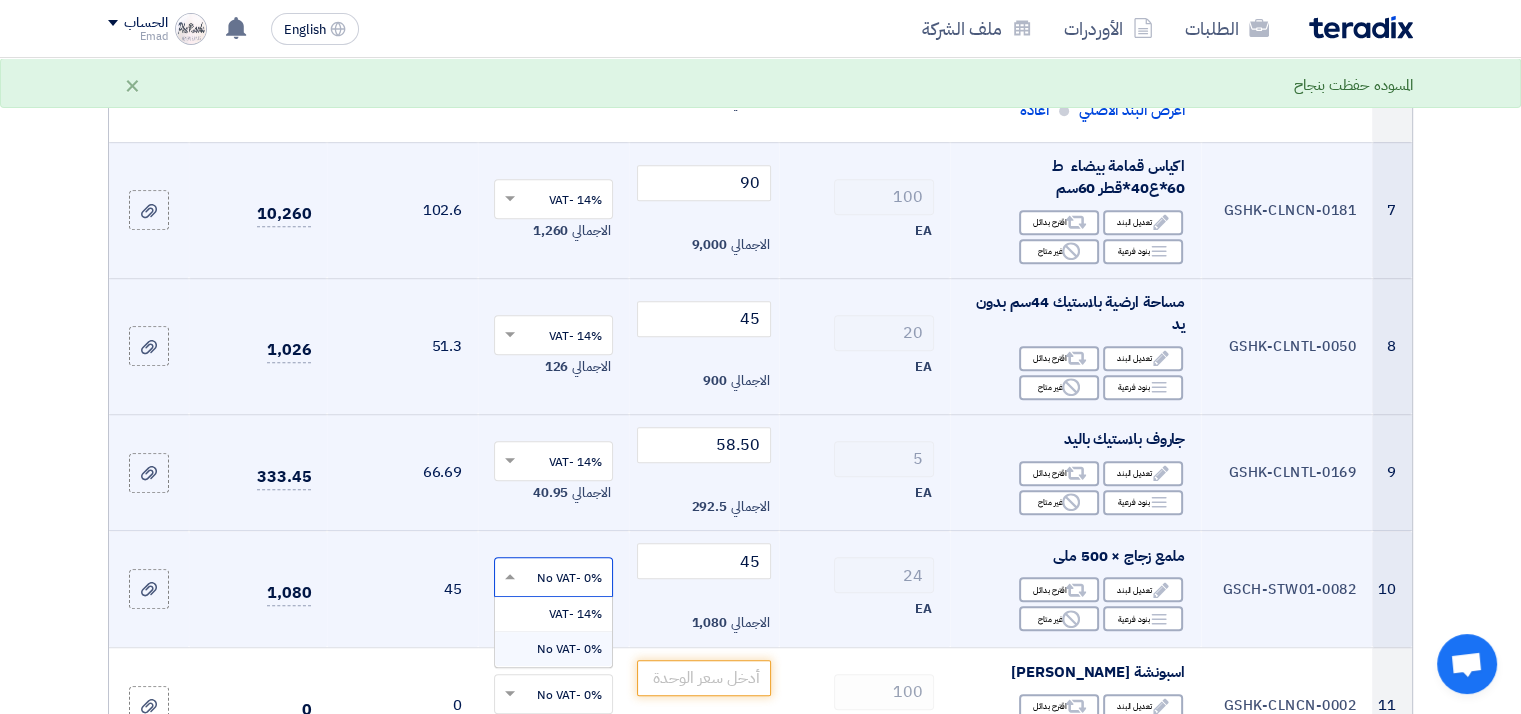 click 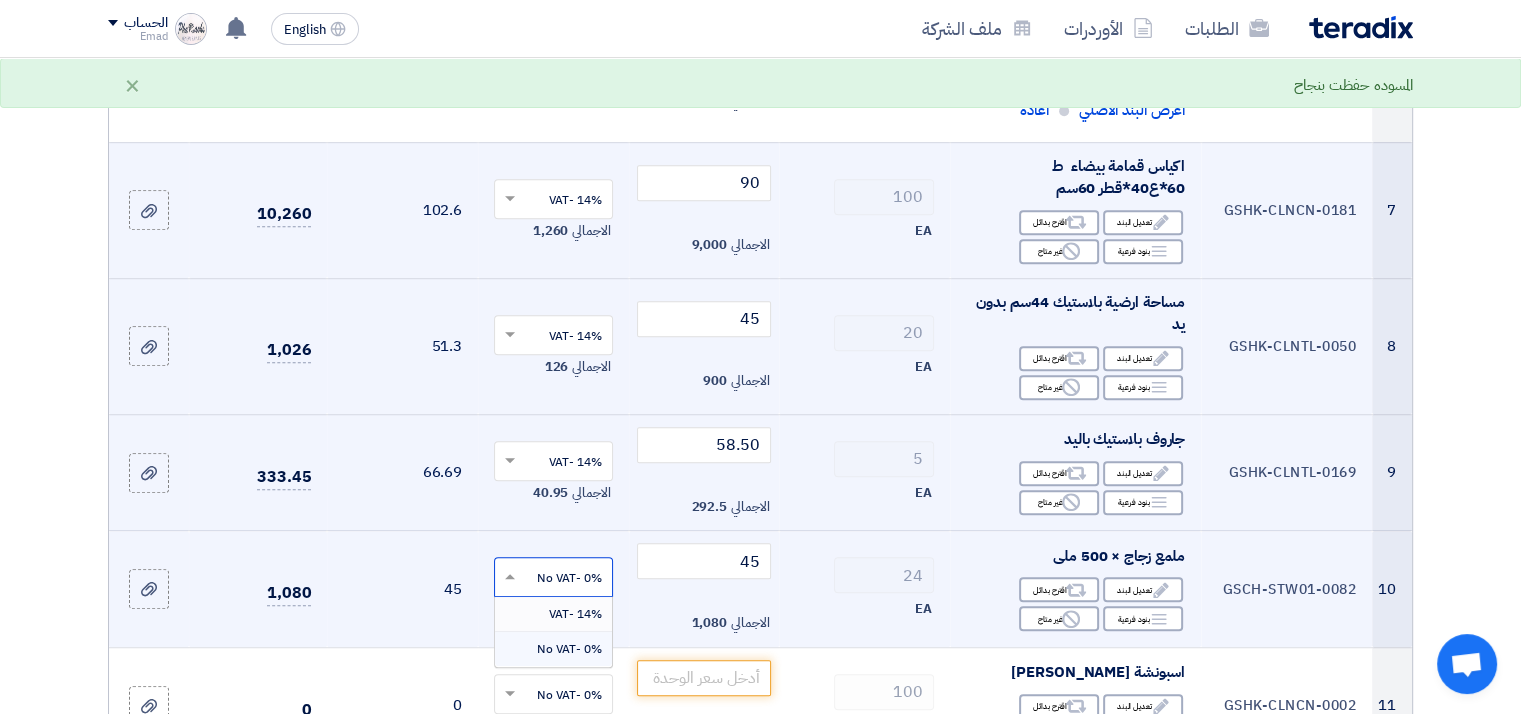 click on "14% -VAT" at bounding box center (575, 614) 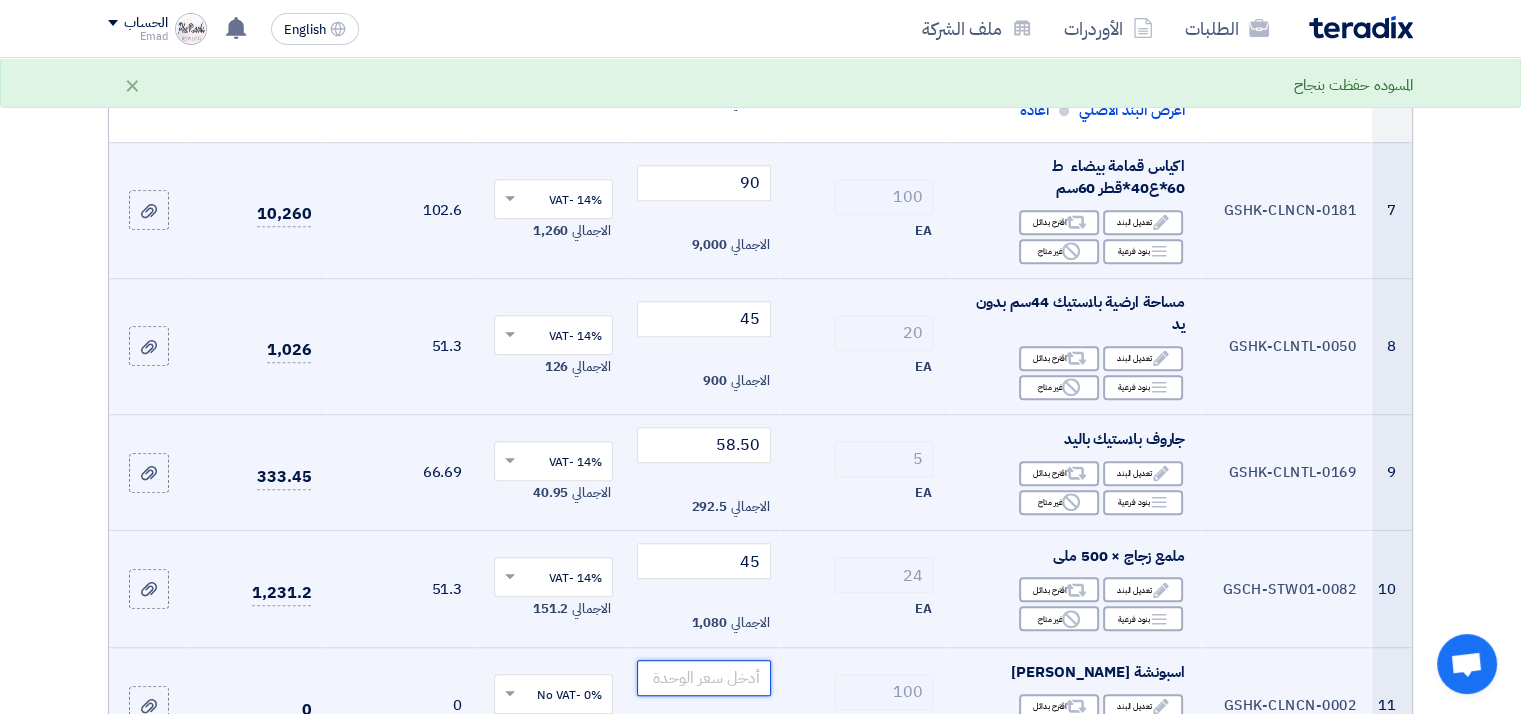 click 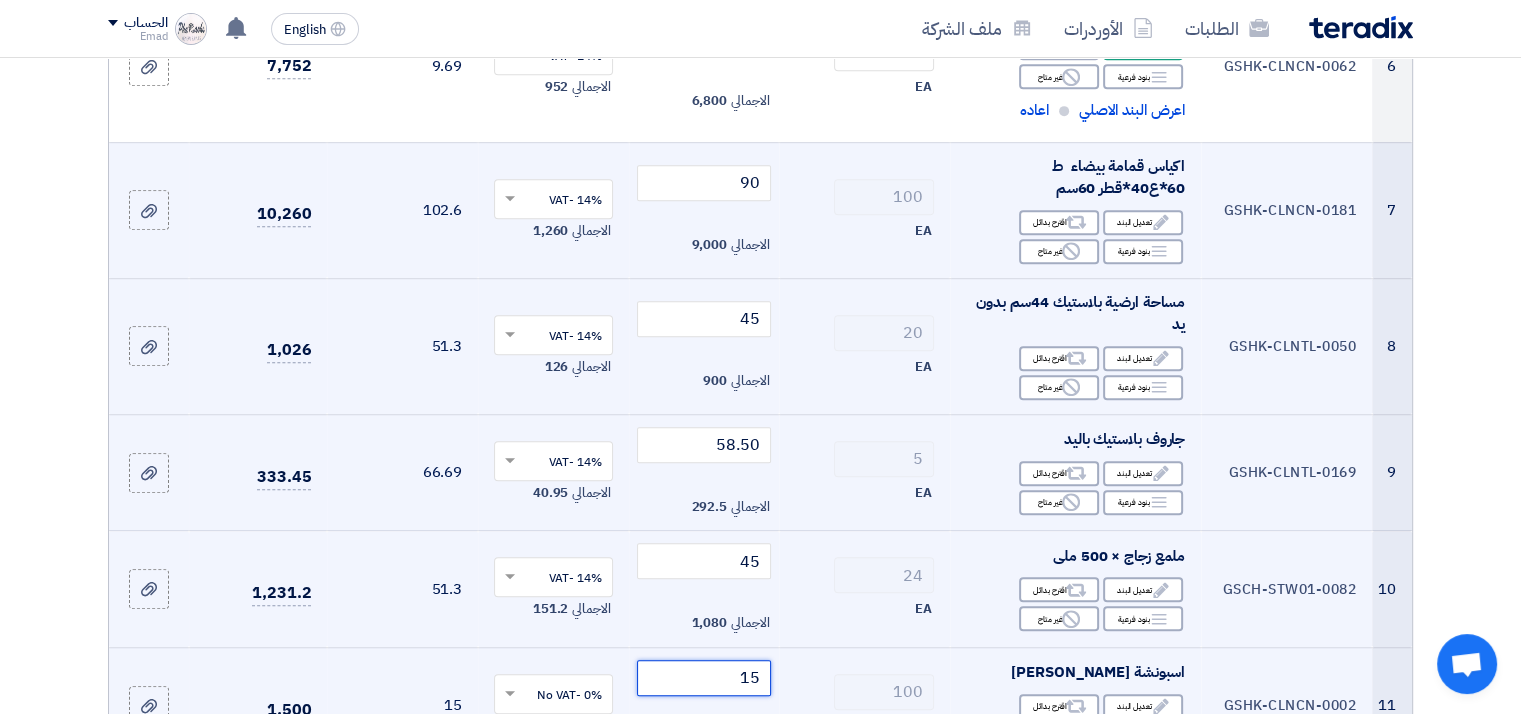 type on "15" 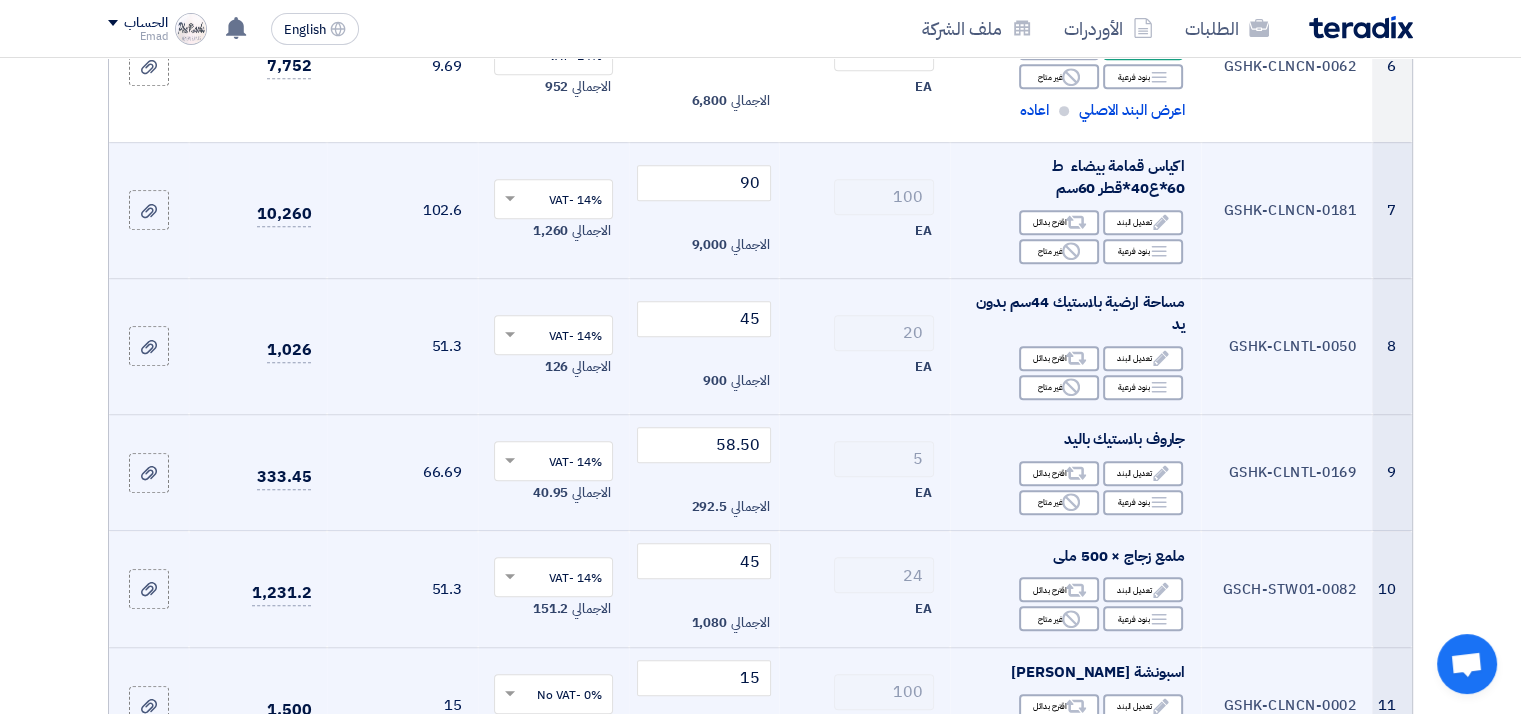 click 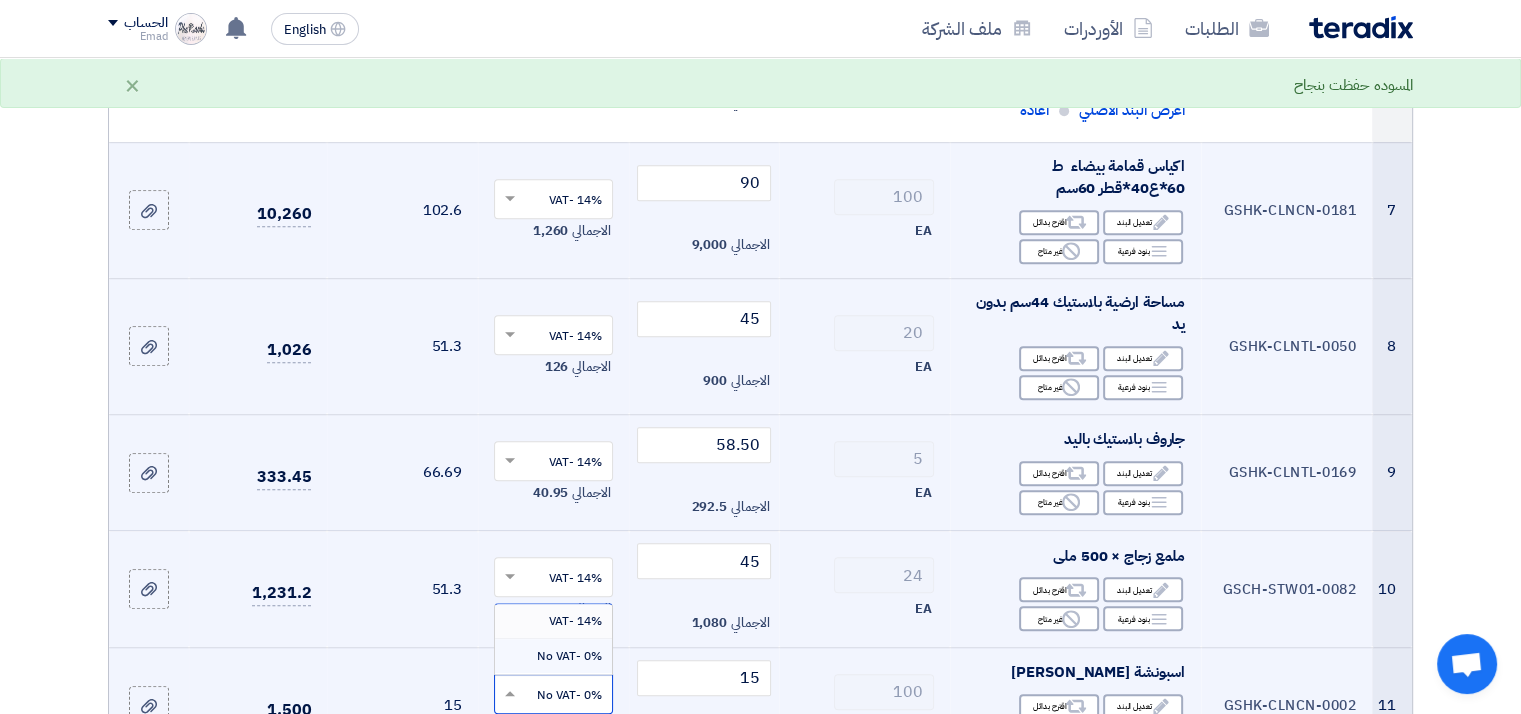 click on "14% -VAT" at bounding box center [575, 621] 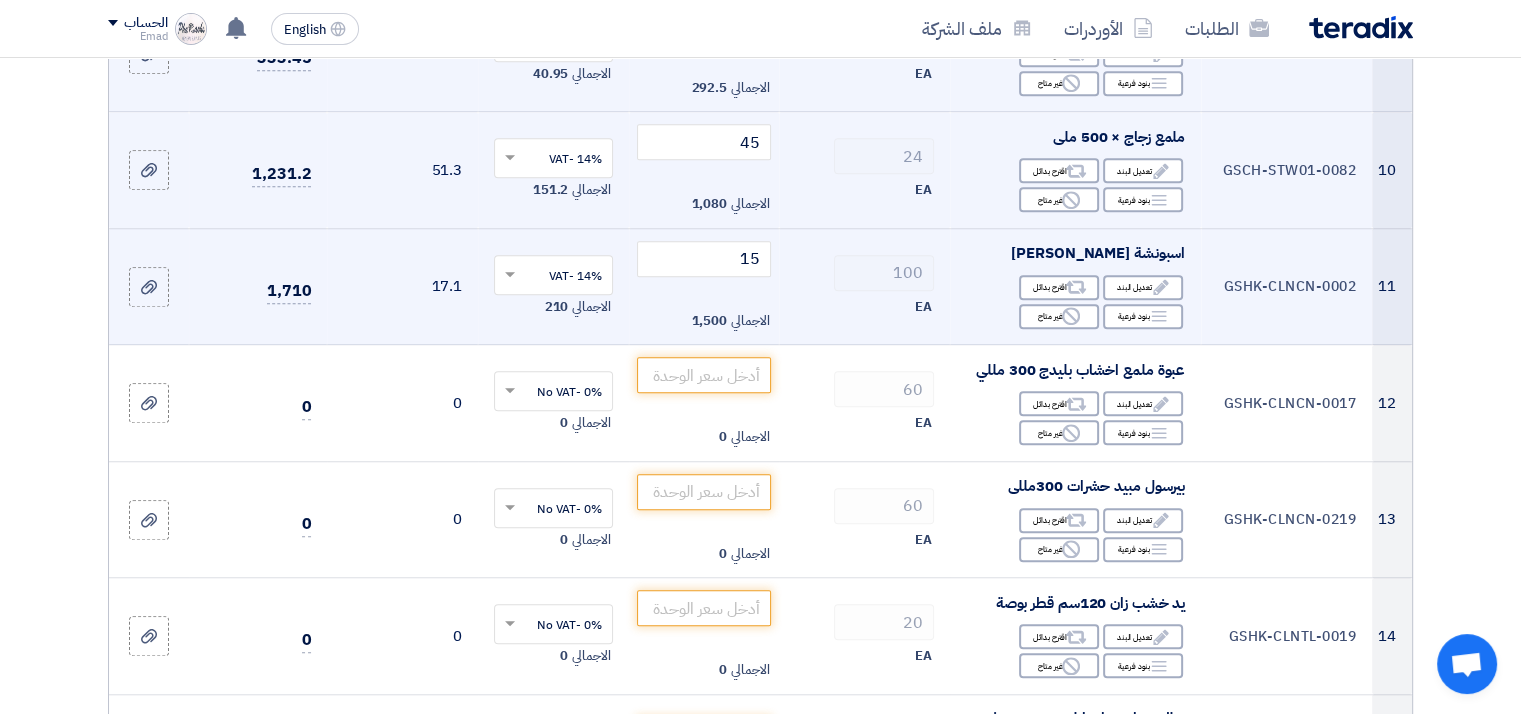 scroll, scrollTop: 1496, scrollLeft: 0, axis: vertical 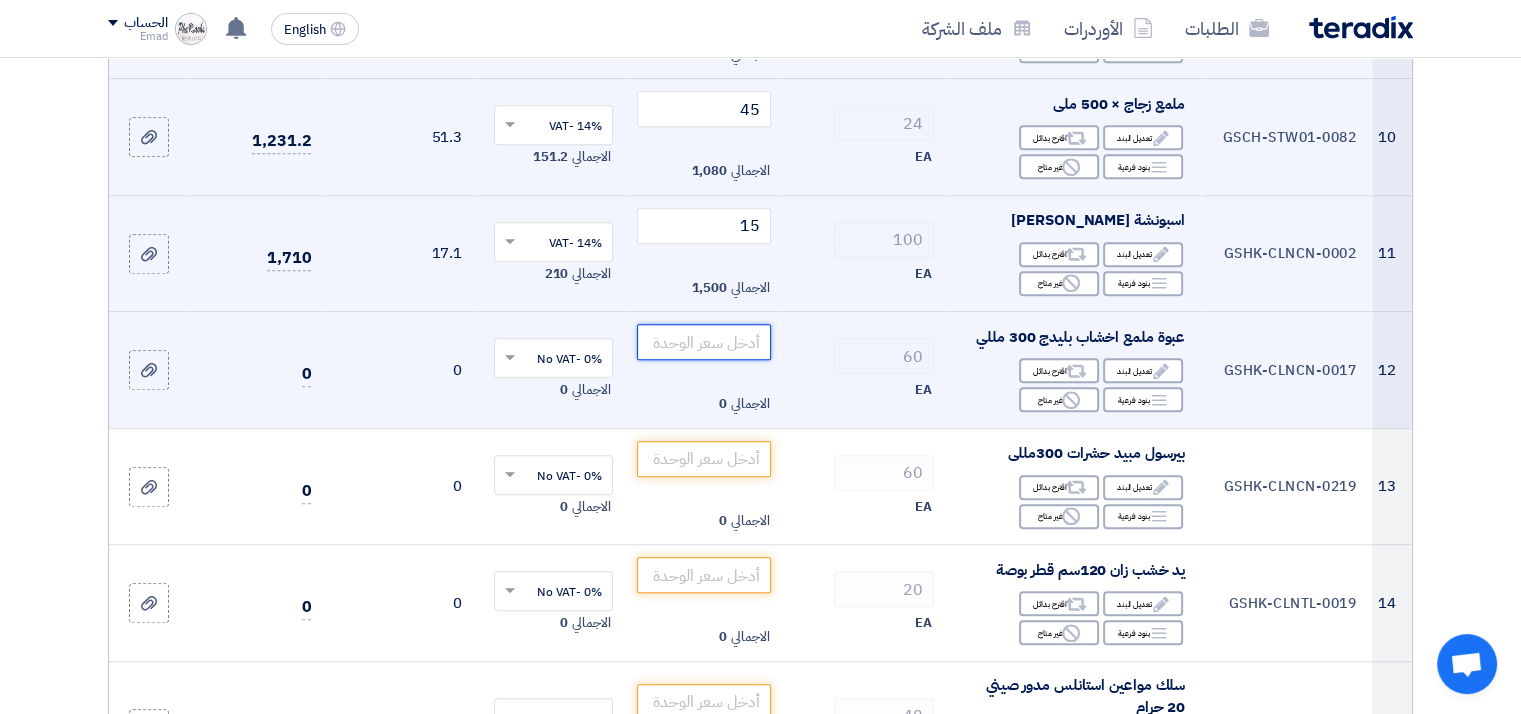 click 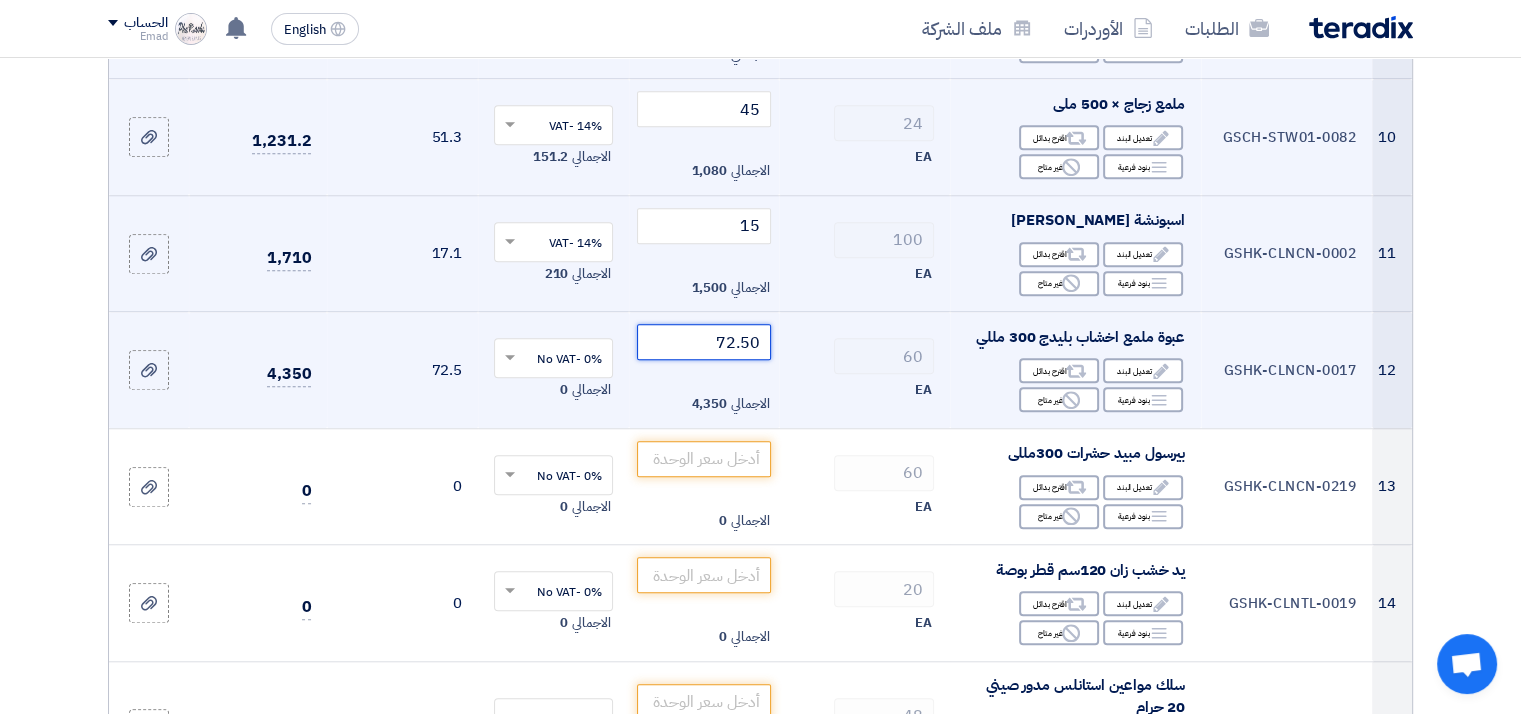type on "72.50" 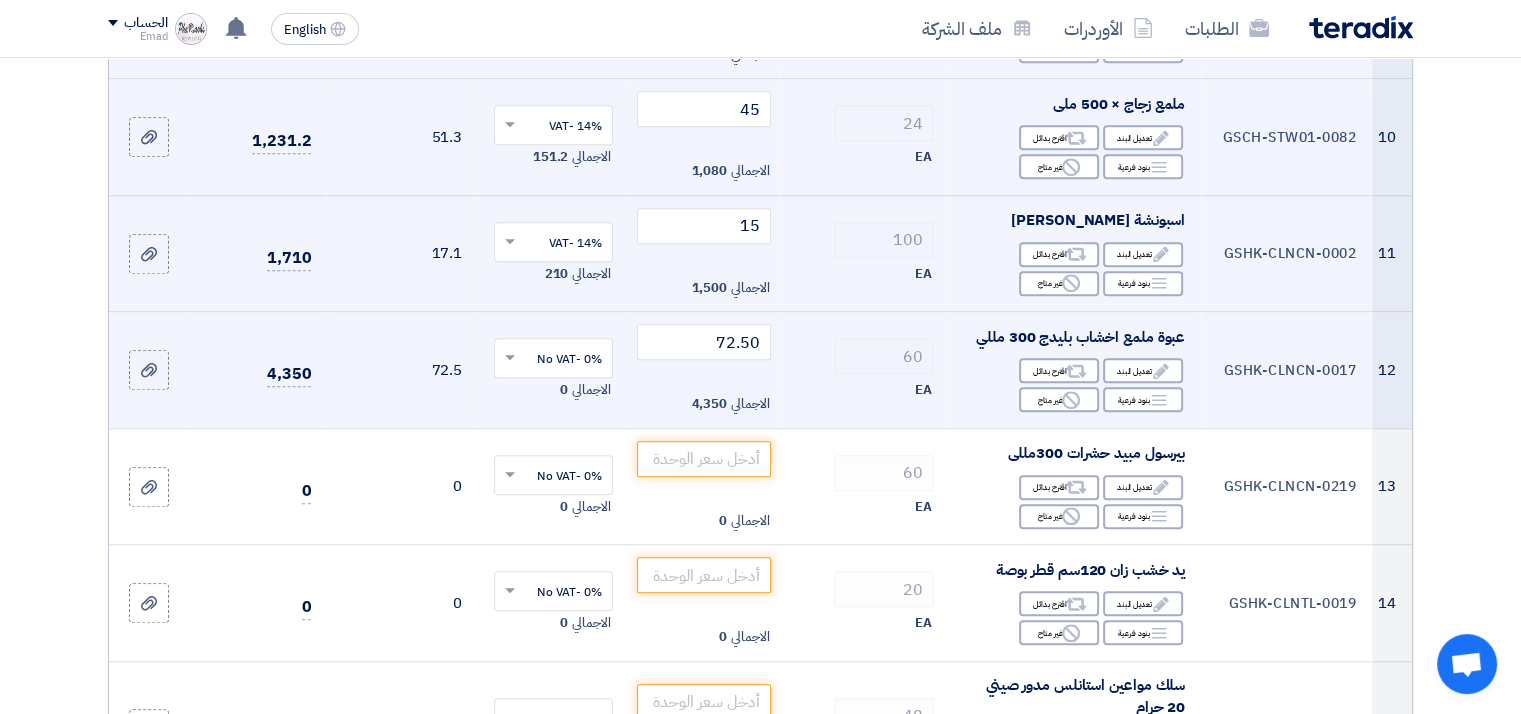click 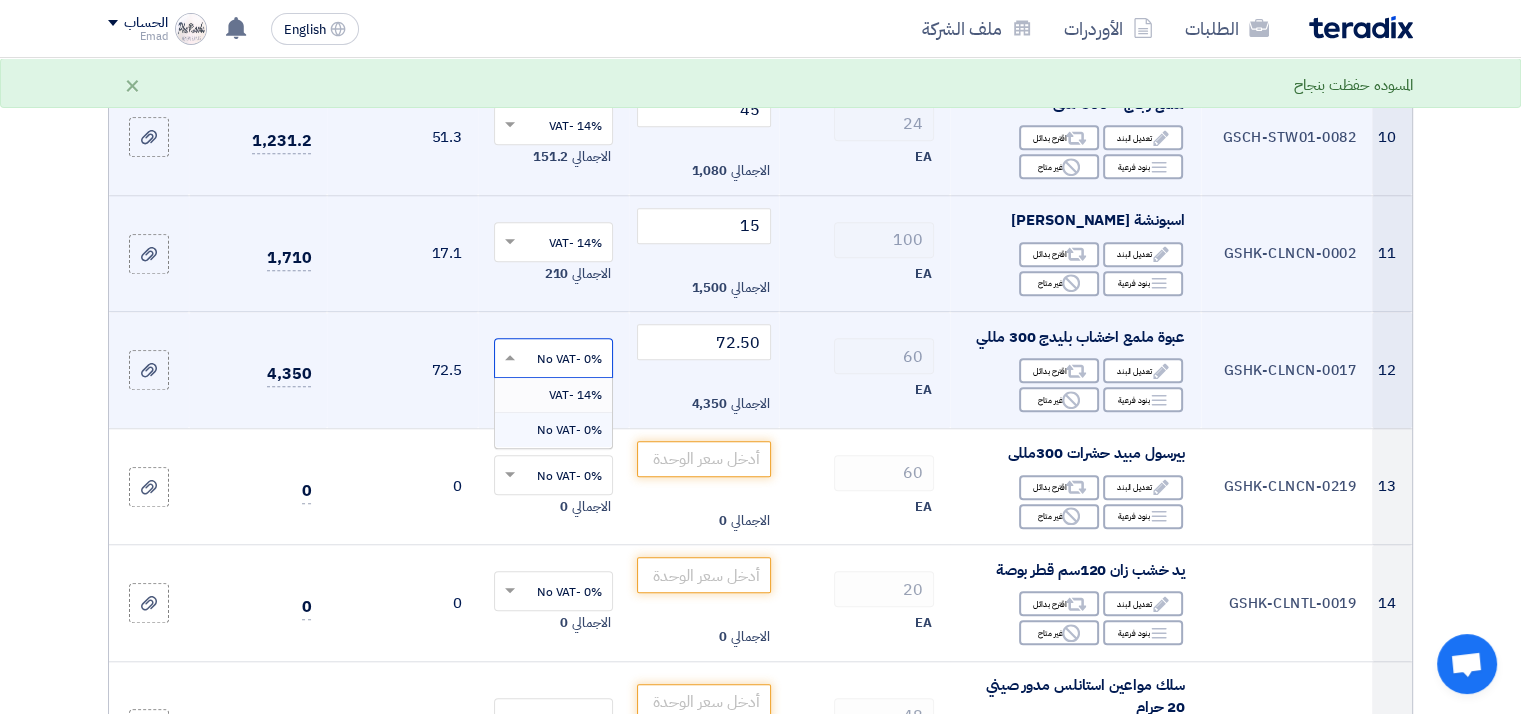 click on "14% -VAT" at bounding box center (575, 395) 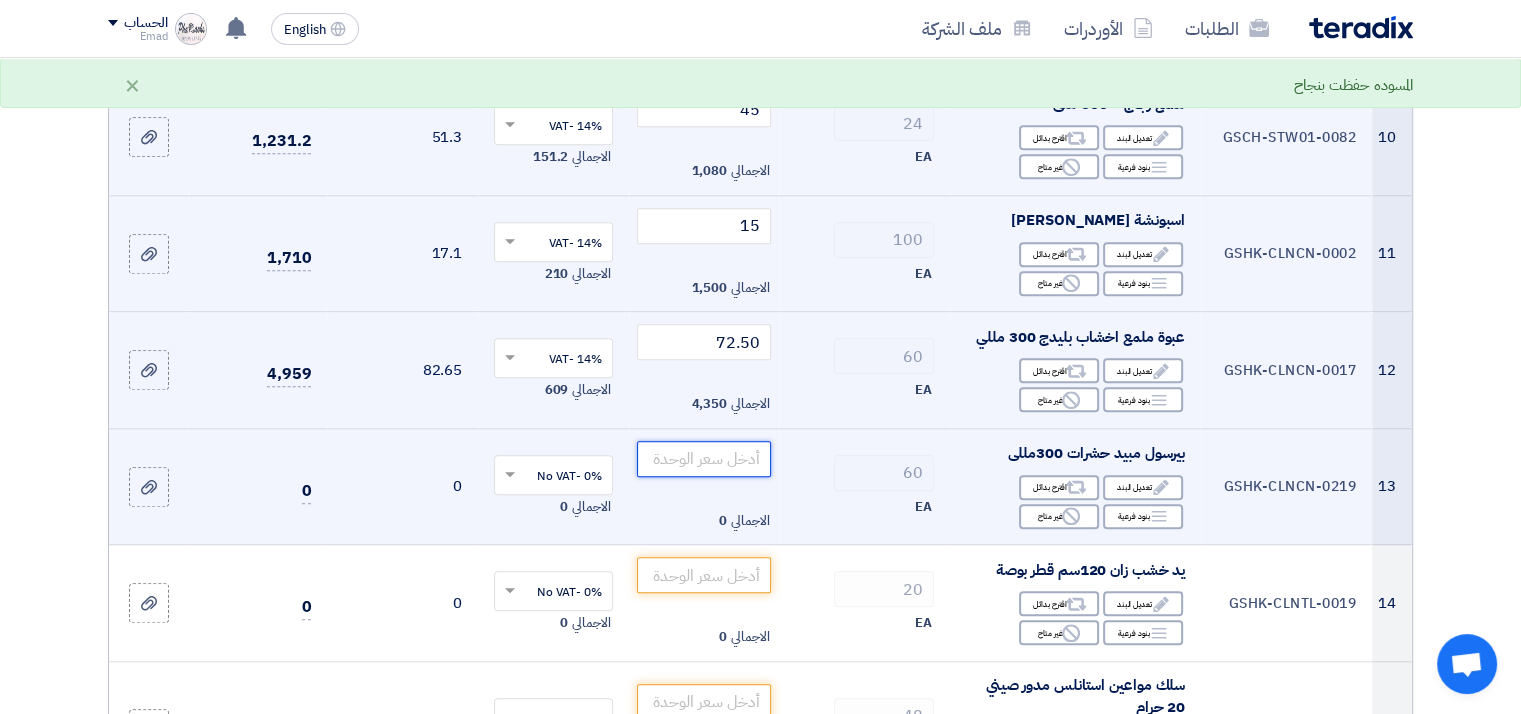 click 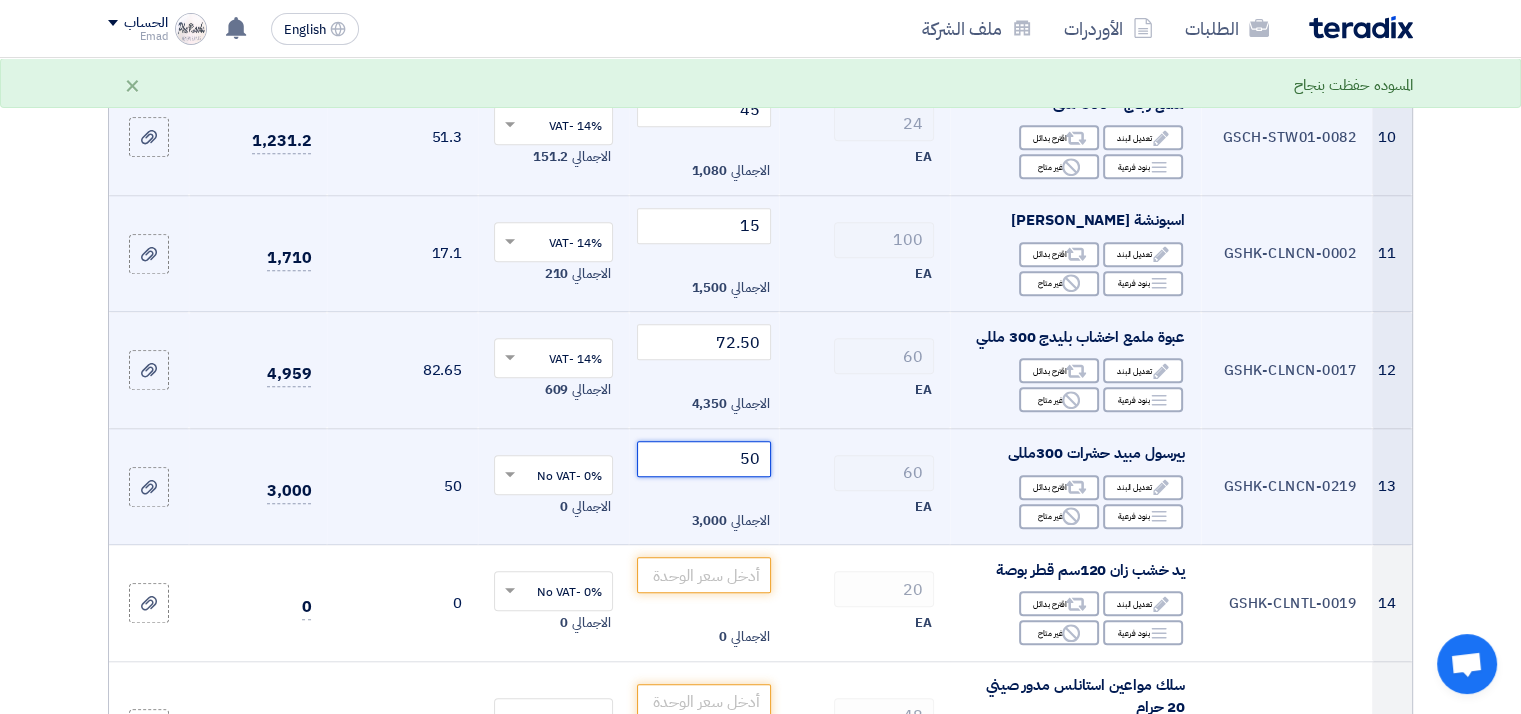 type on "50" 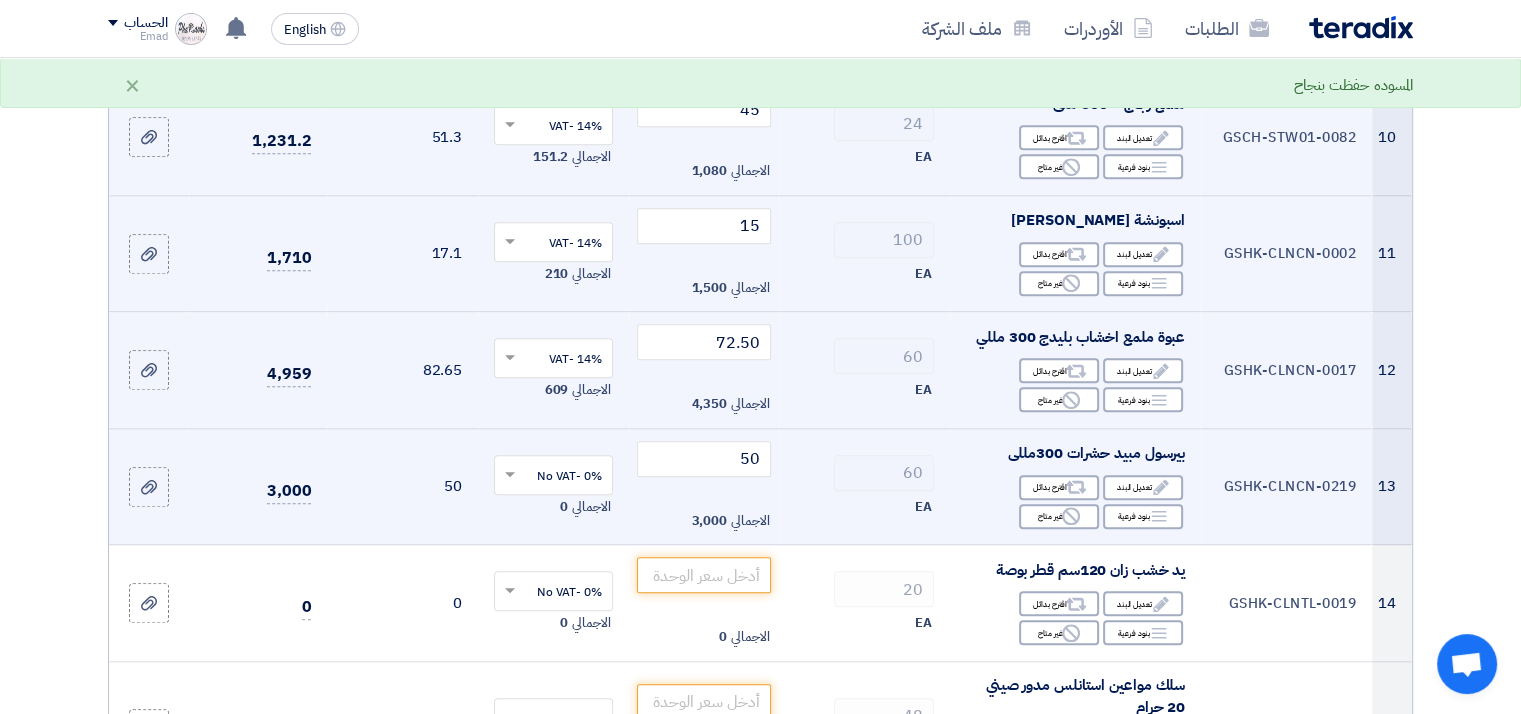 click 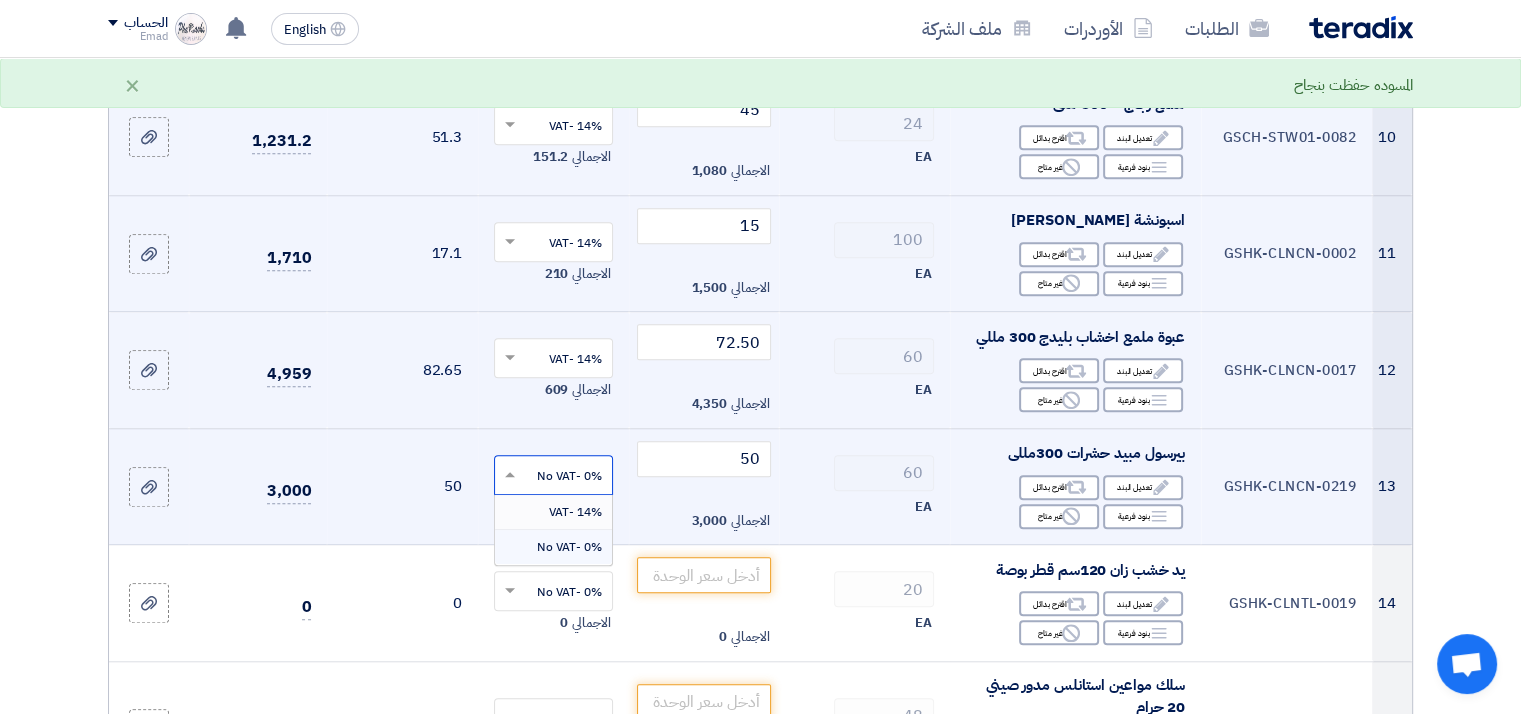 click on "14% -VAT" at bounding box center [575, 512] 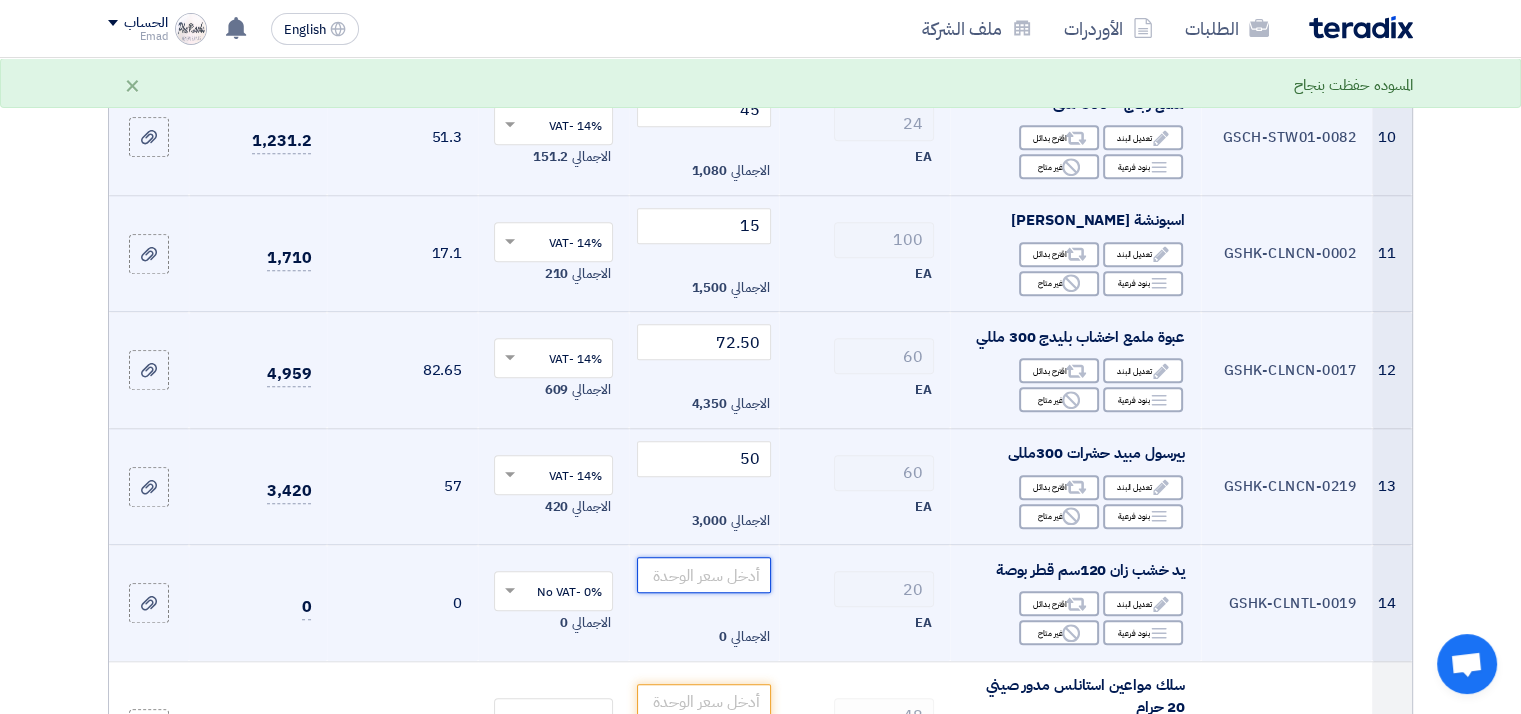 click 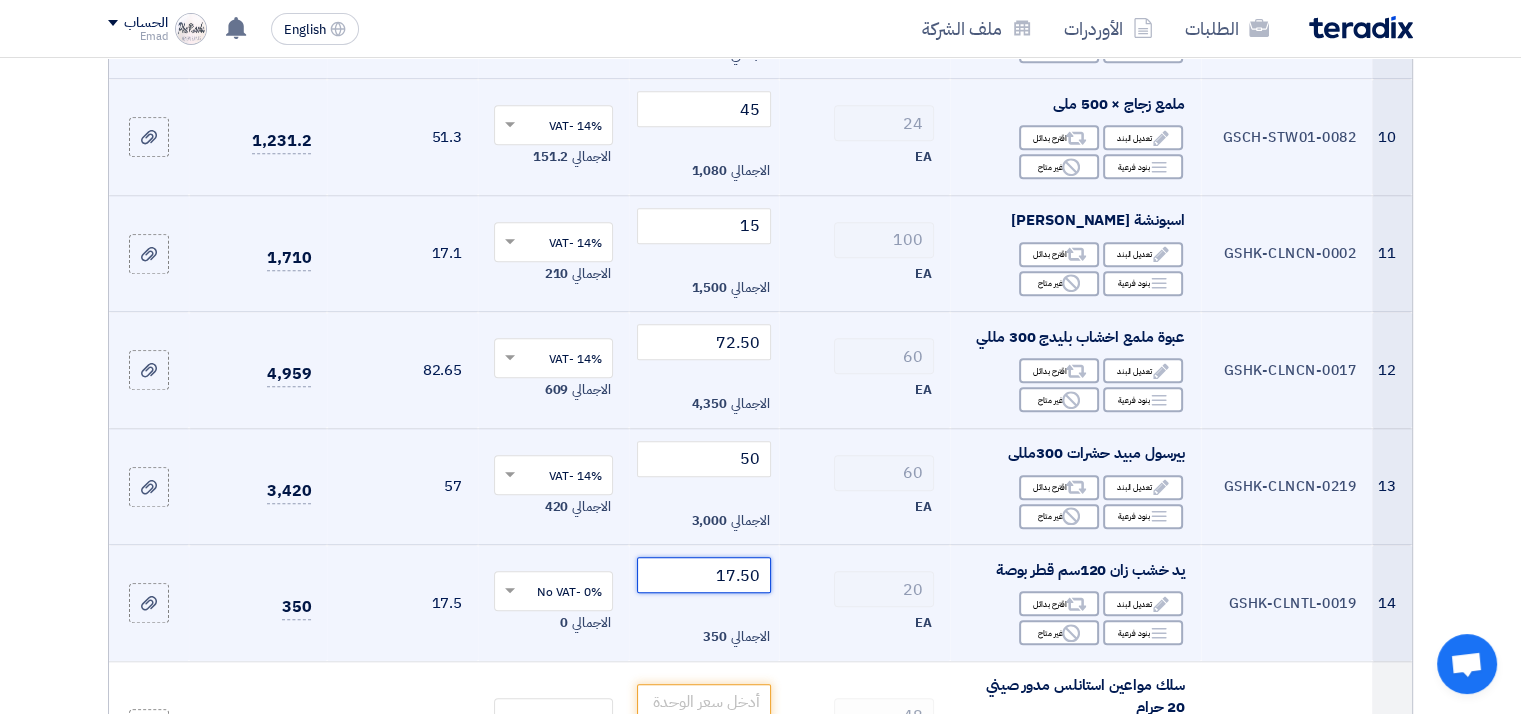 type on "17.50" 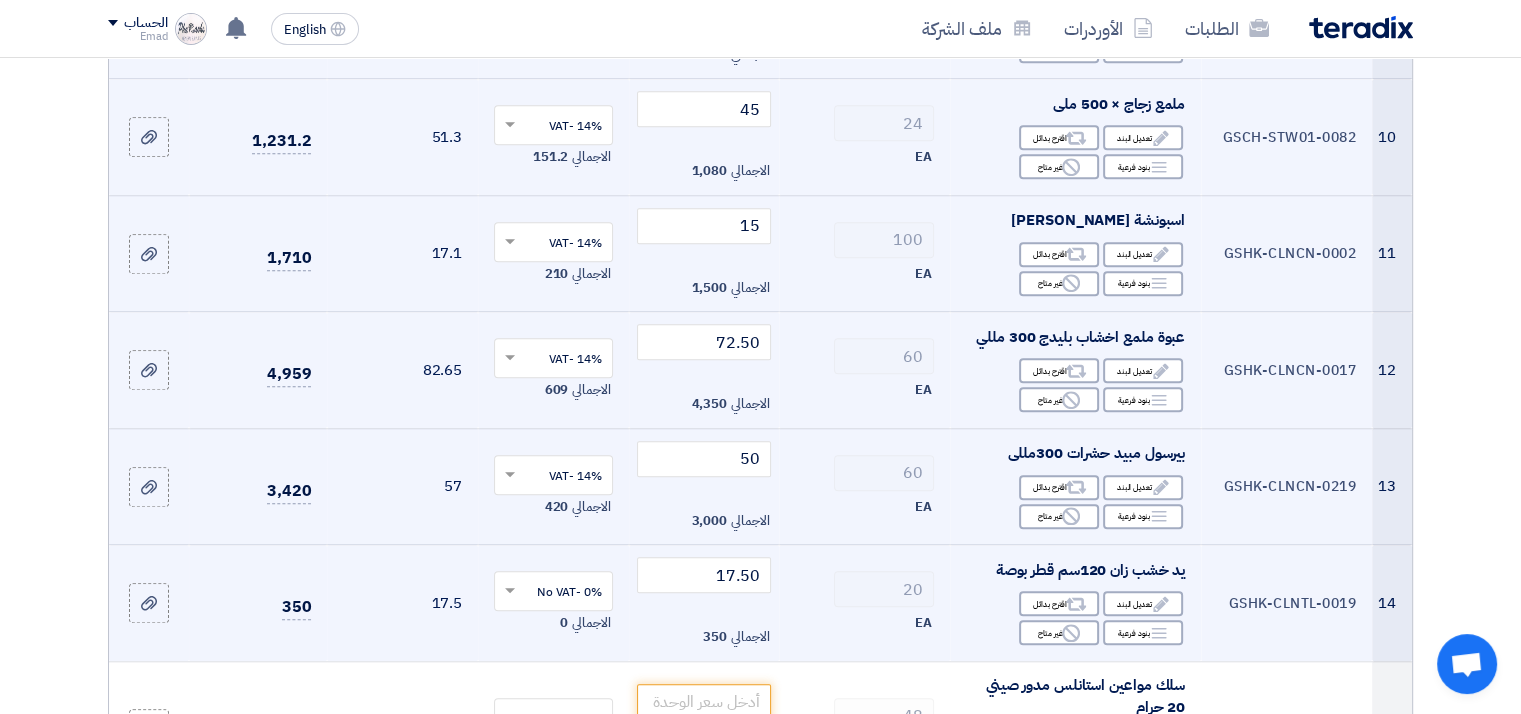 click 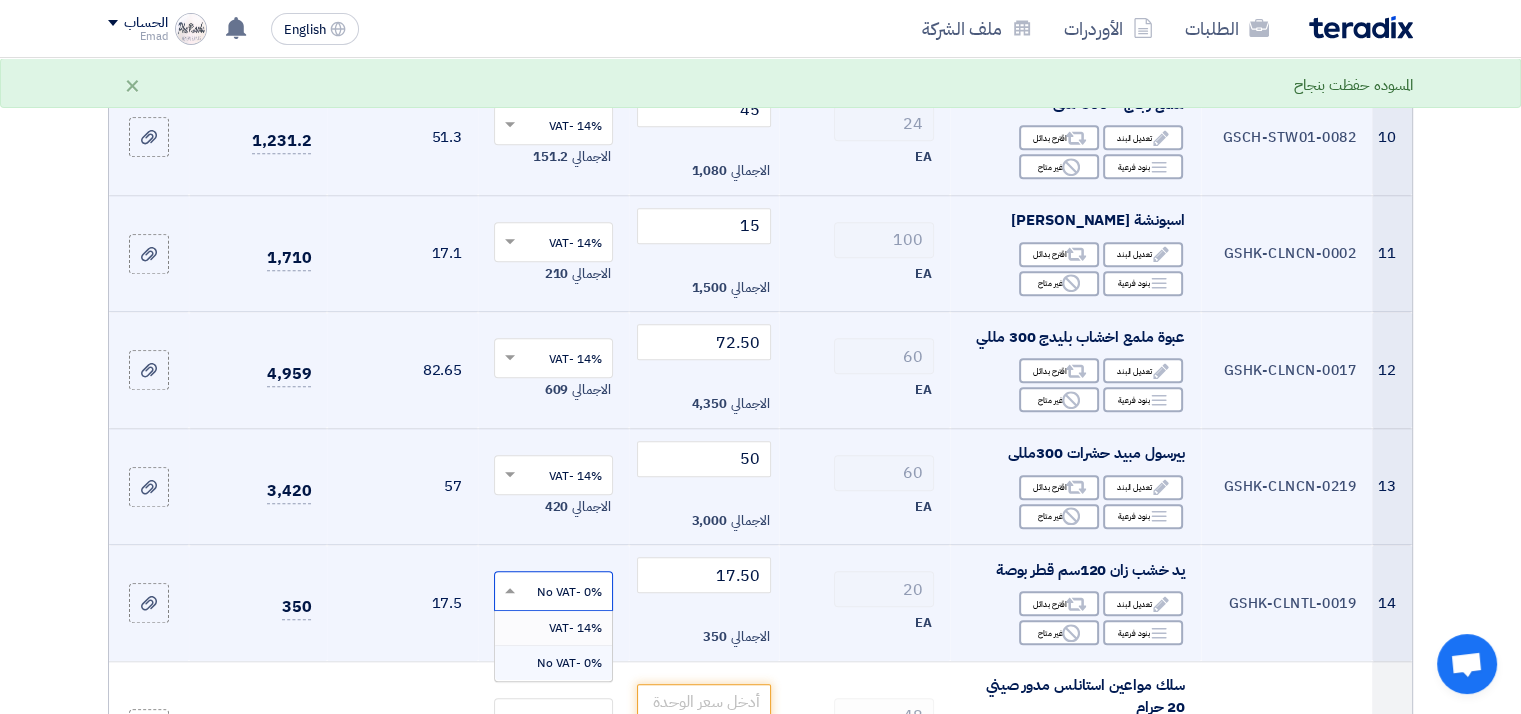 click on "14% -VAT" at bounding box center (575, 628) 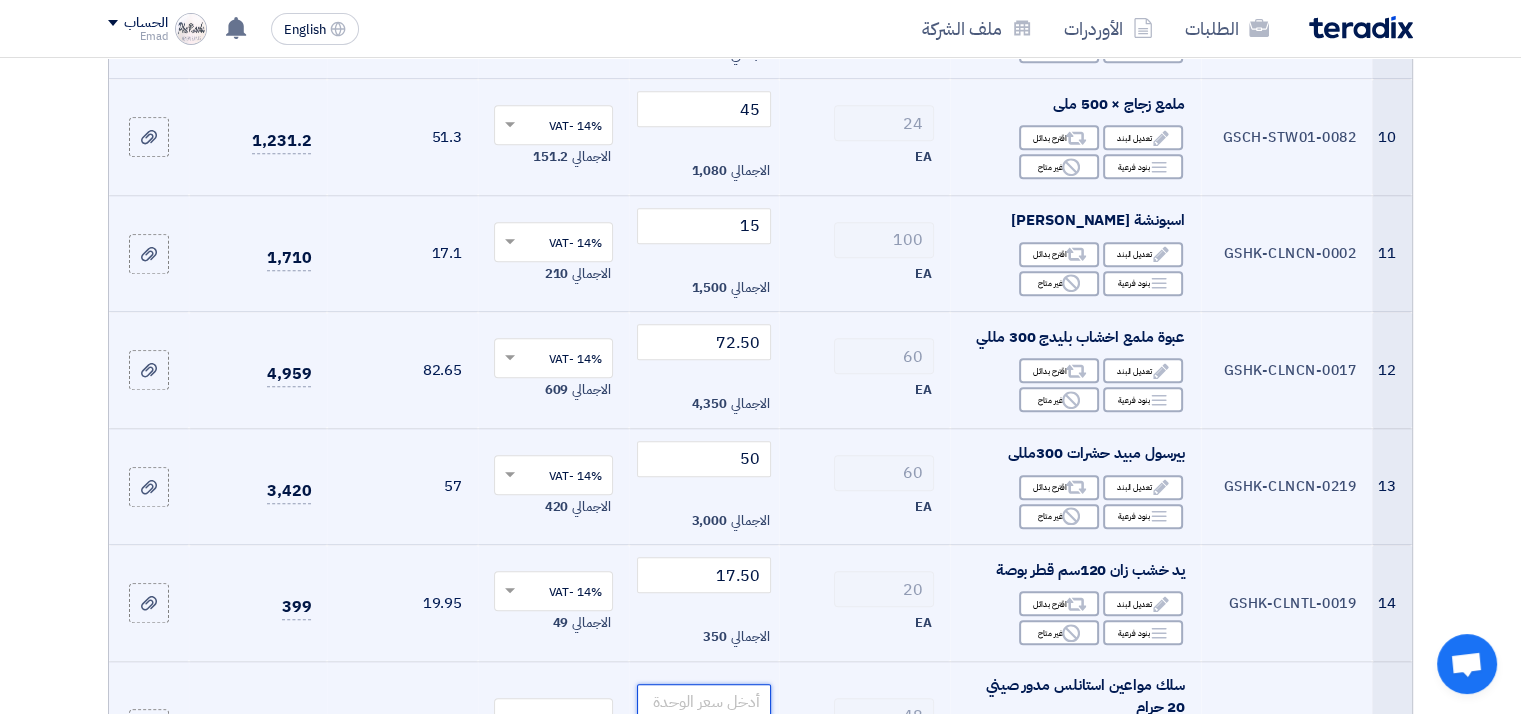 click 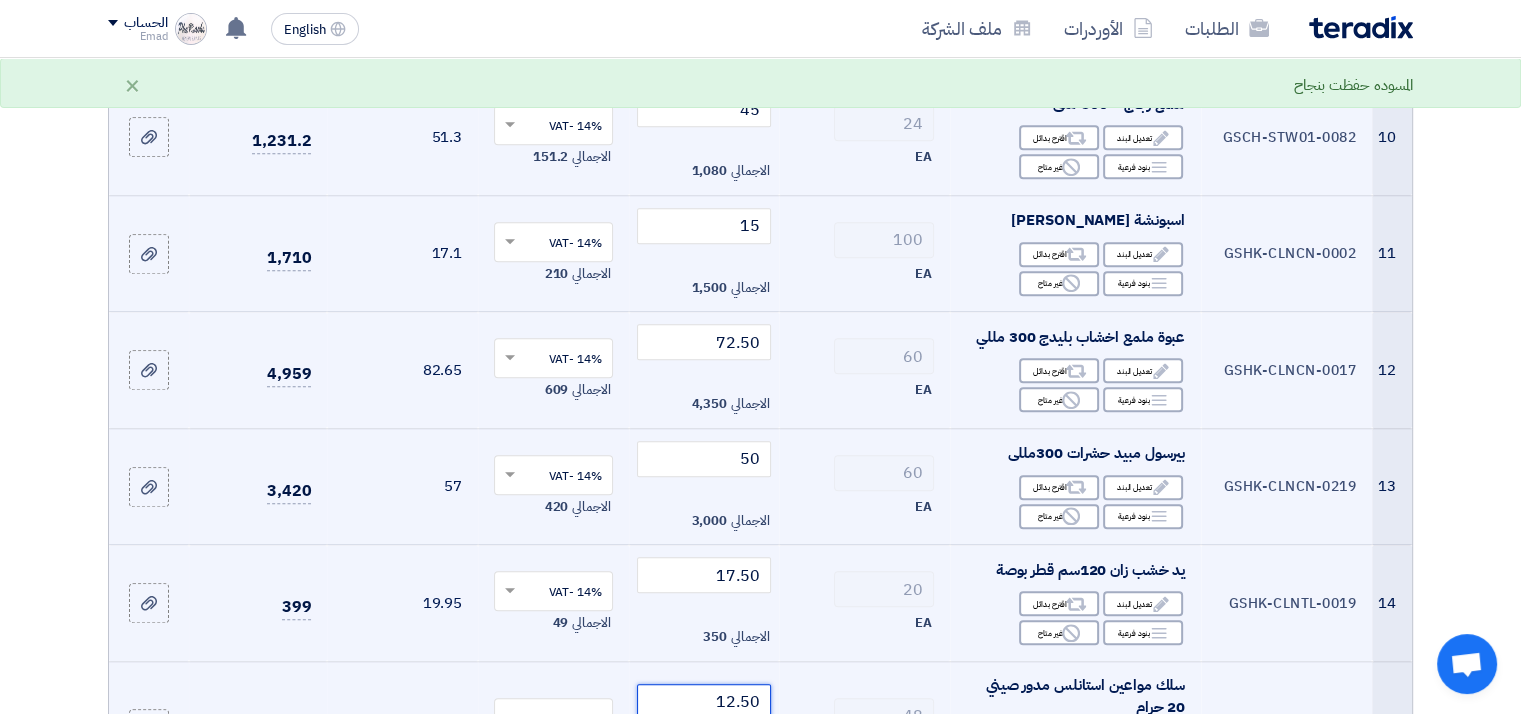 type on "12.50" 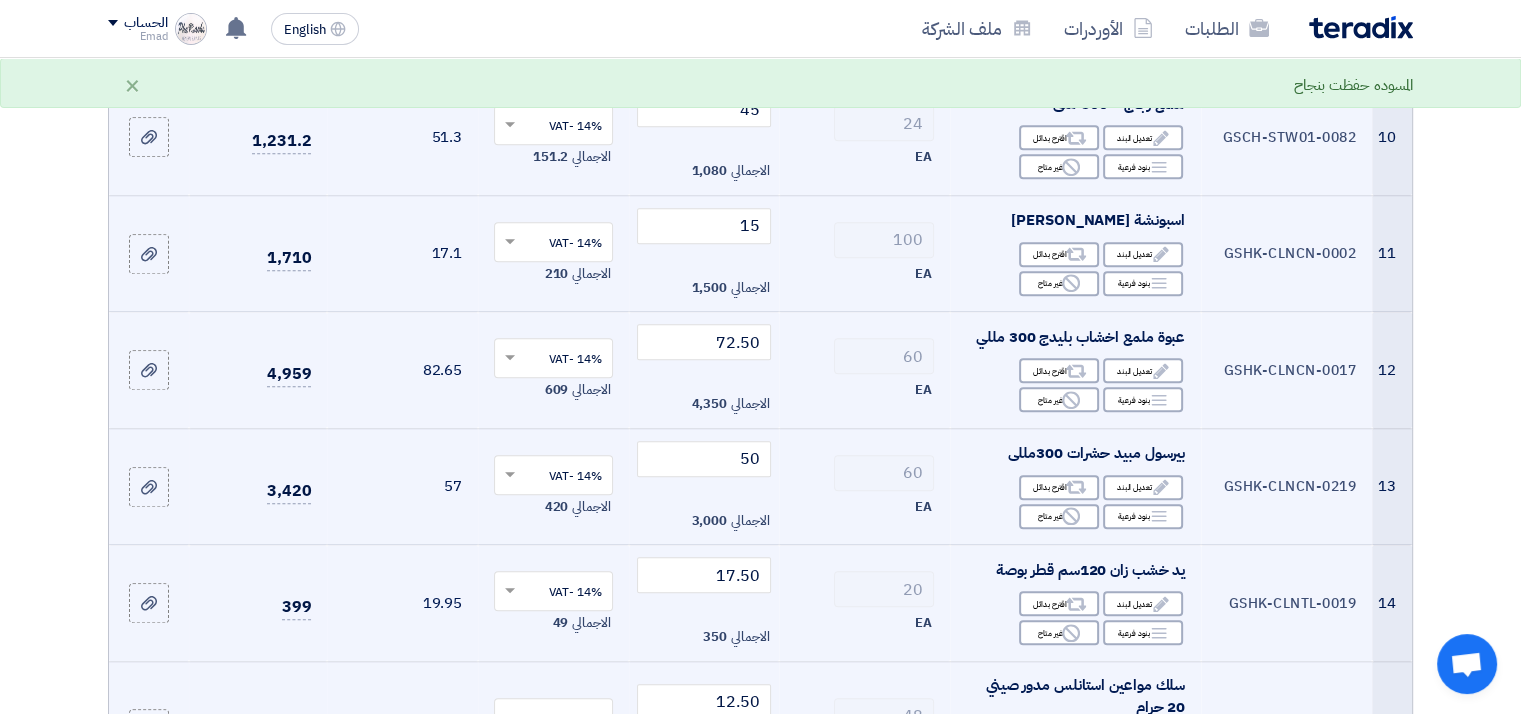 click 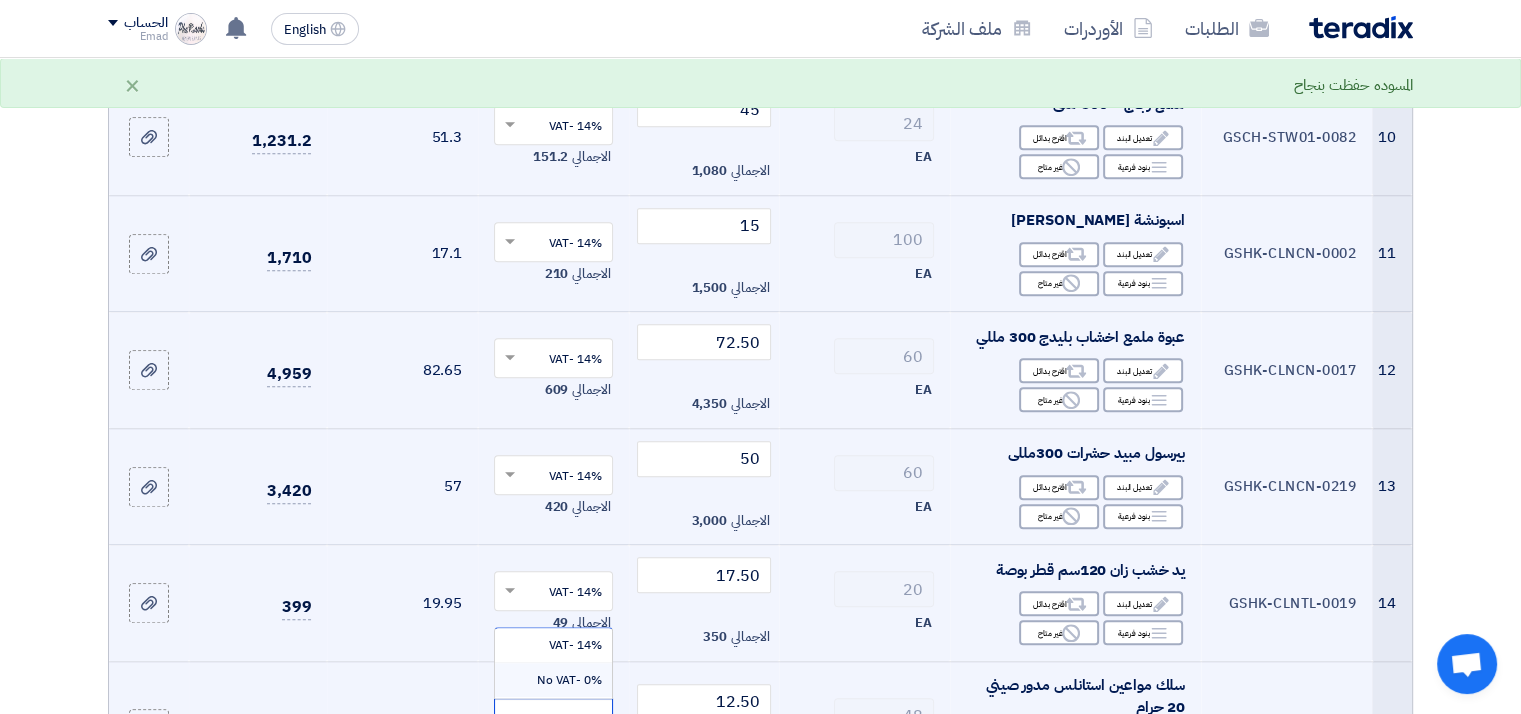 scroll, scrollTop: 1516, scrollLeft: 0, axis: vertical 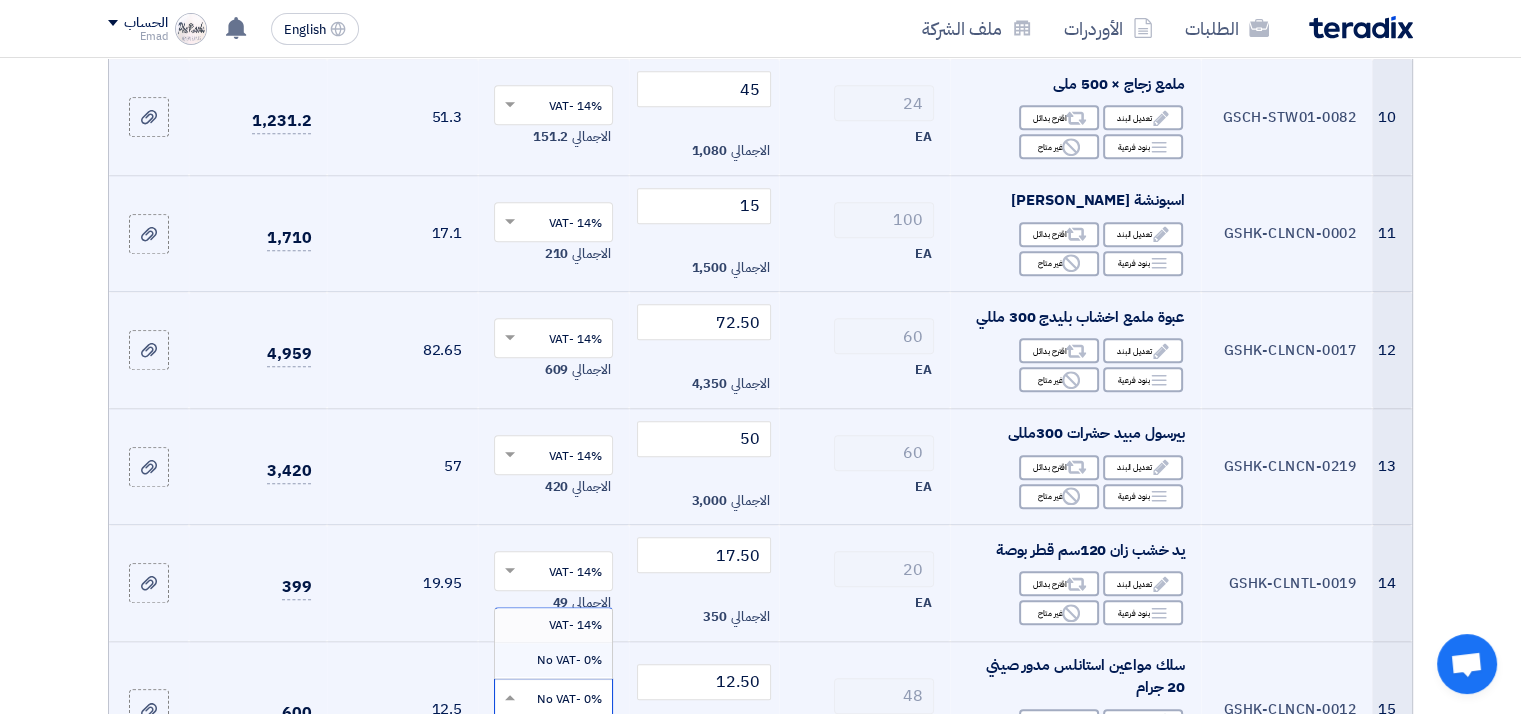 click on "14% -VAT" at bounding box center (575, 625) 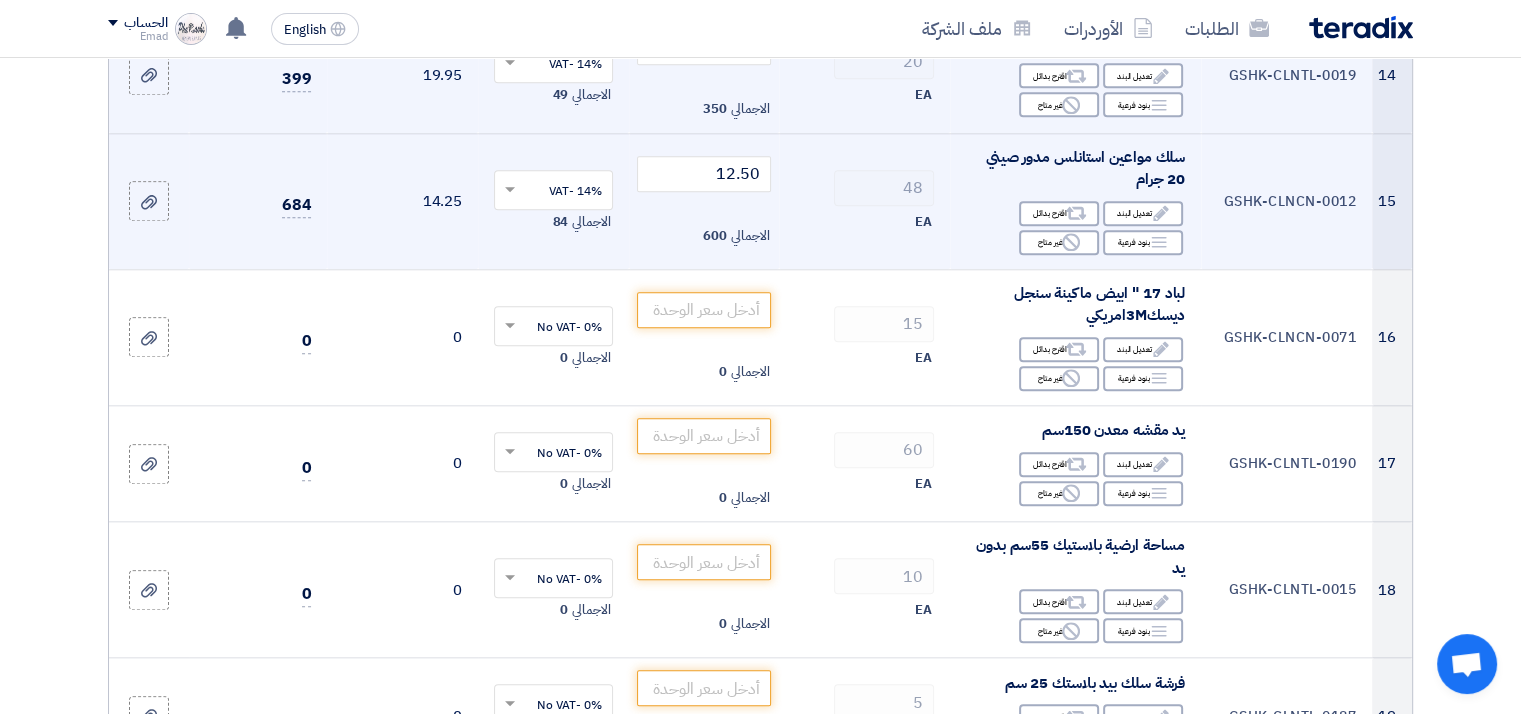 scroll, scrollTop: 2028, scrollLeft: 0, axis: vertical 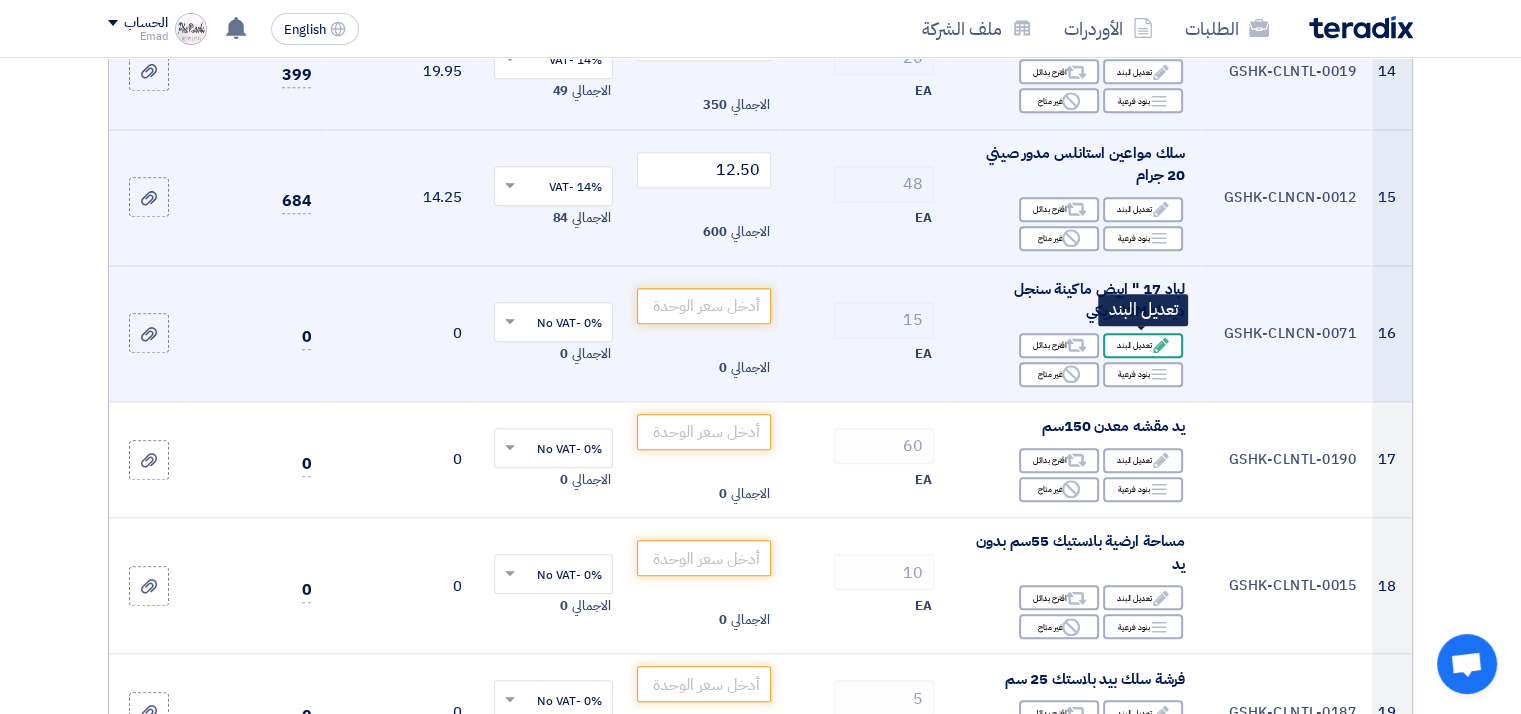 click on "Edit
تعديل البند" 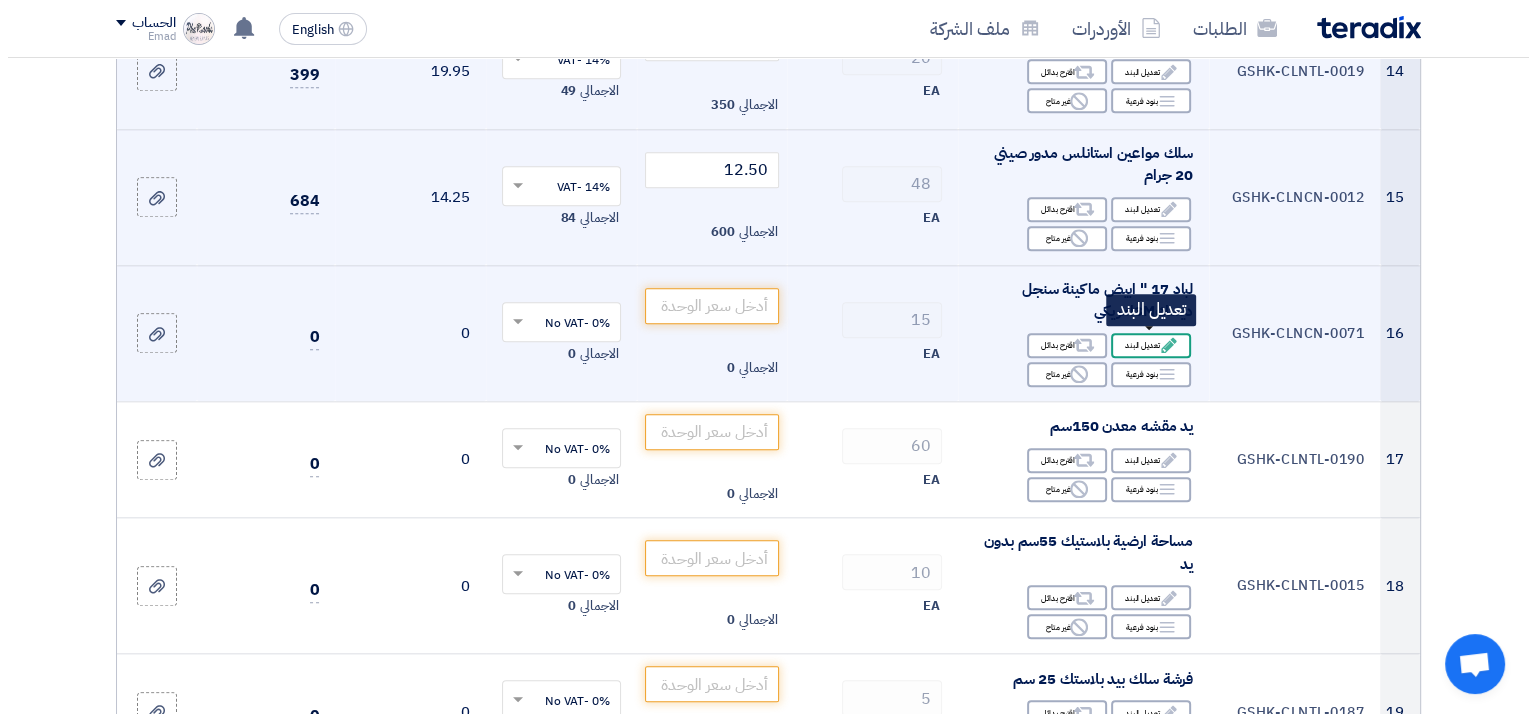 scroll, scrollTop: 1724, scrollLeft: 0, axis: vertical 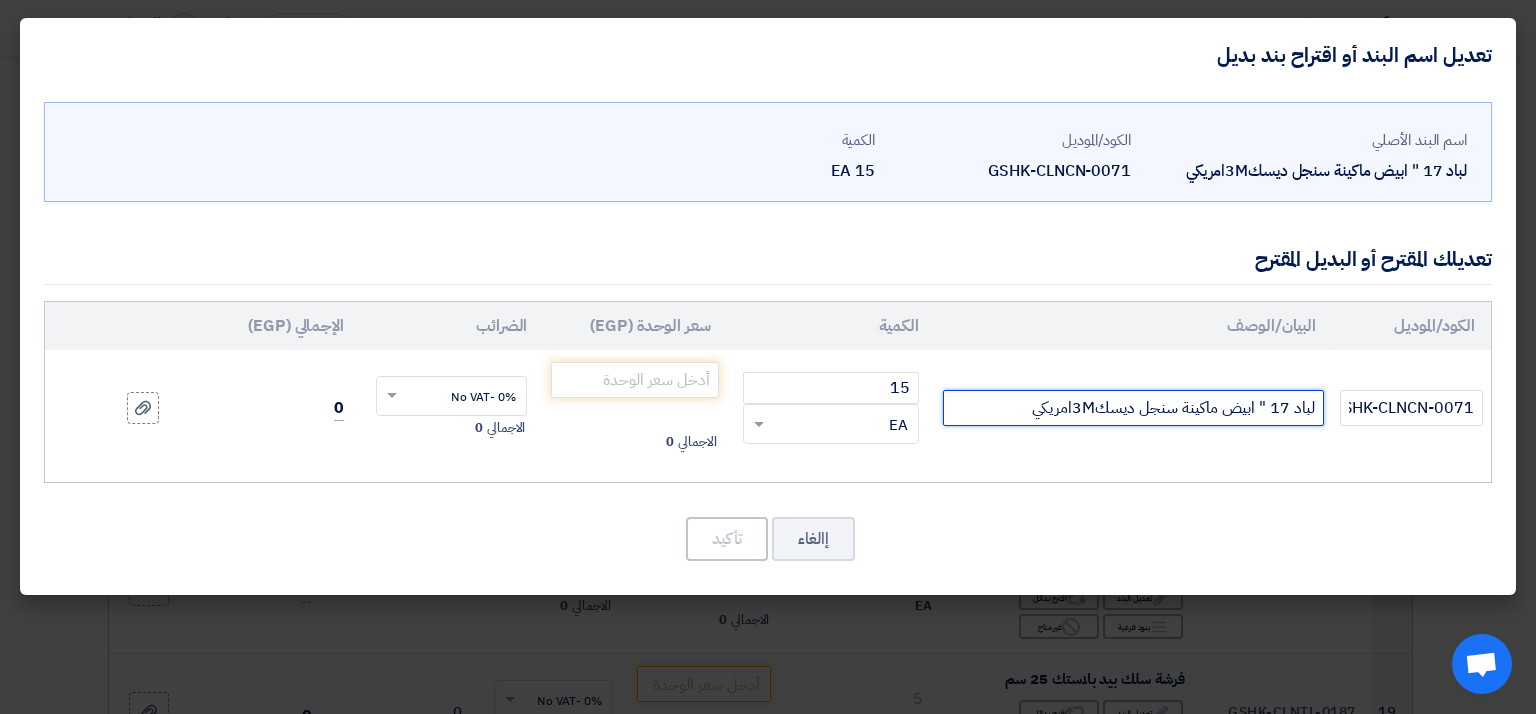 drag, startPoint x: 1093, startPoint y: 408, endPoint x: 992, endPoint y: 413, distance: 101.12369 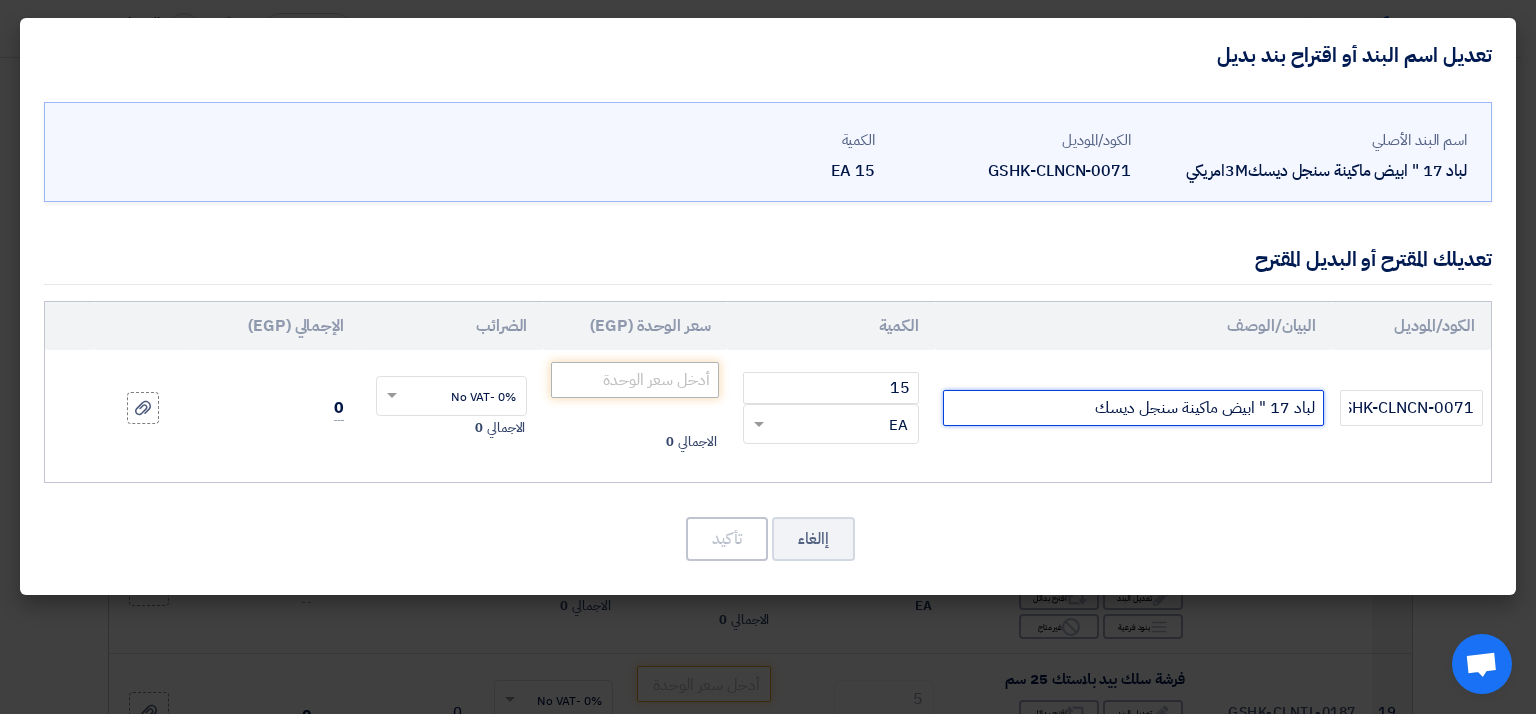 type on "لباد 17 " ابيض ماكينة سنجل ديسك" 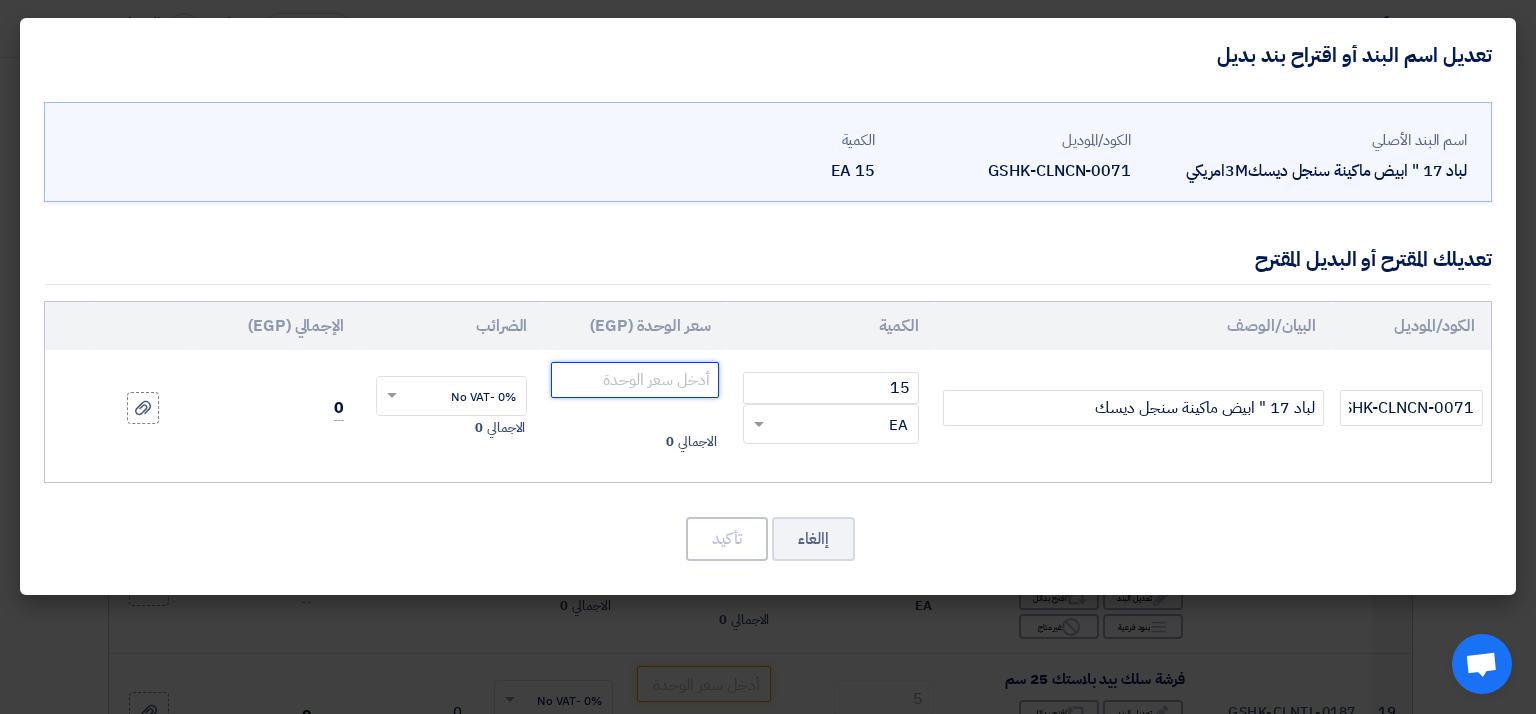 click 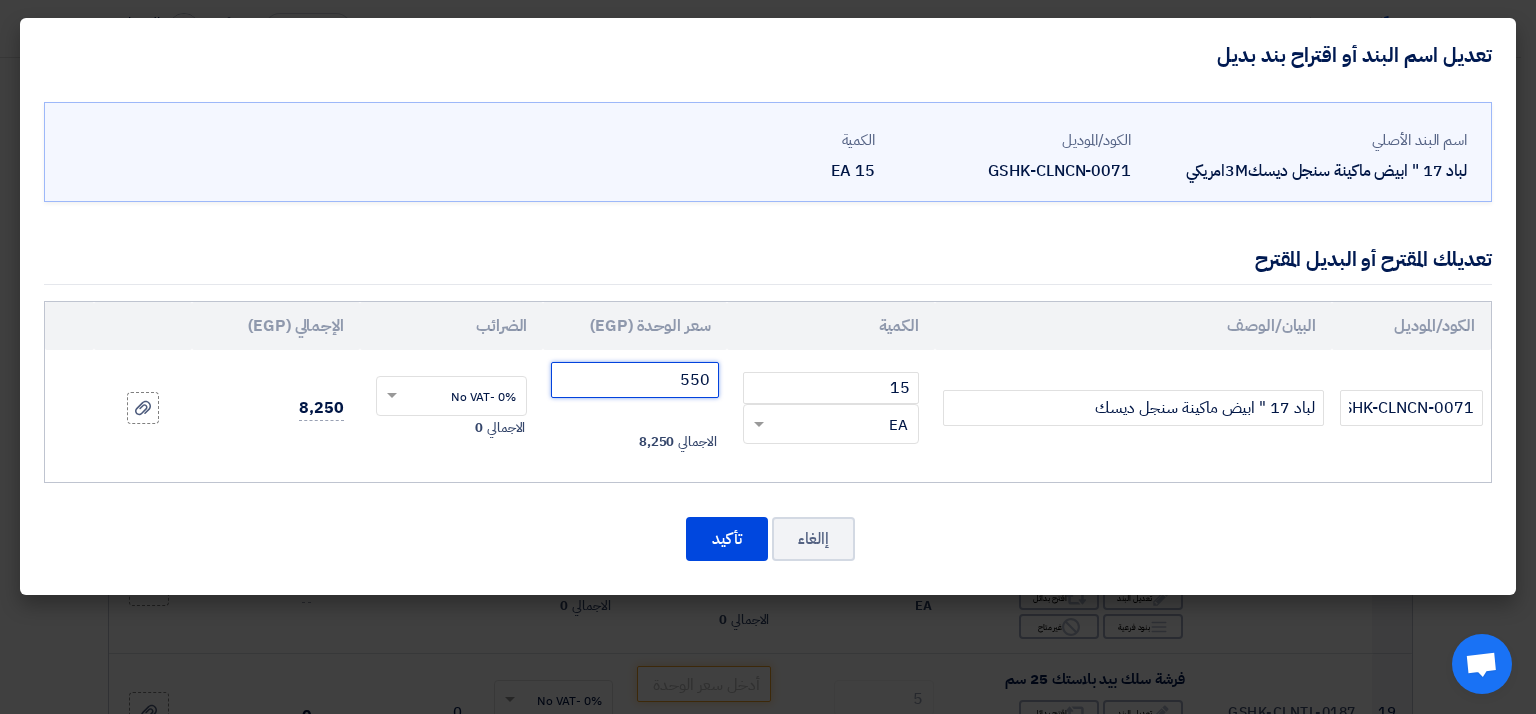 type on "550" 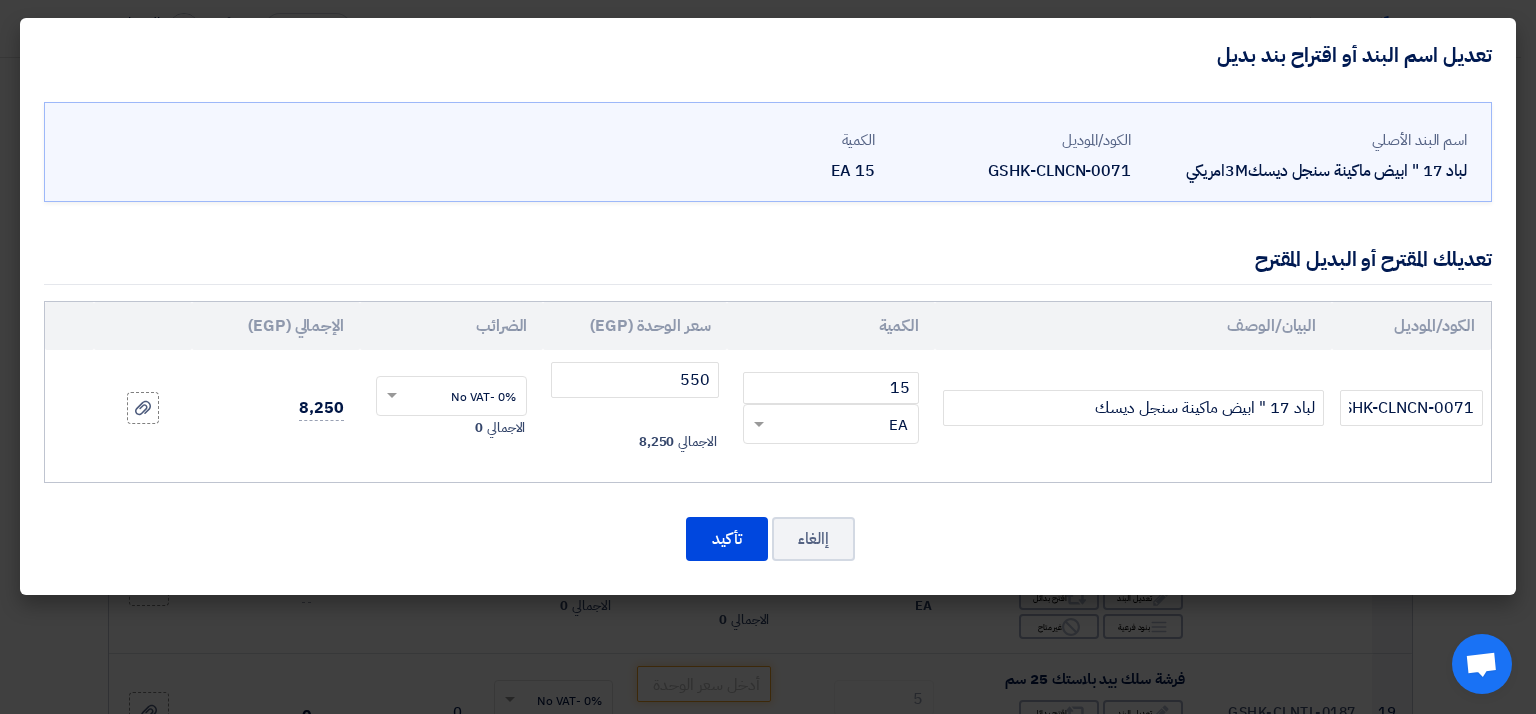click 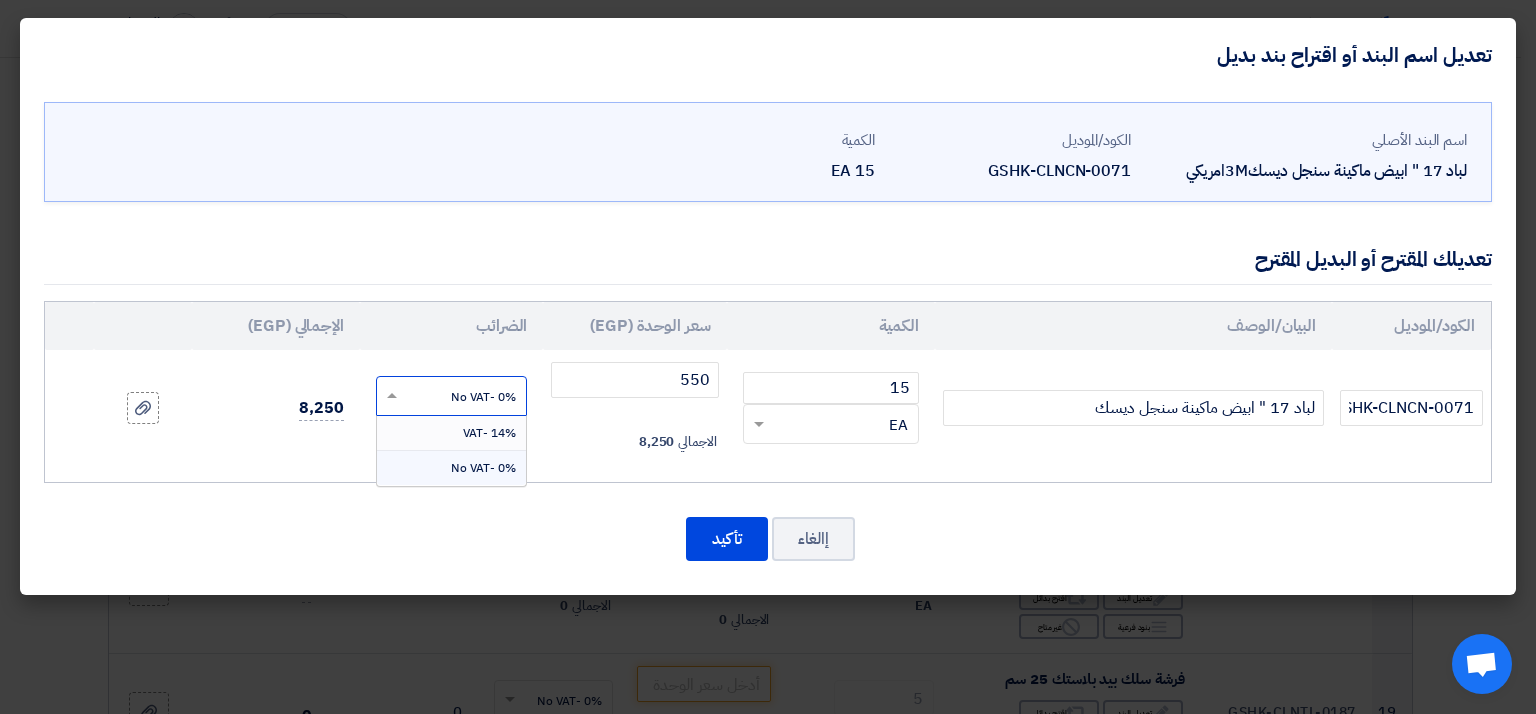 click on "14% -VAT" at bounding box center (489, 433) 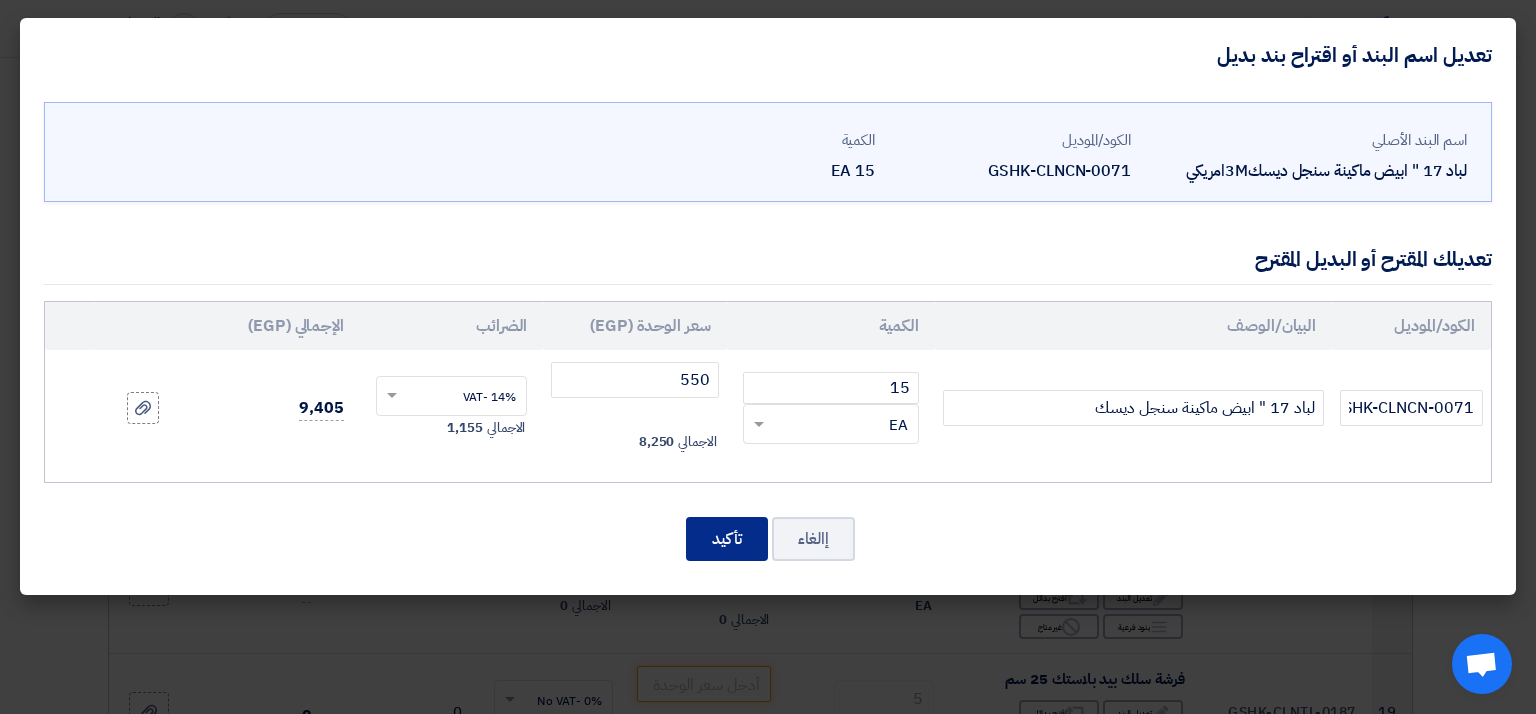 click on "تأكيد" 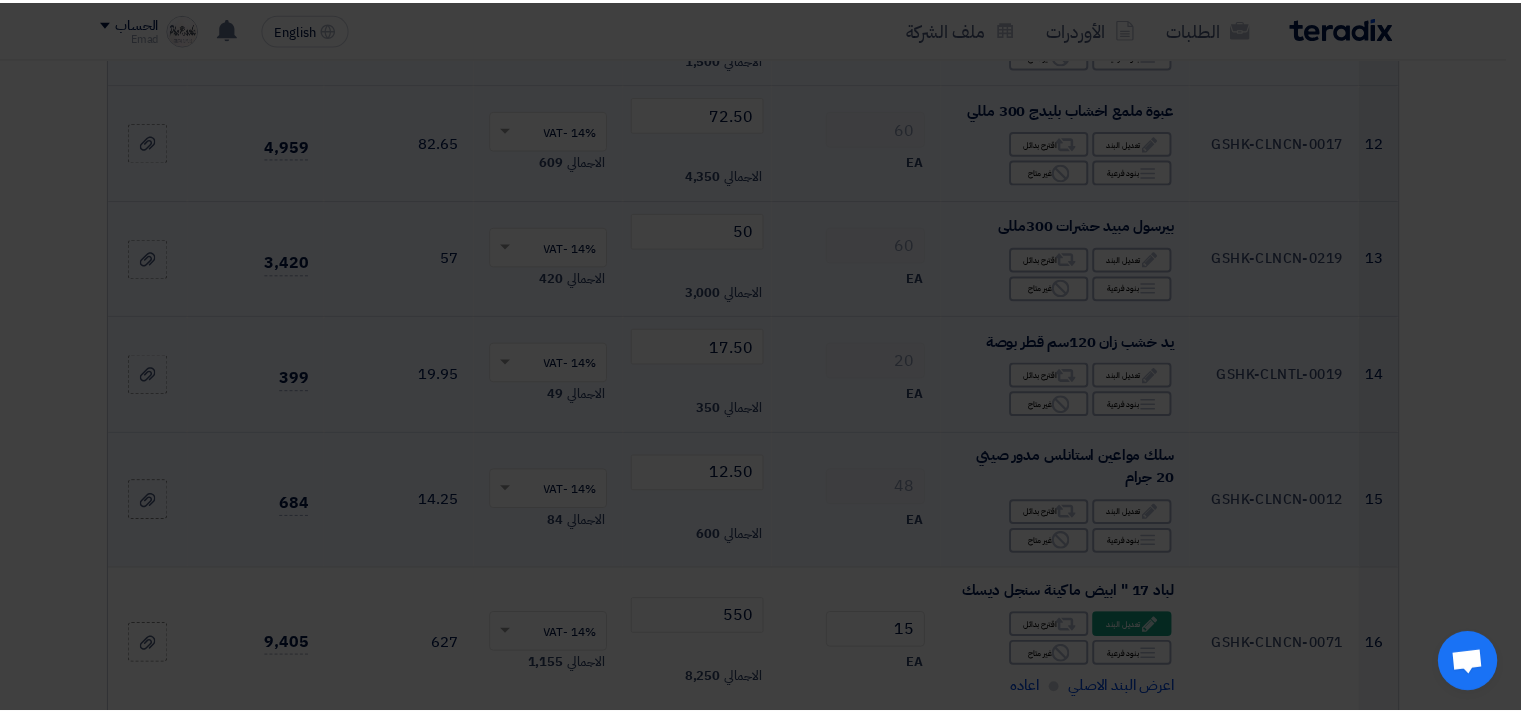 scroll, scrollTop: 2028, scrollLeft: 0, axis: vertical 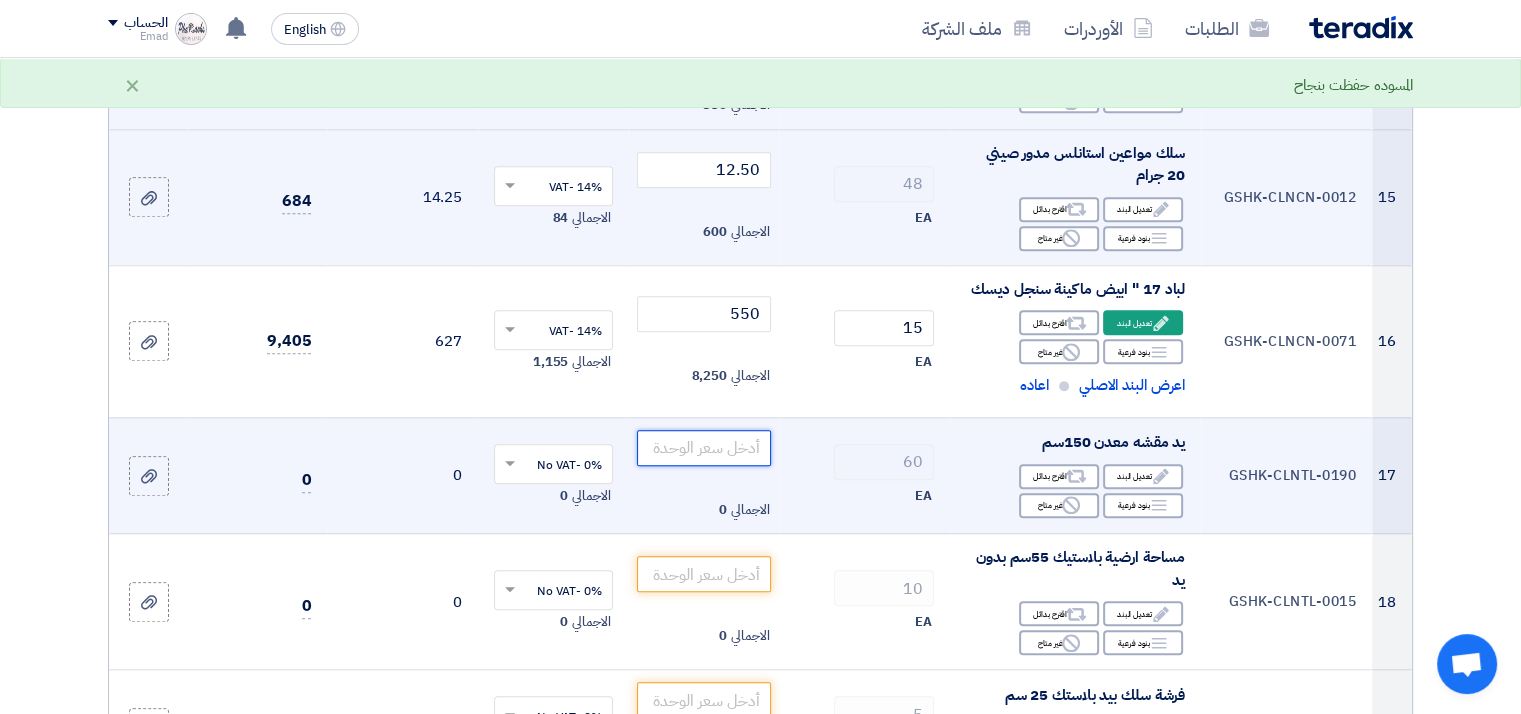click 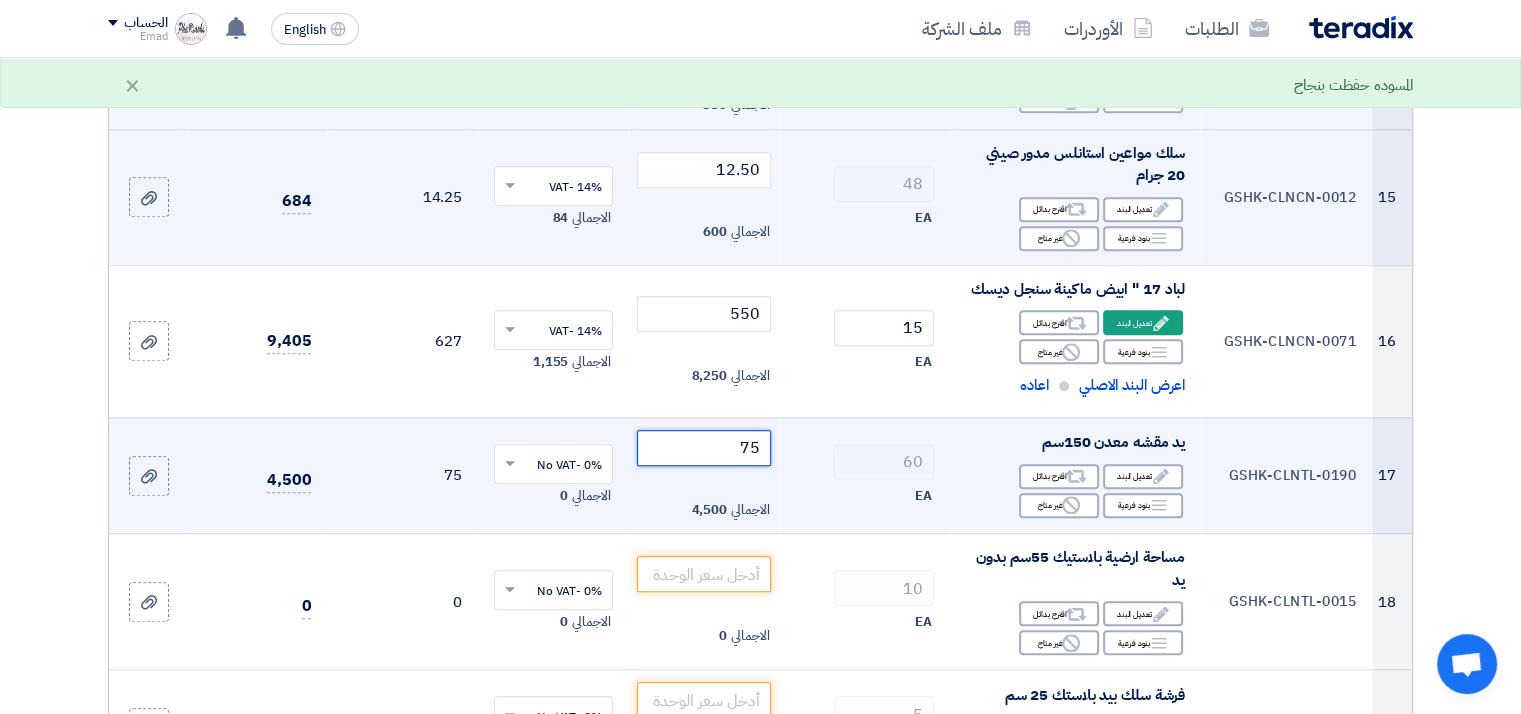type on "75" 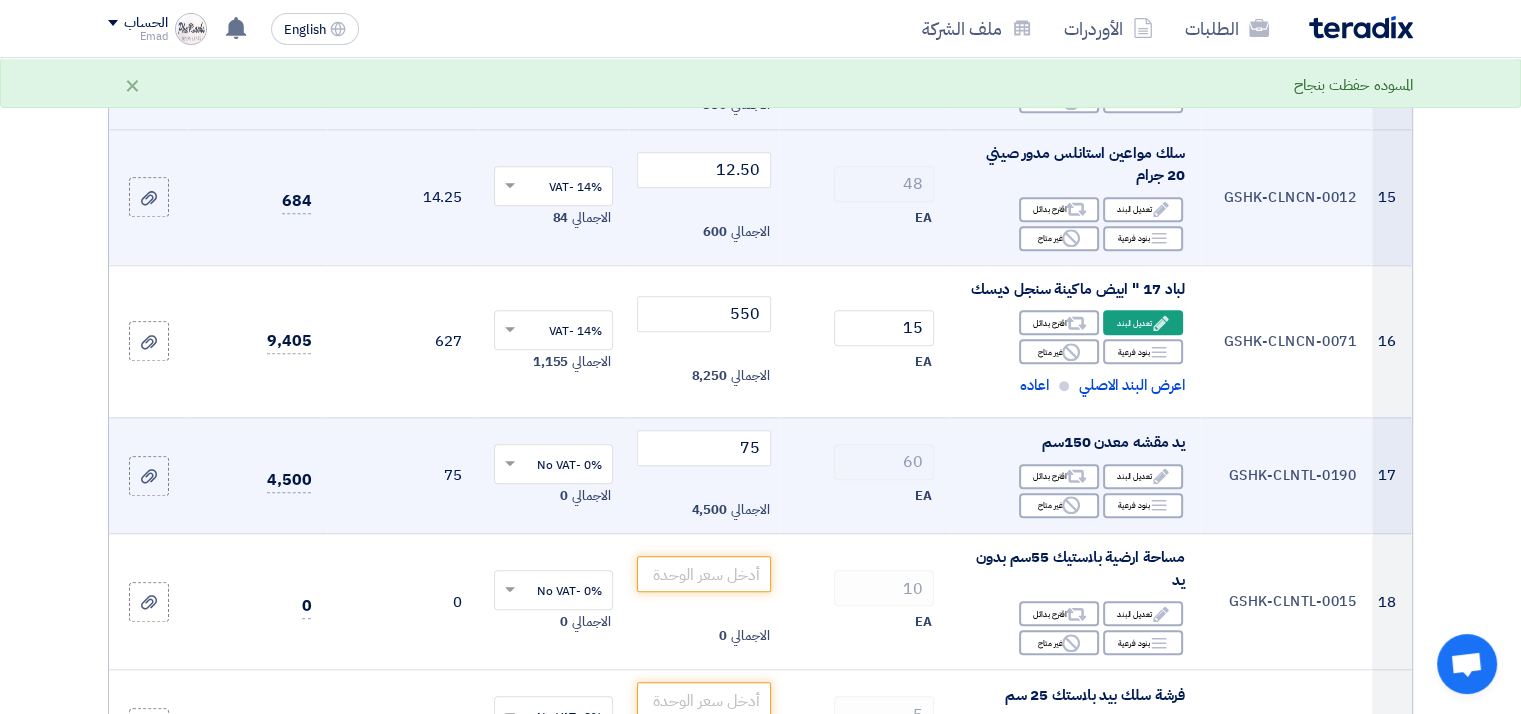 click 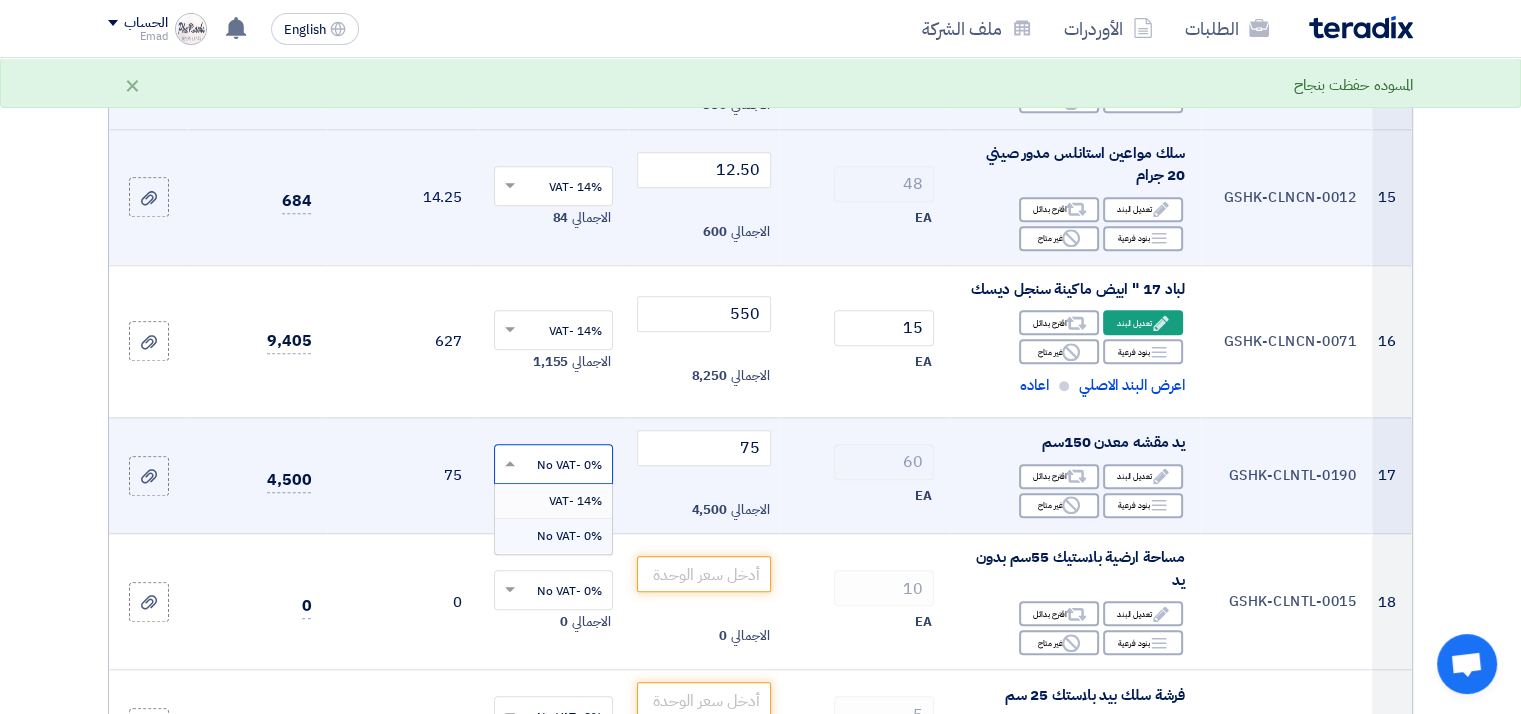 click on "14% -VAT" at bounding box center (575, 501) 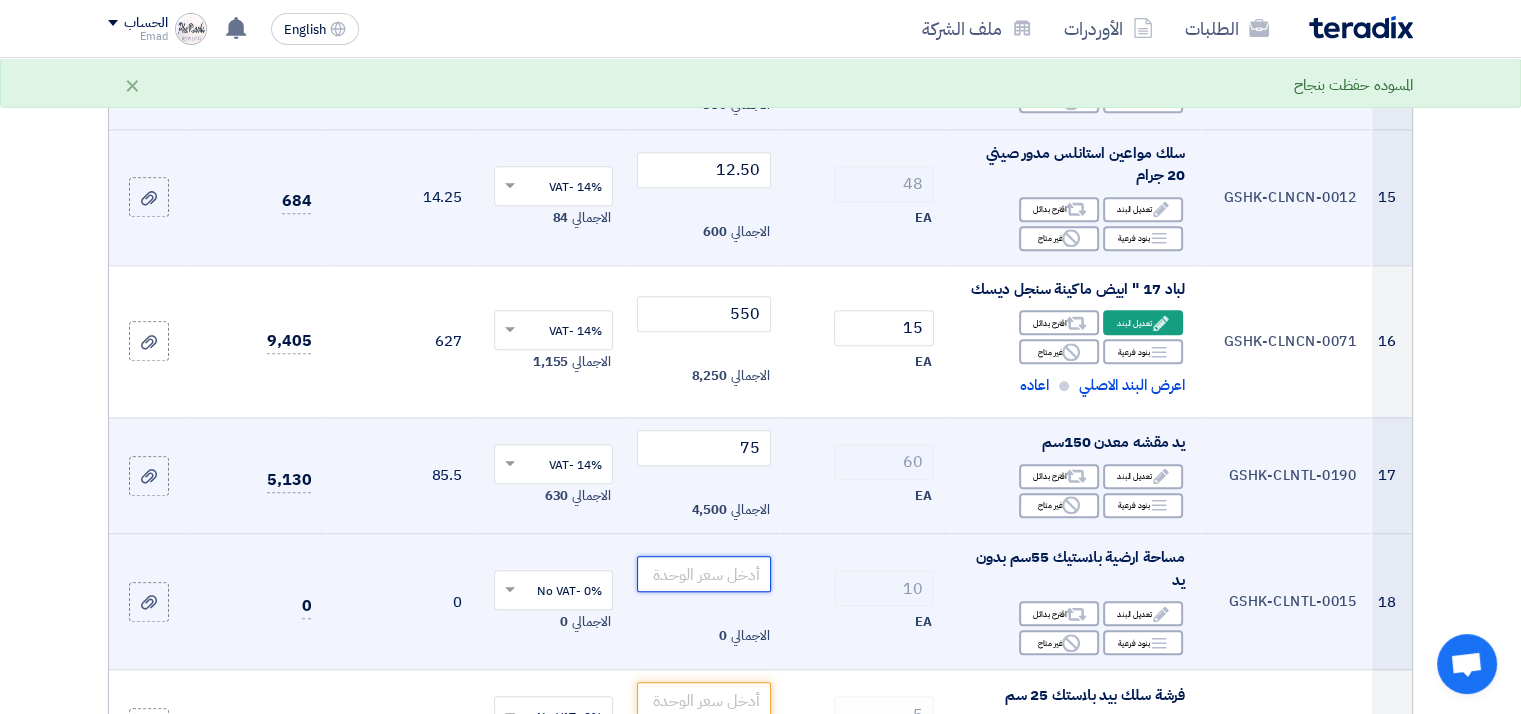 click 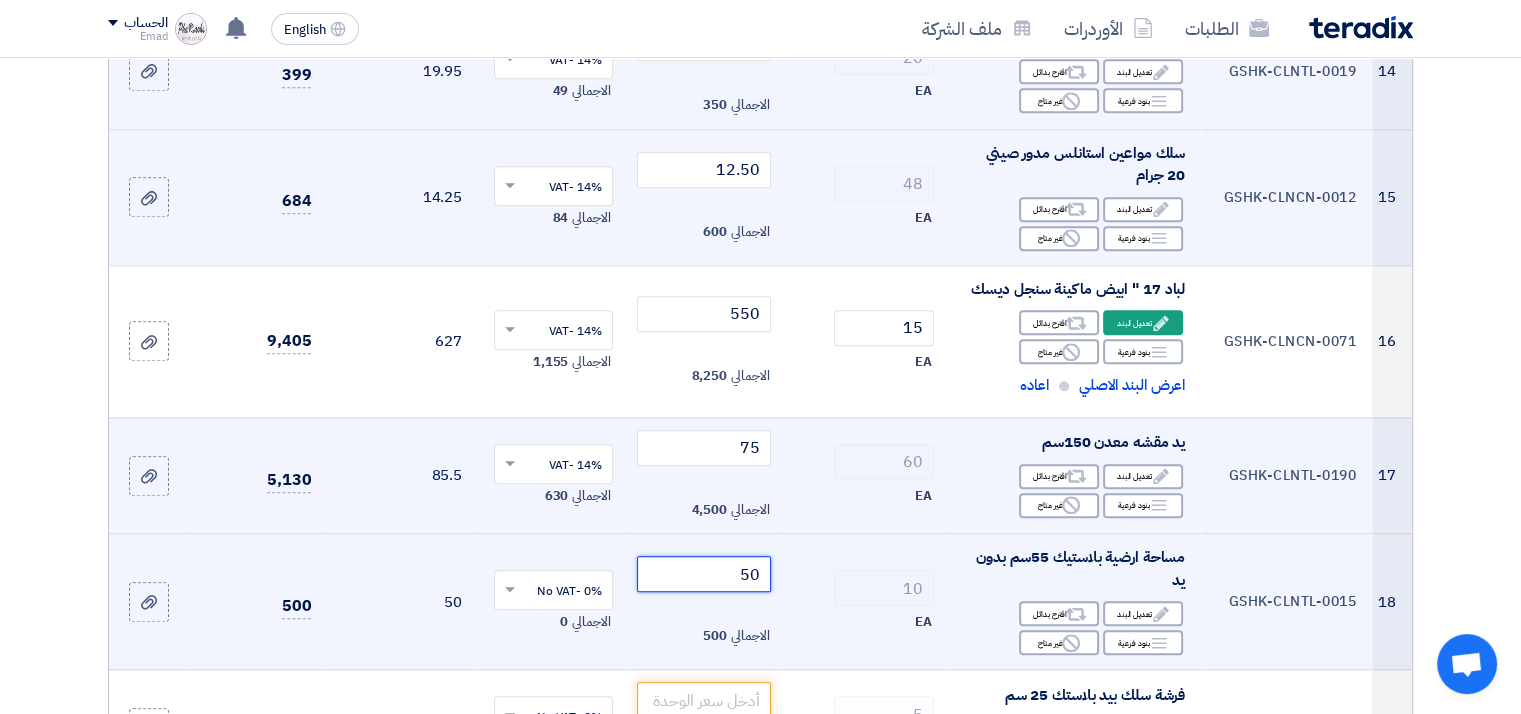 type on "50" 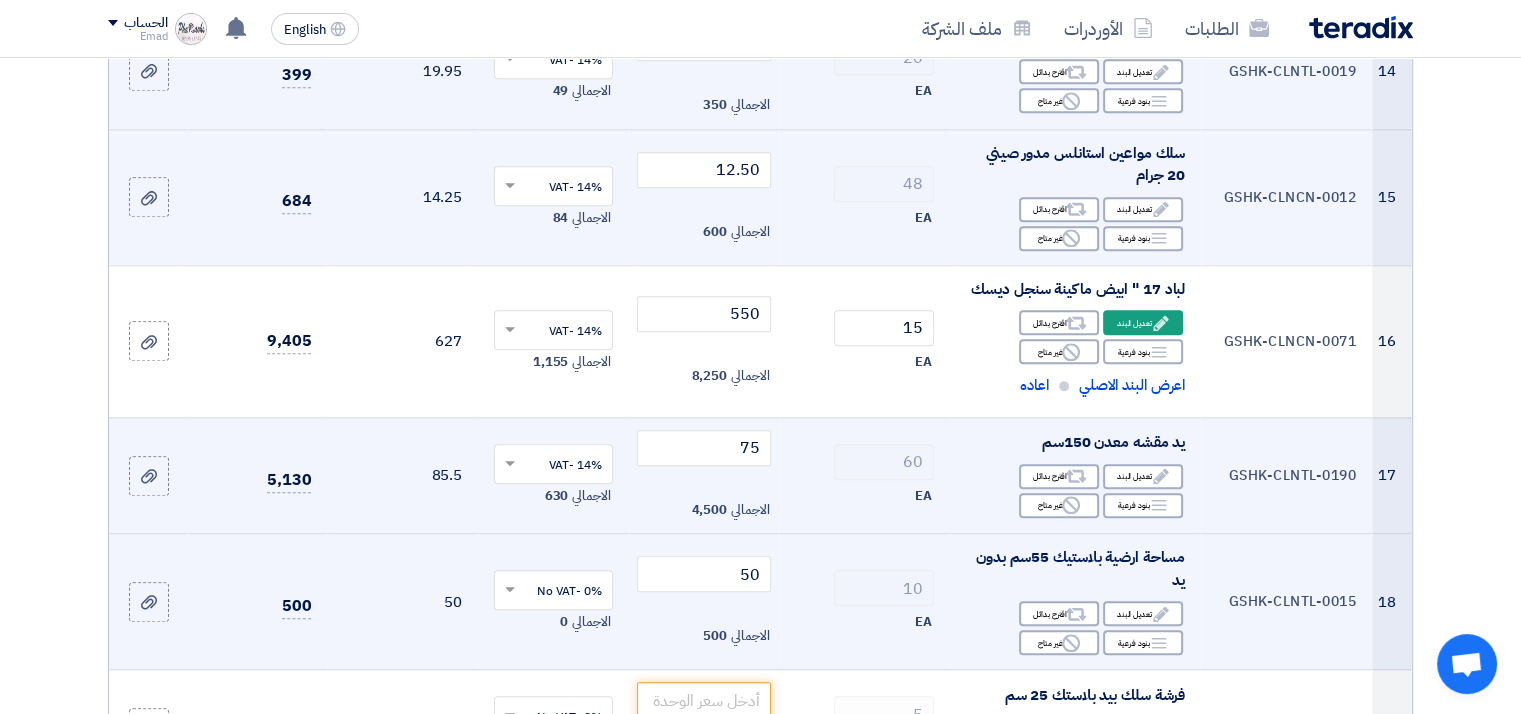 click 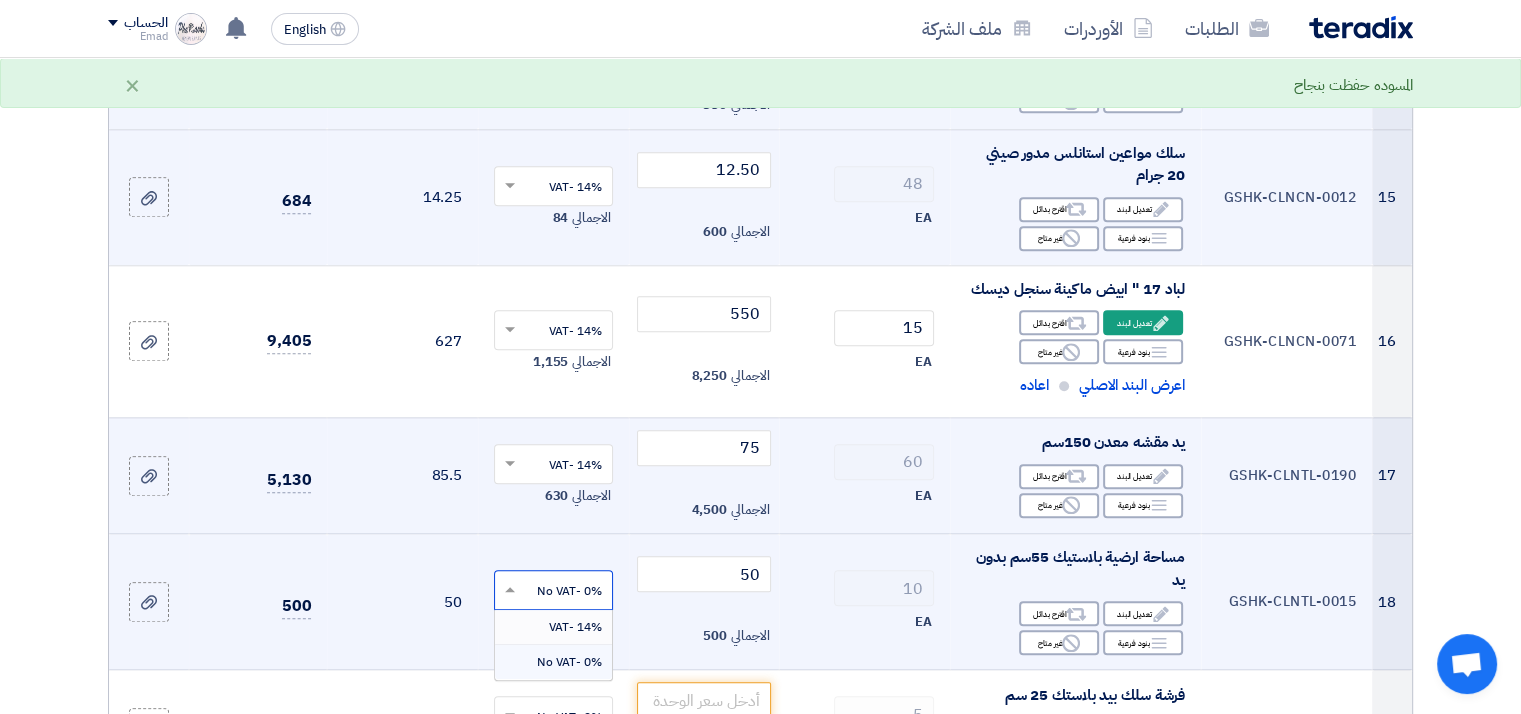 click on "14% -VAT" at bounding box center [575, 627] 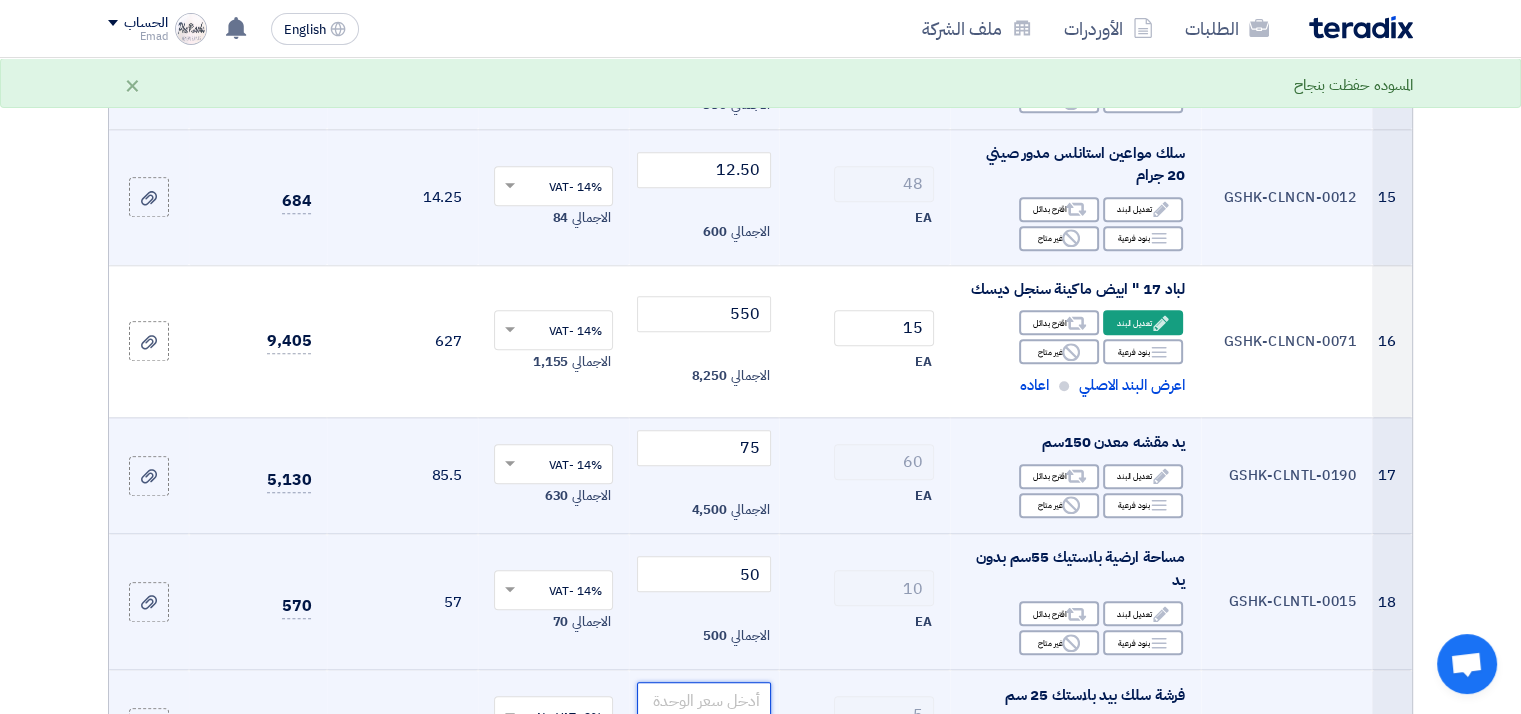 click 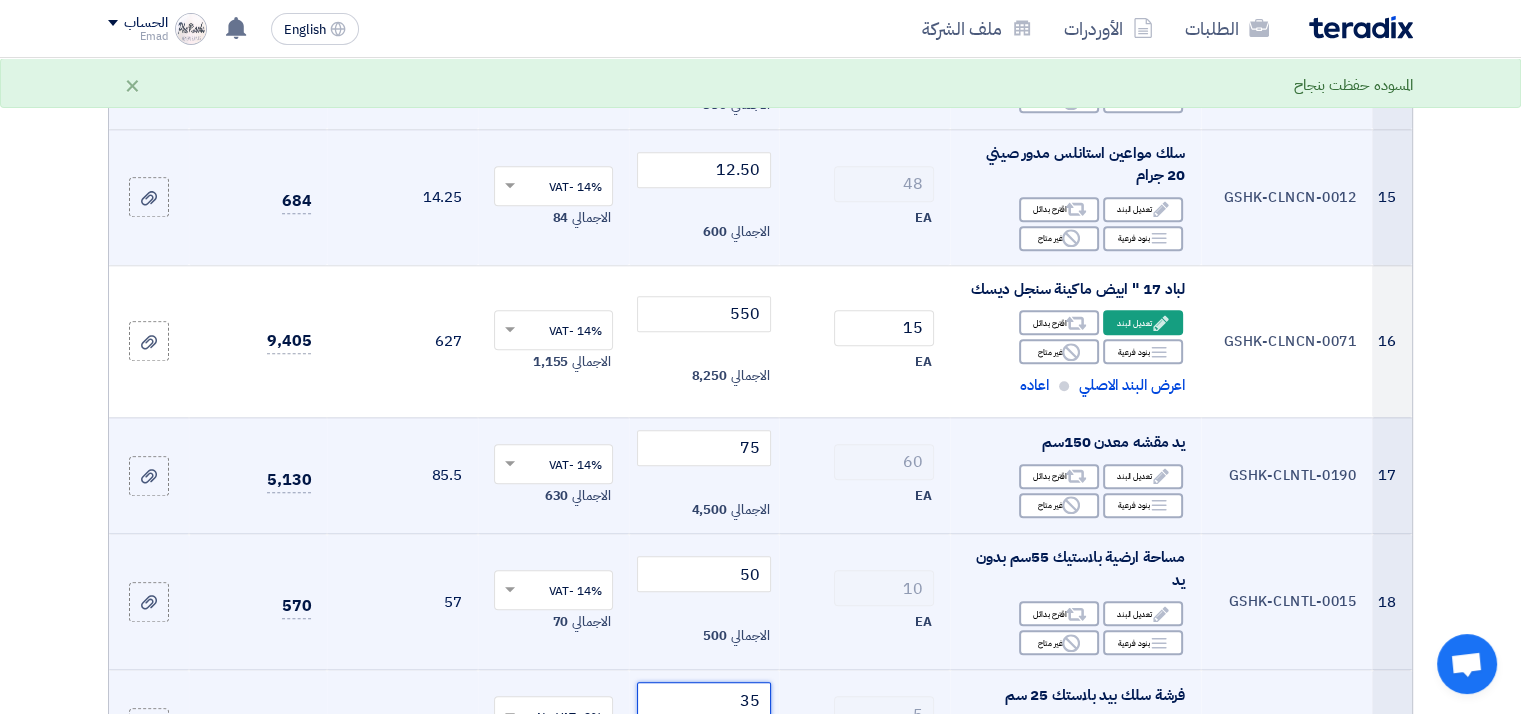 type on "35" 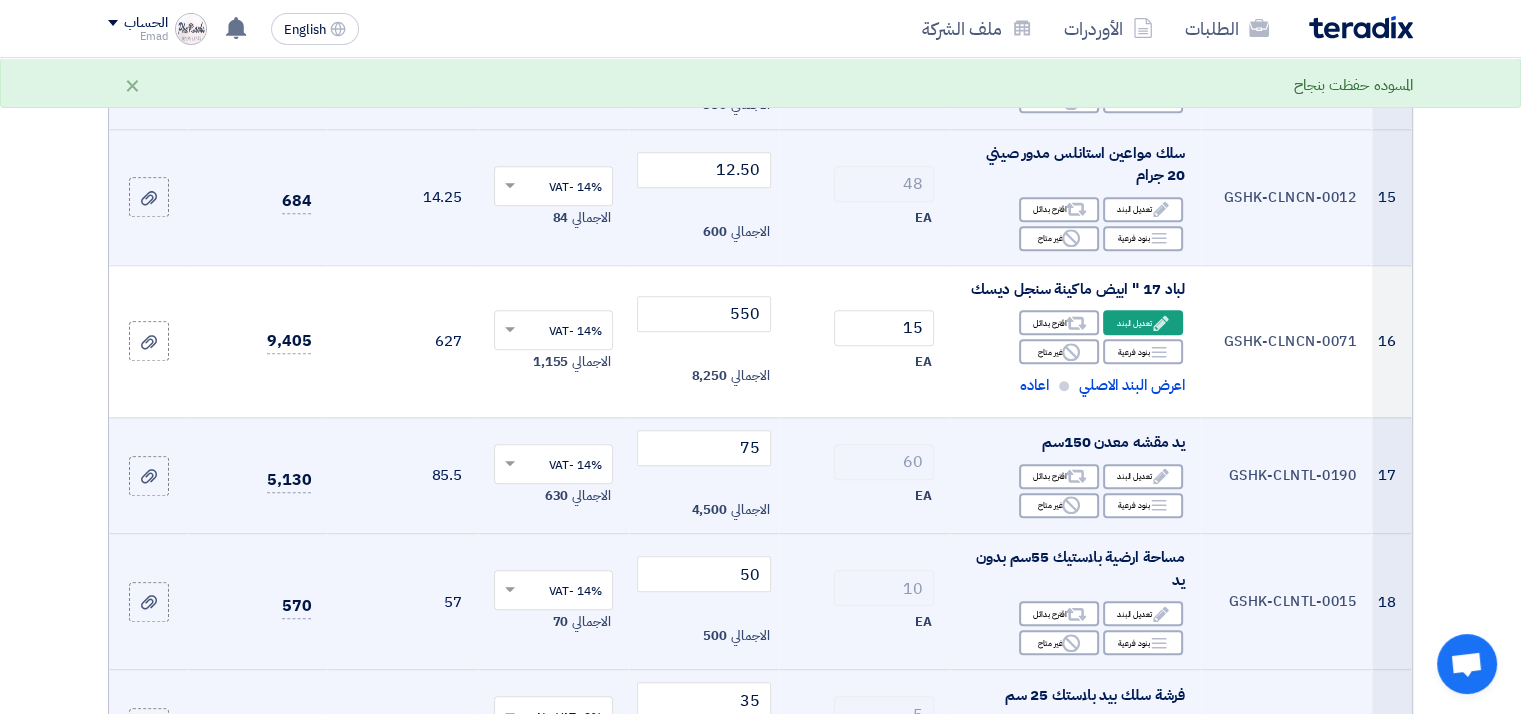 click 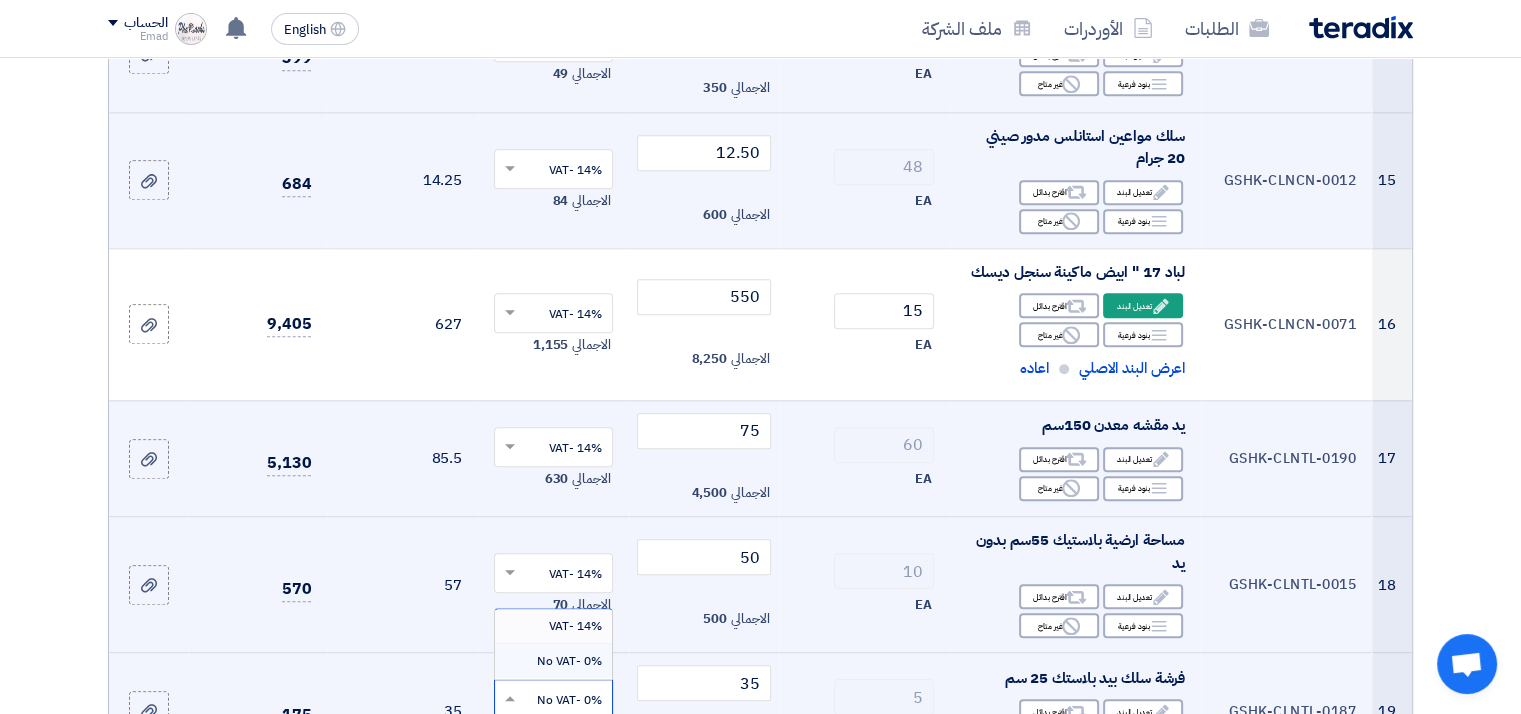 click on "14% -VAT" at bounding box center [575, 626] 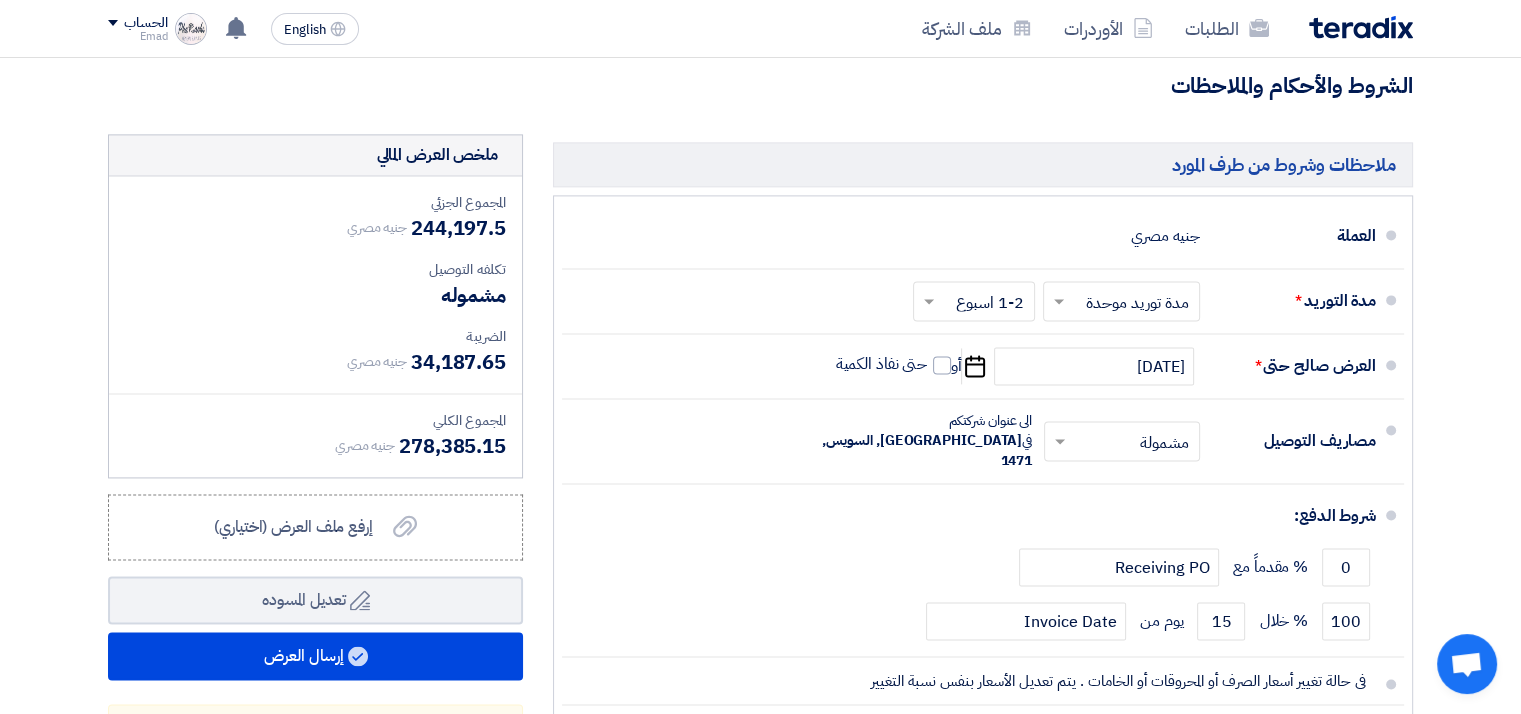scroll, scrollTop: 2771, scrollLeft: 0, axis: vertical 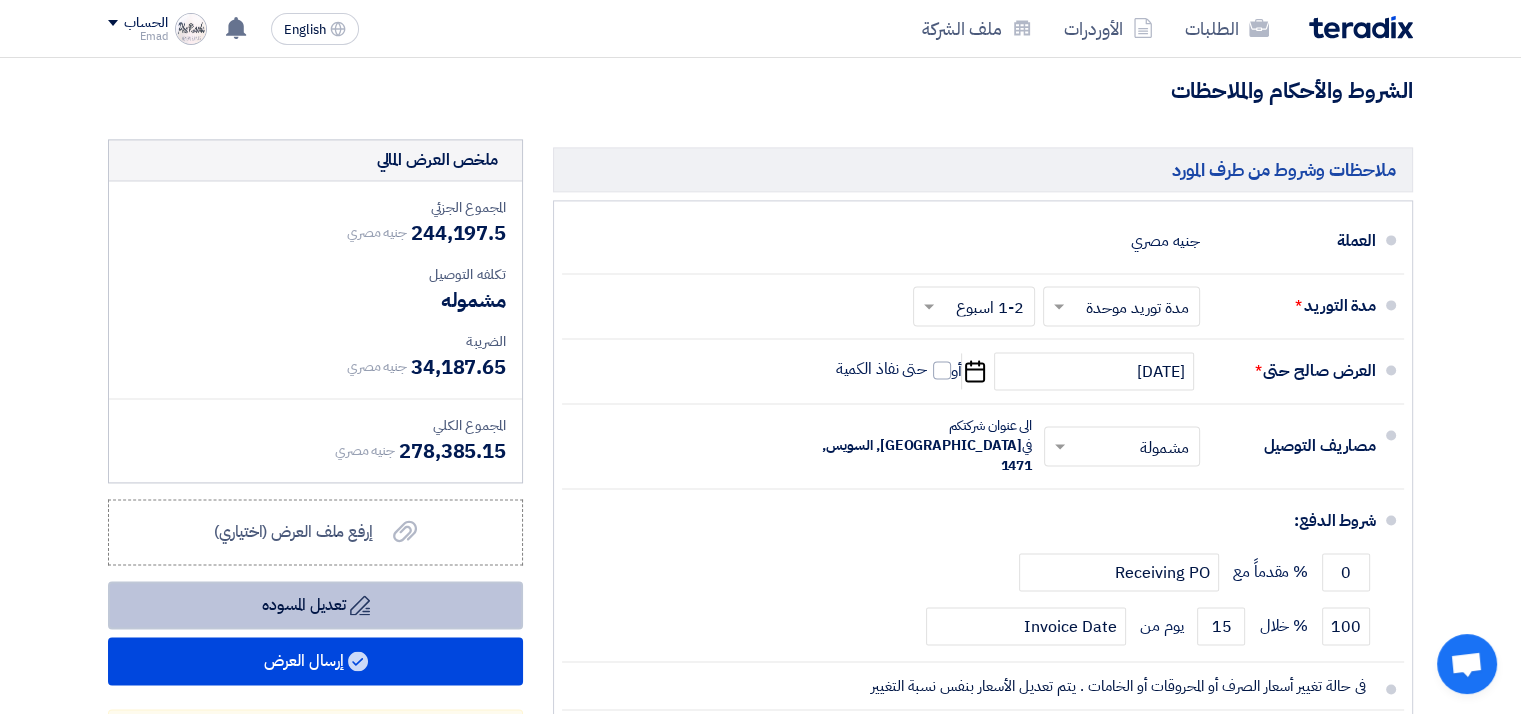 click on "Draft
تعديل المسوده" 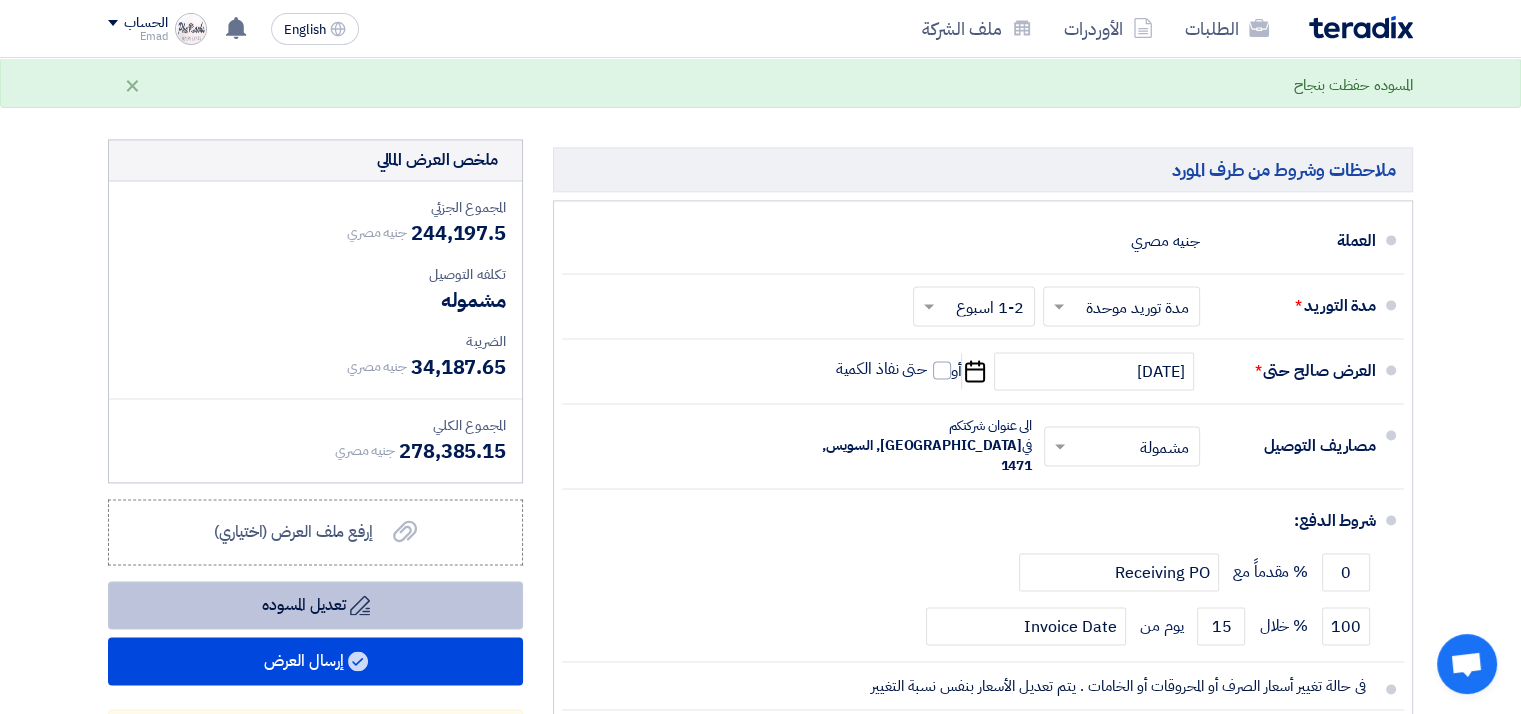 click on "Draft
تعديل المسوده" 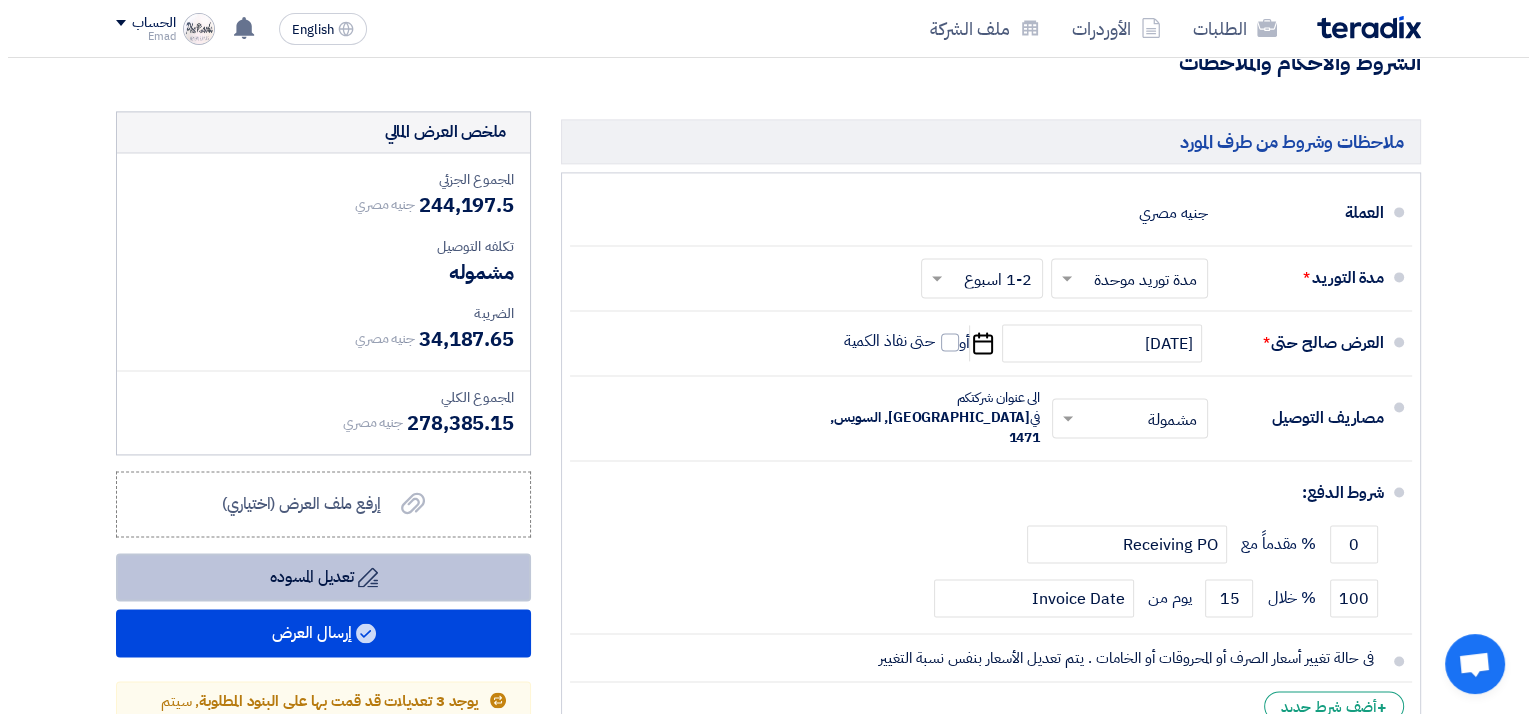 scroll, scrollTop: 2813, scrollLeft: 0, axis: vertical 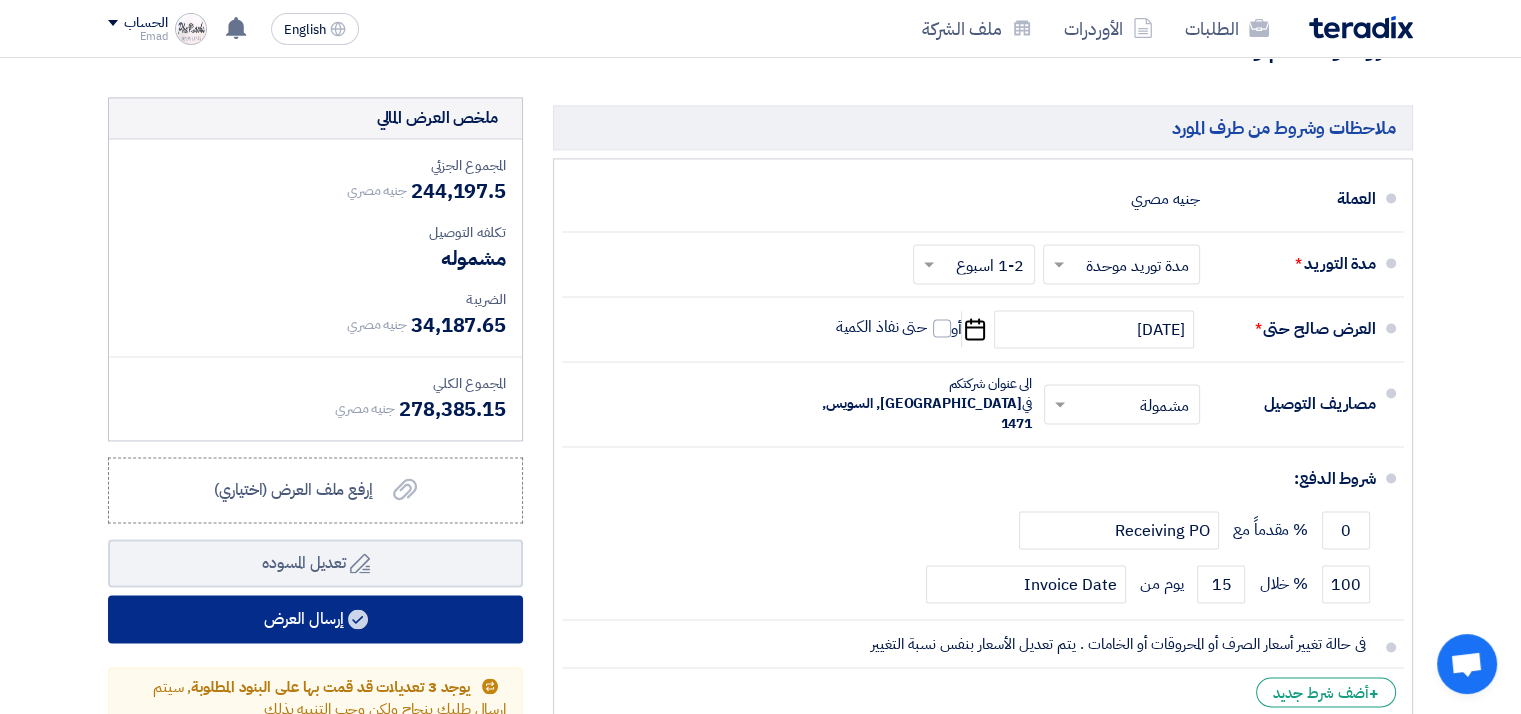 click on "إرسال العرض" 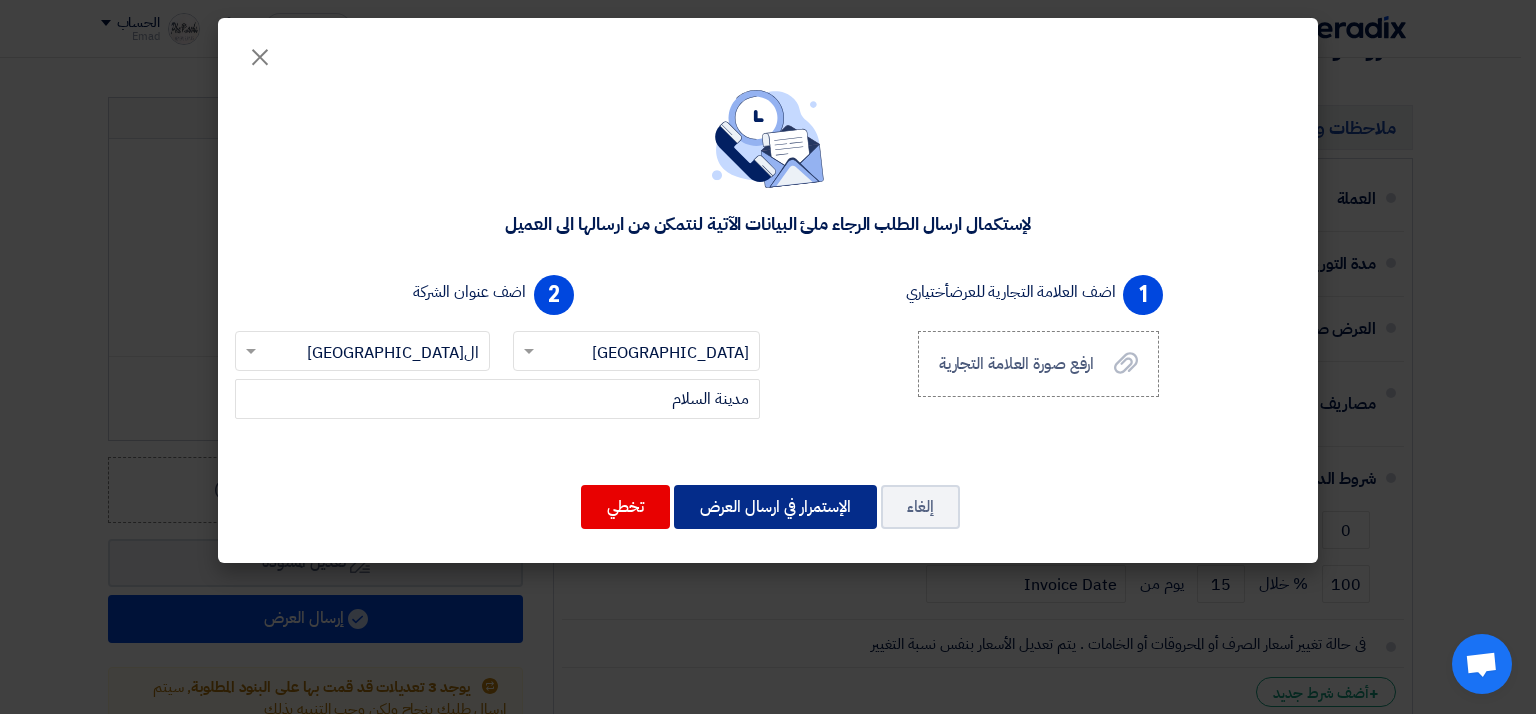 click on "الإستمرار في ارسال العرض" 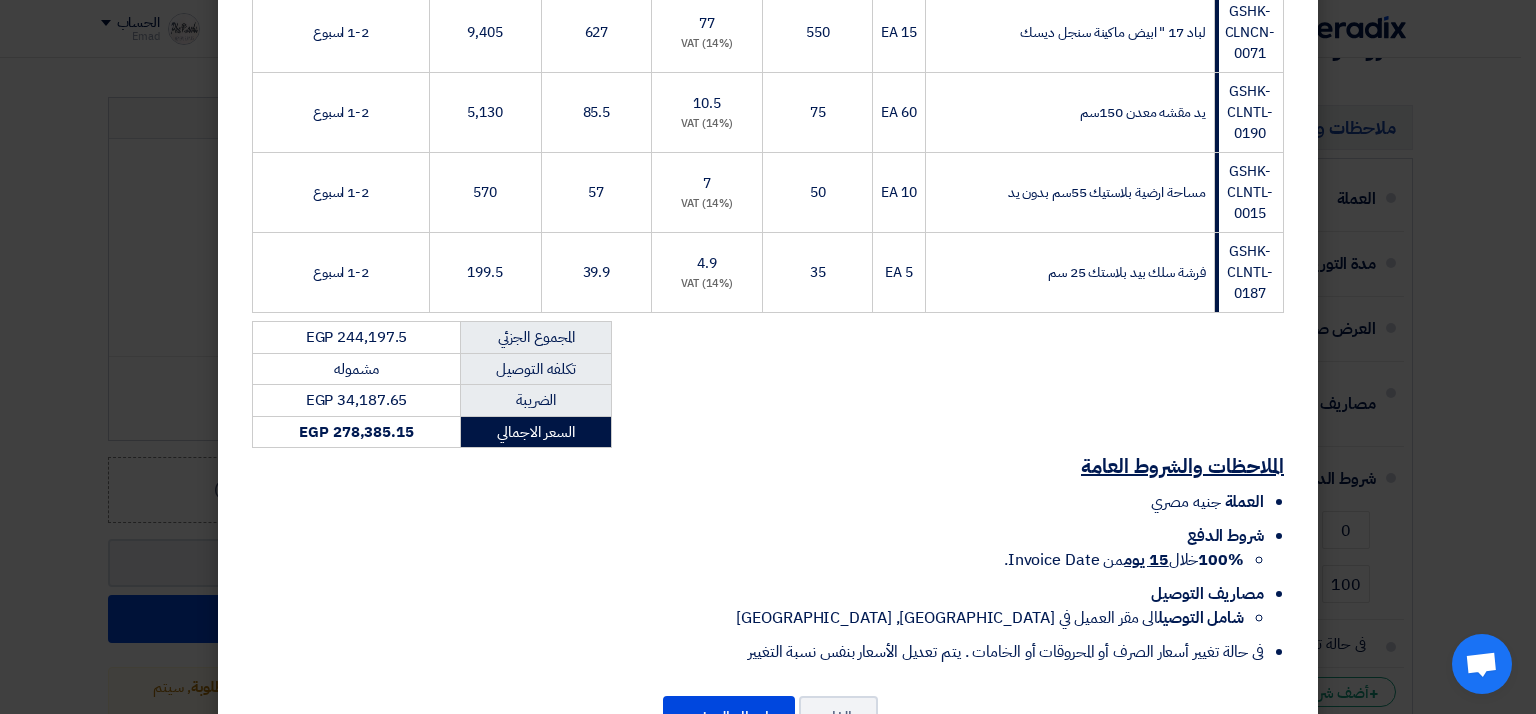 scroll, scrollTop: 1658, scrollLeft: 0, axis: vertical 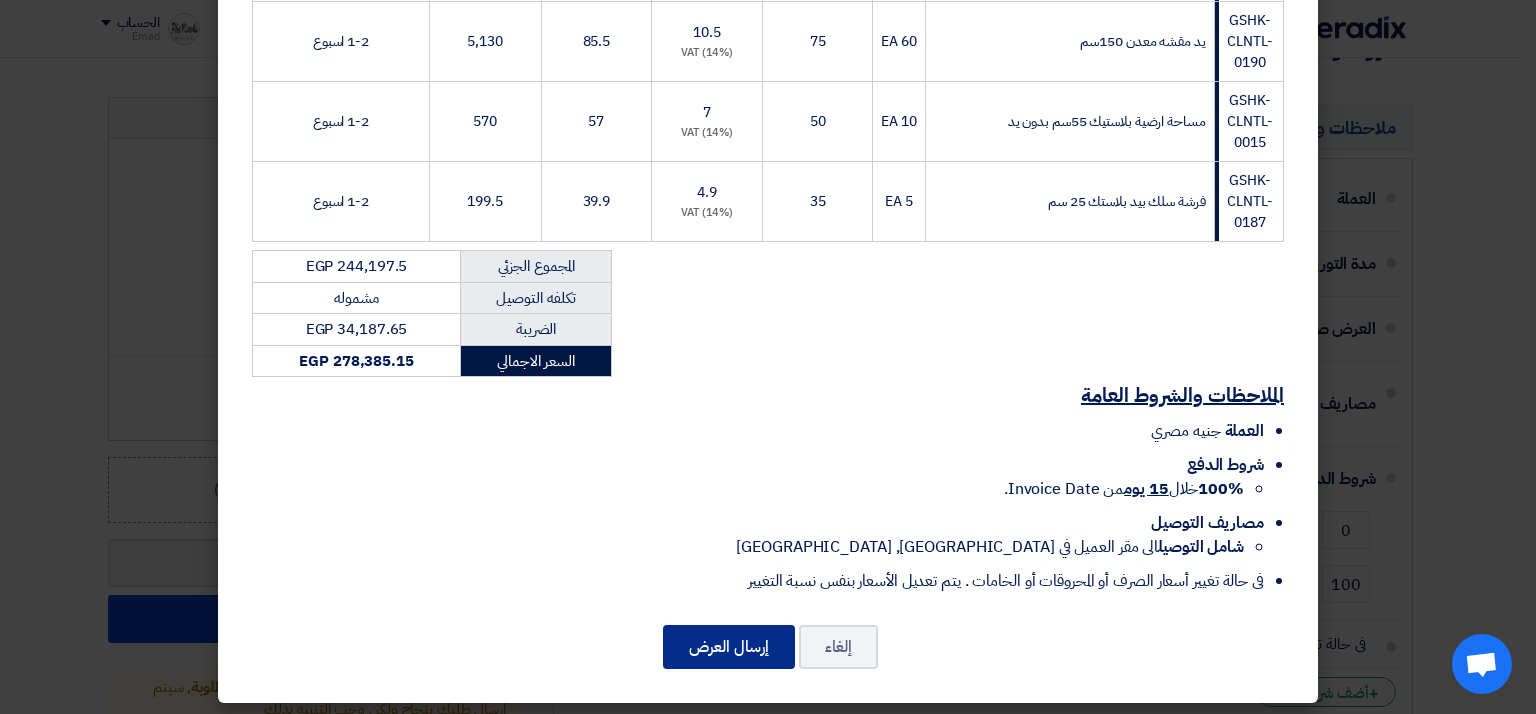 click on "إرسال العرض" 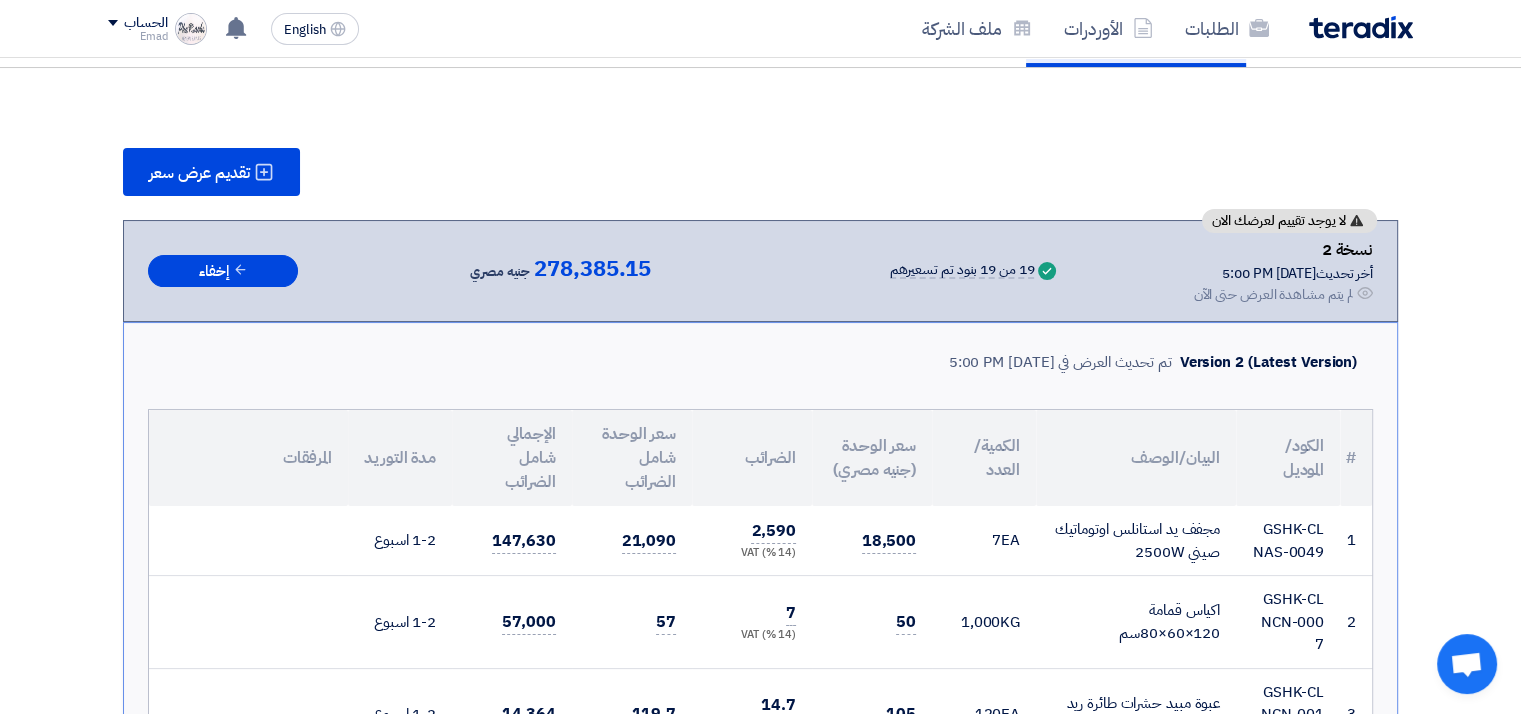 scroll, scrollTop: 2597, scrollLeft: 0, axis: vertical 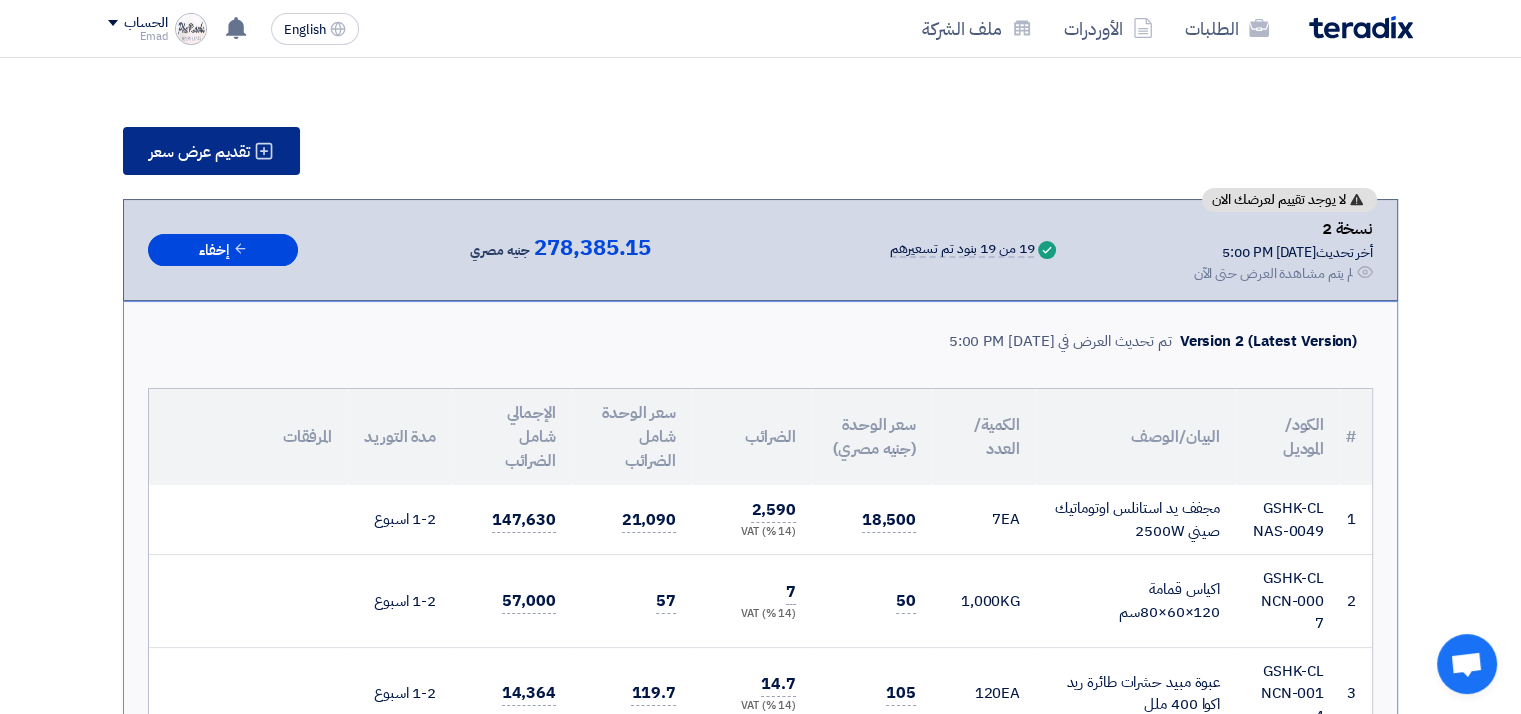click on "تقديم عرض سعر" 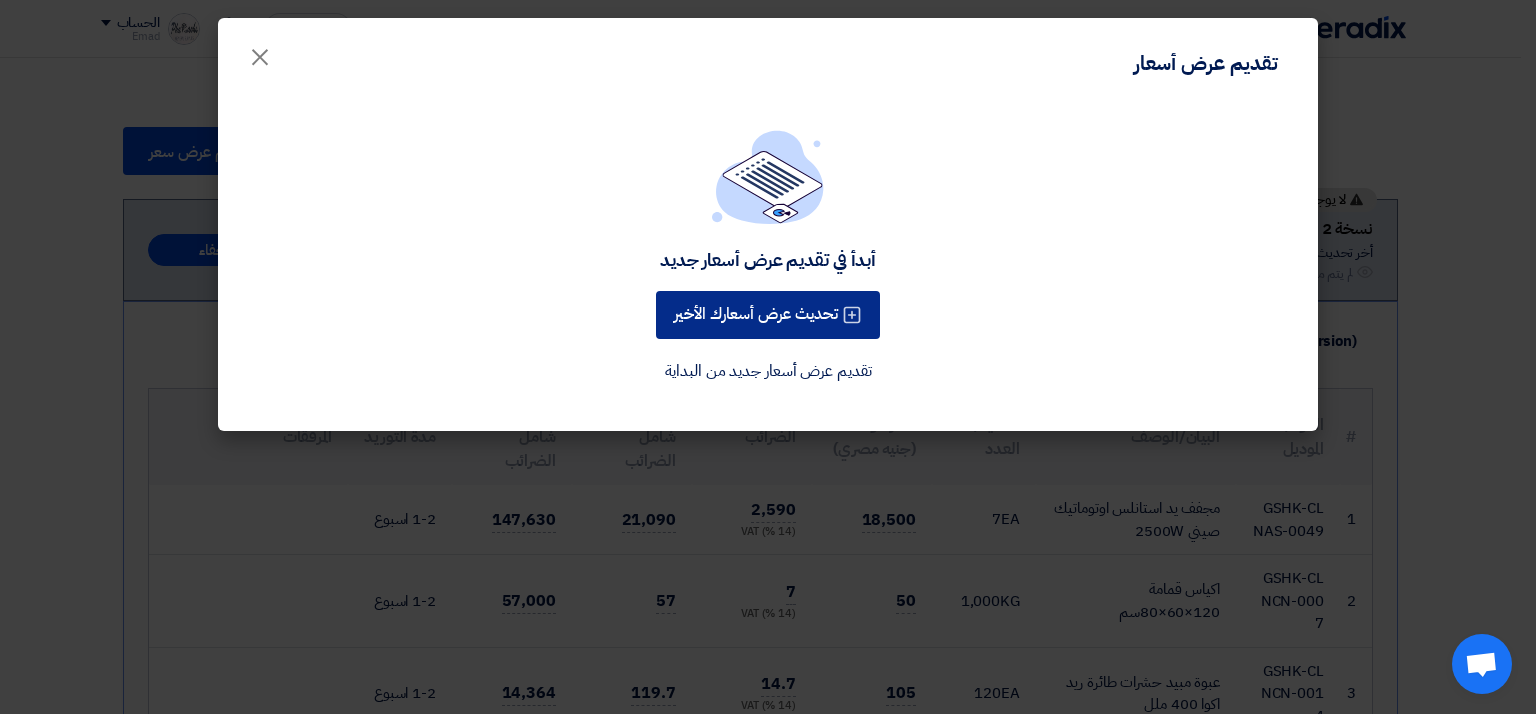 click on "تحديث عرض أسعارك الأخير" 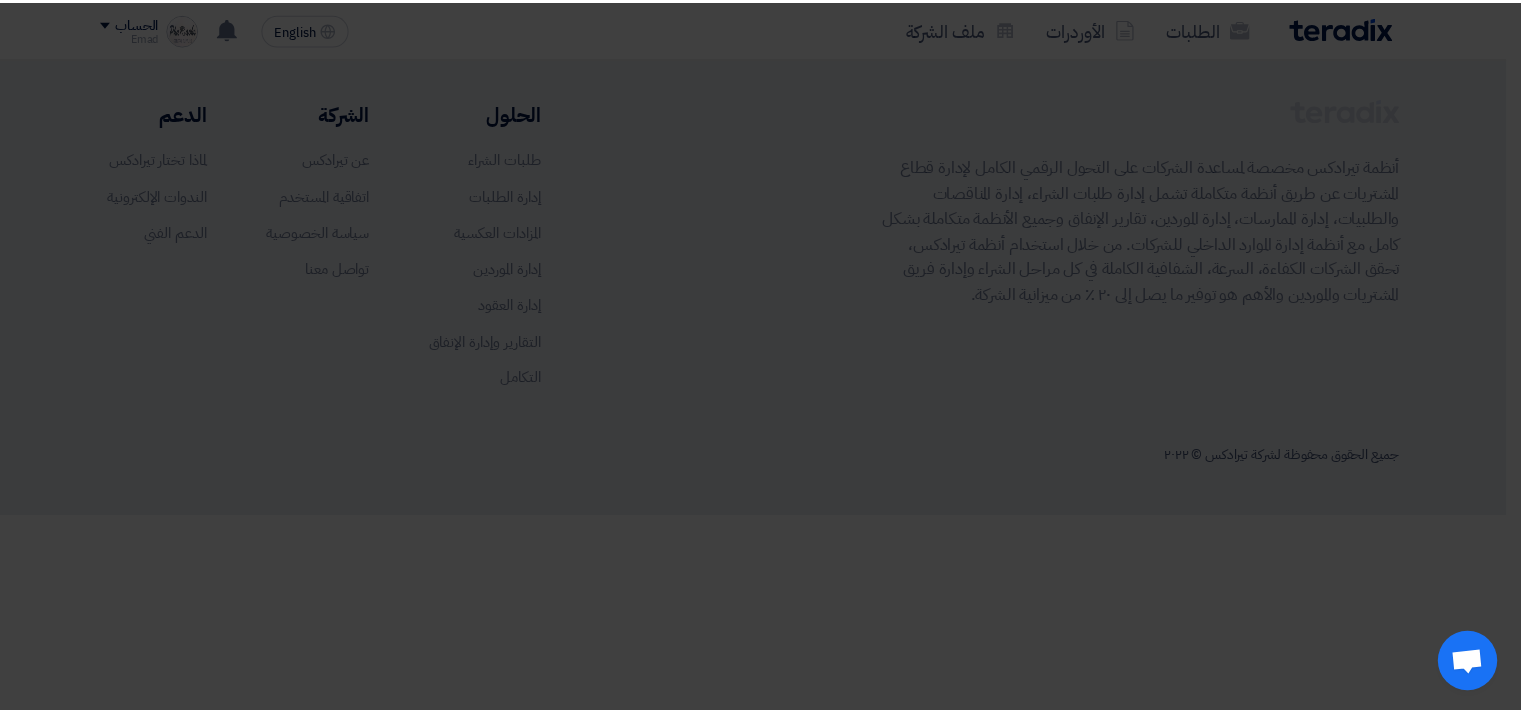 scroll, scrollTop: 0, scrollLeft: 0, axis: both 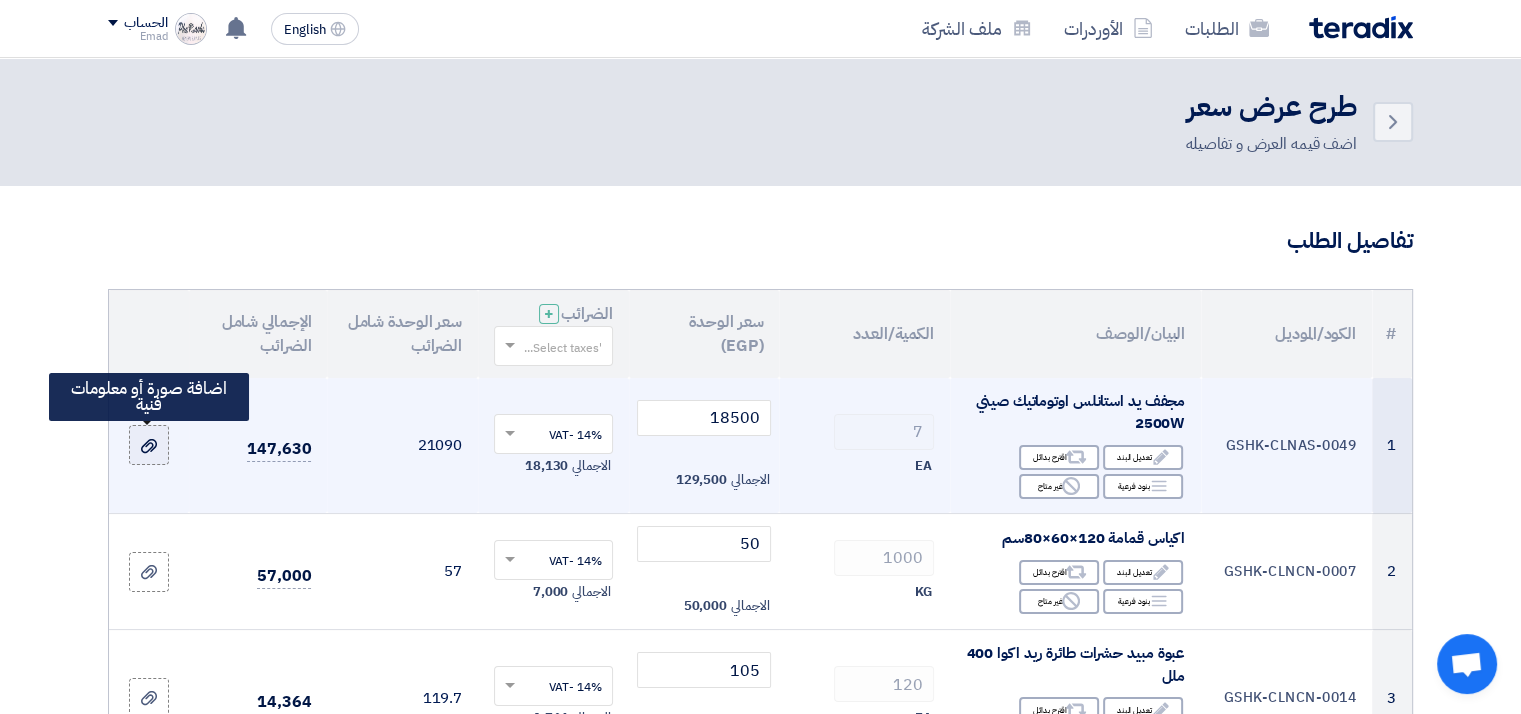 click 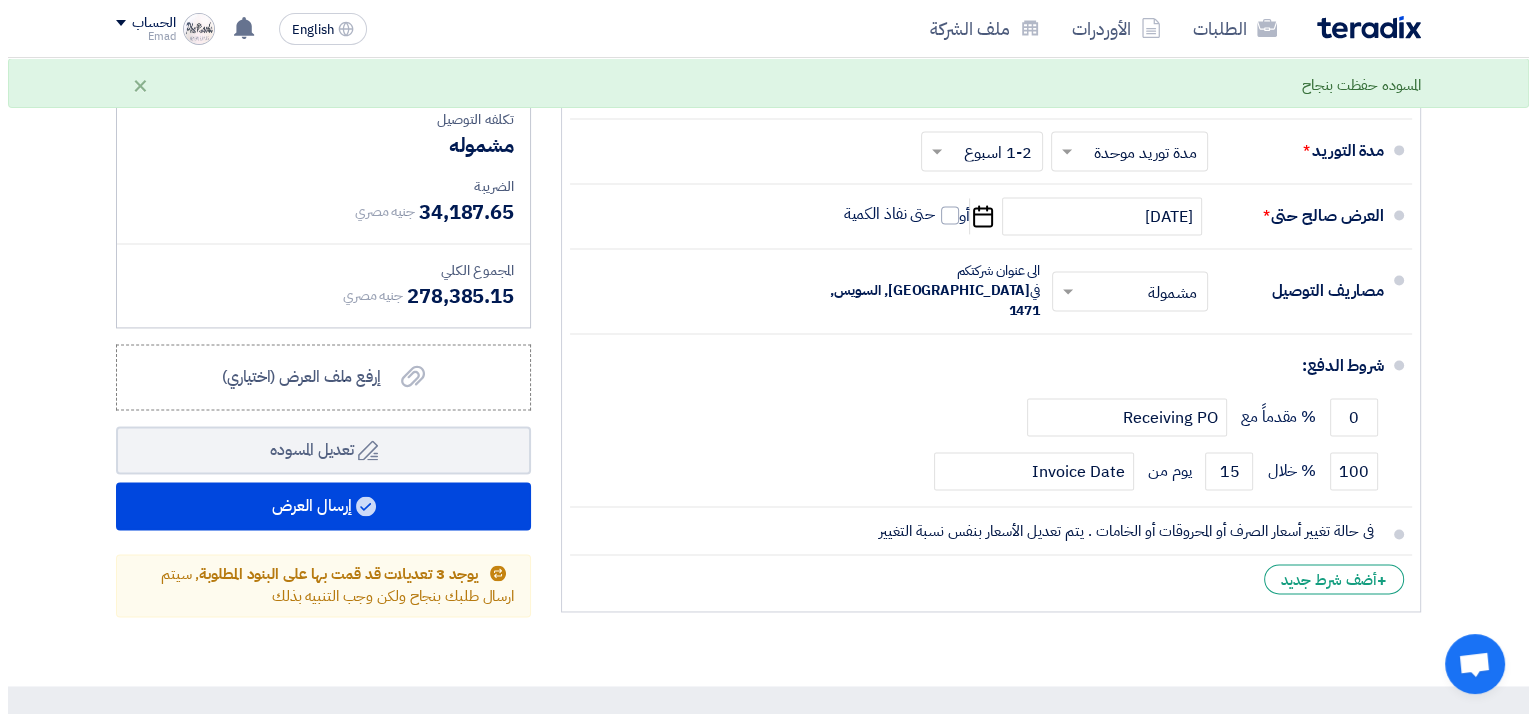 scroll, scrollTop: 2950, scrollLeft: 0, axis: vertical 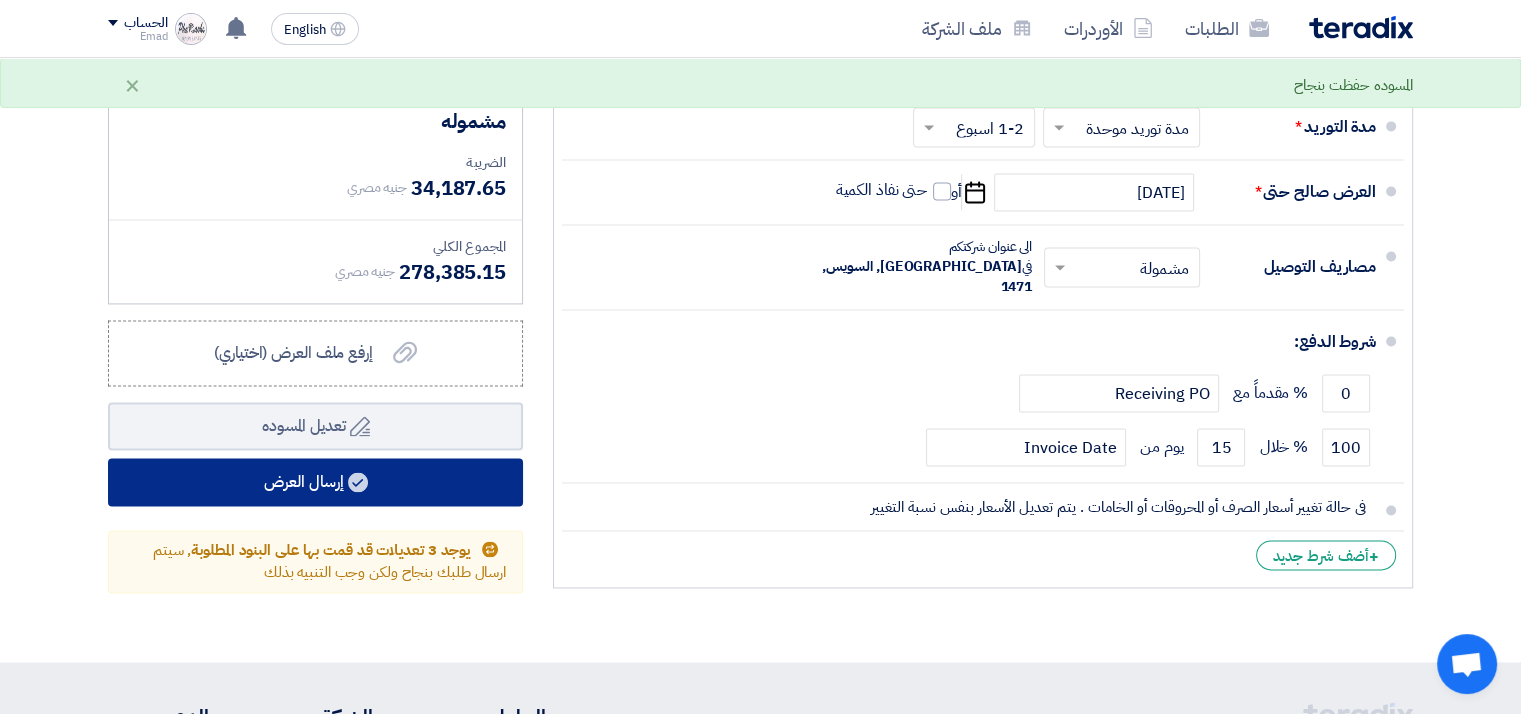 click on "إرسال العرض" 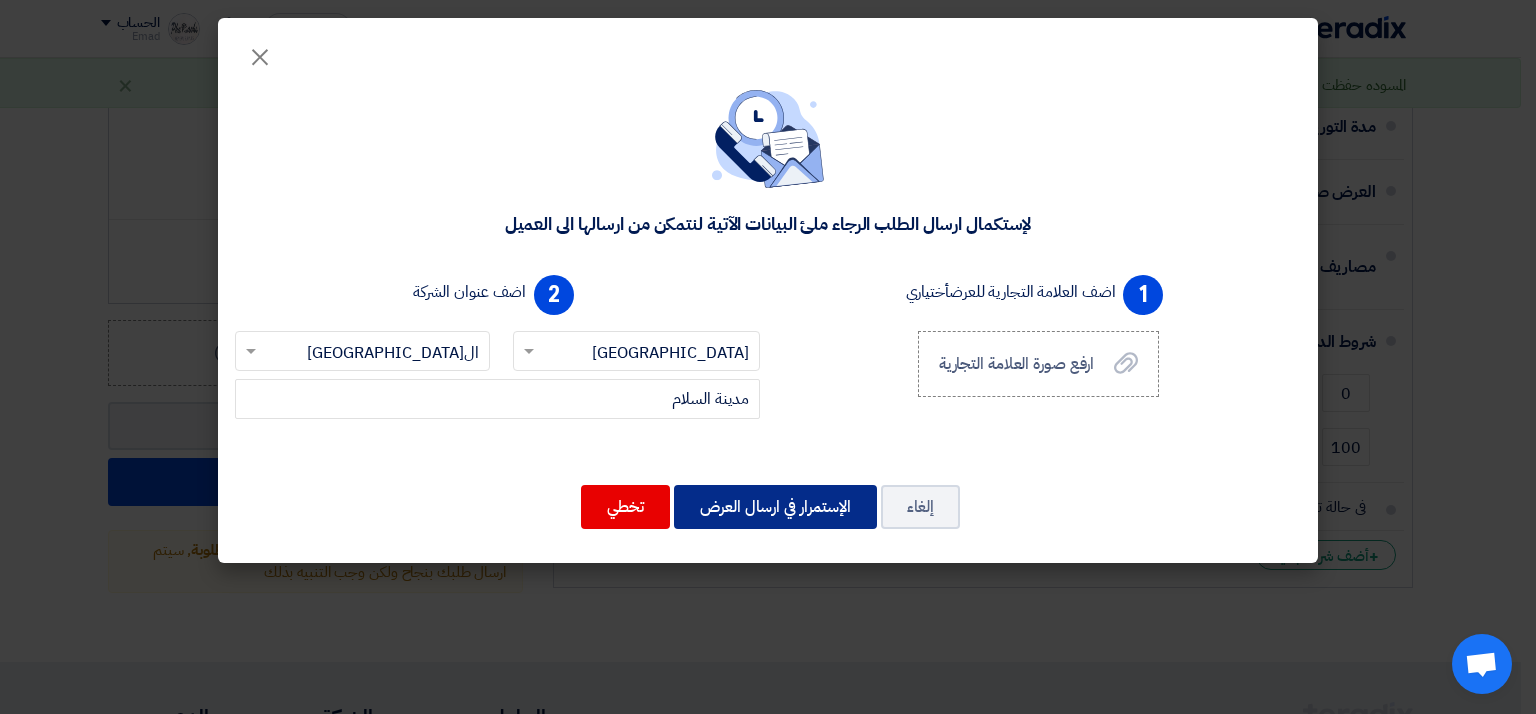 click on "الإستمرار في ارسال العرض" 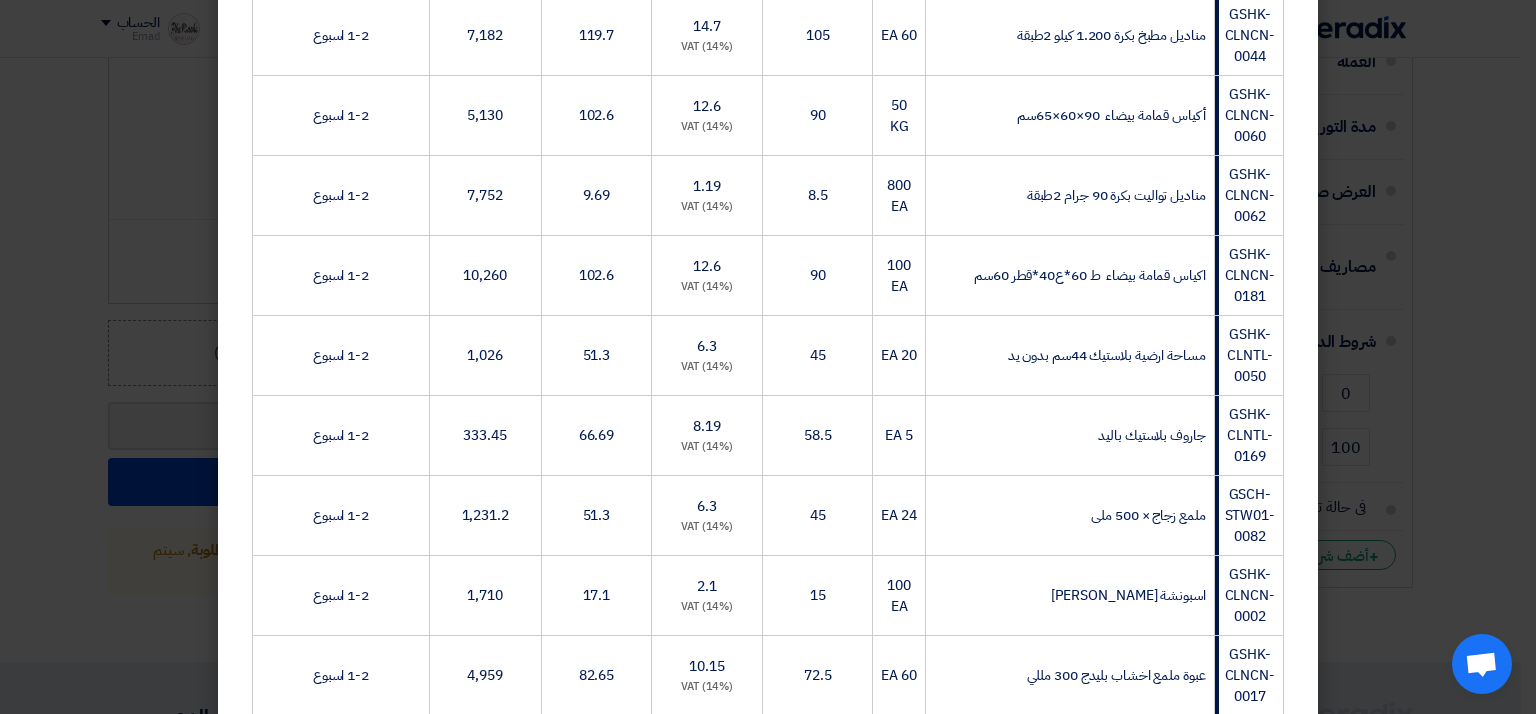 scroll, scrollTop: 1040, scrollLeft: 0, axis: vertical 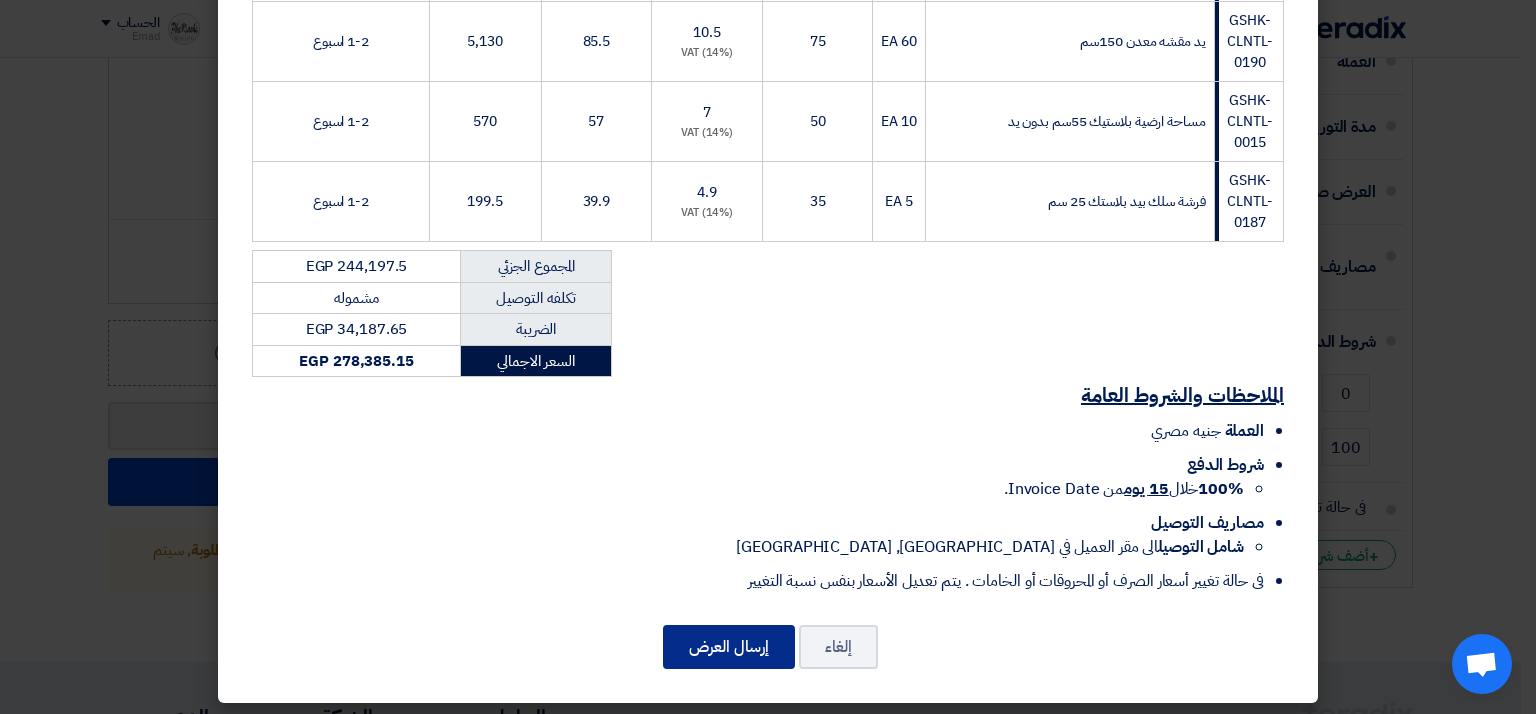 click on "إرسال العرض" 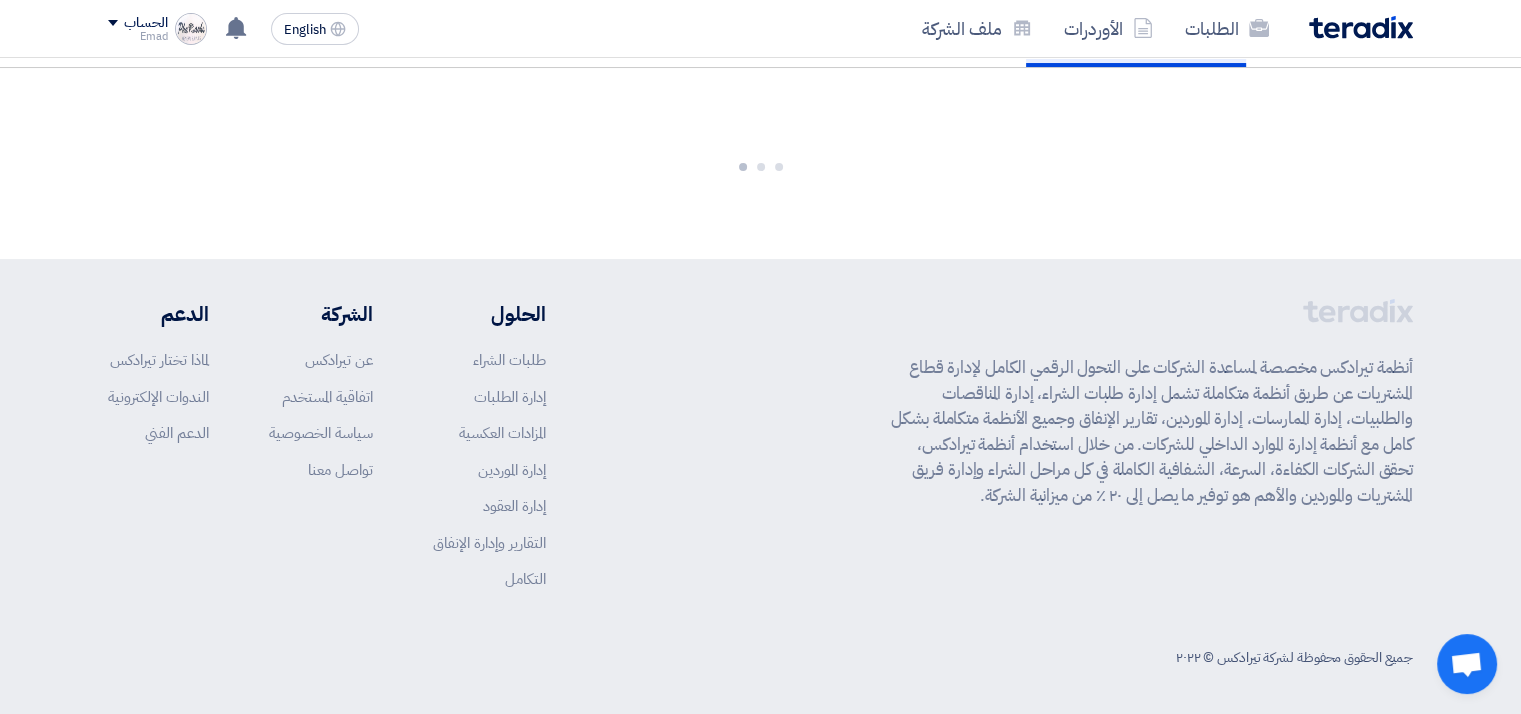 scroll, scrollTop: 2757, scrollLeft: 0, axis: vertical 